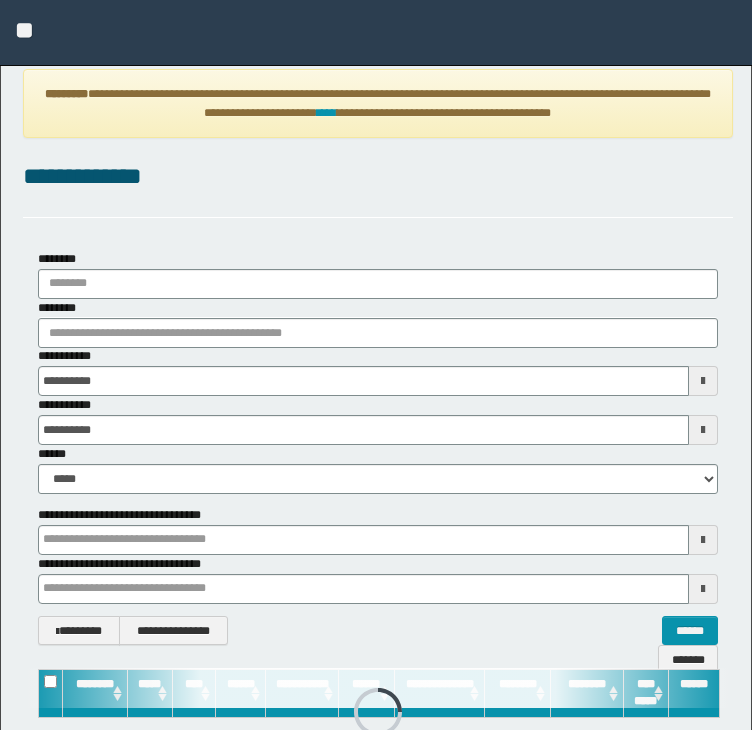scroll, scrollTop: 0, scrollLeft: 0, axis: both 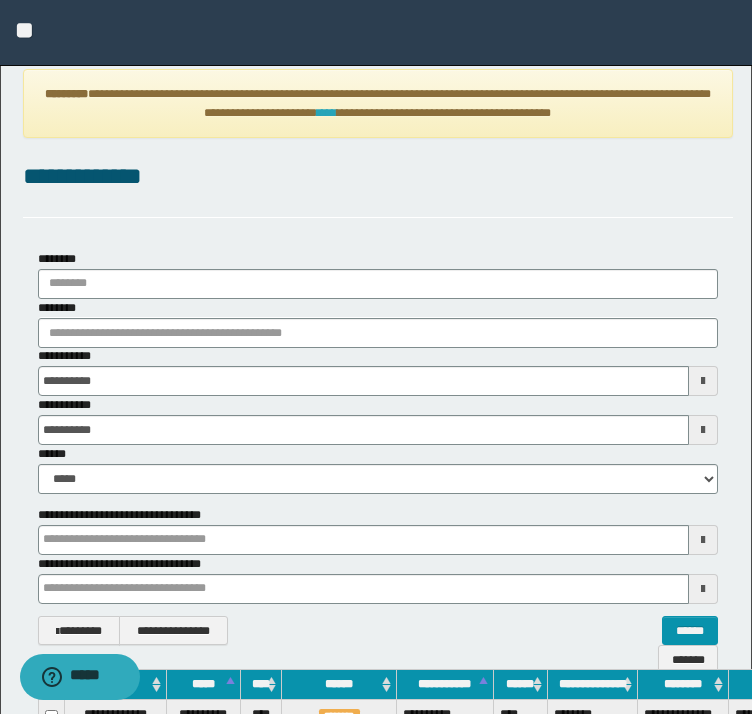 click on "****" at bounding box center (327, 113) 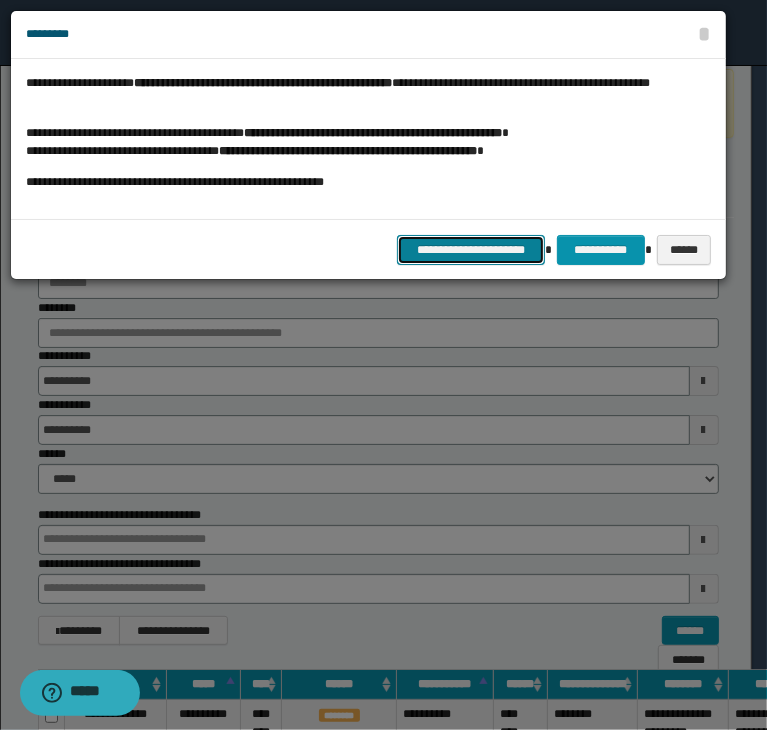 click on "**********" at bounding box center (471, 250) 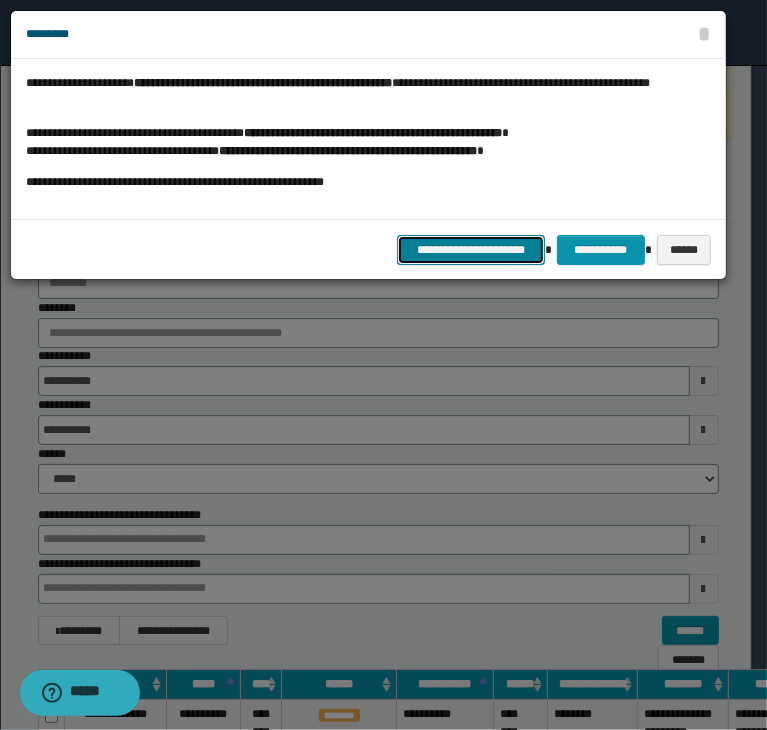 click on "**********" at bounding box center [471, 250] 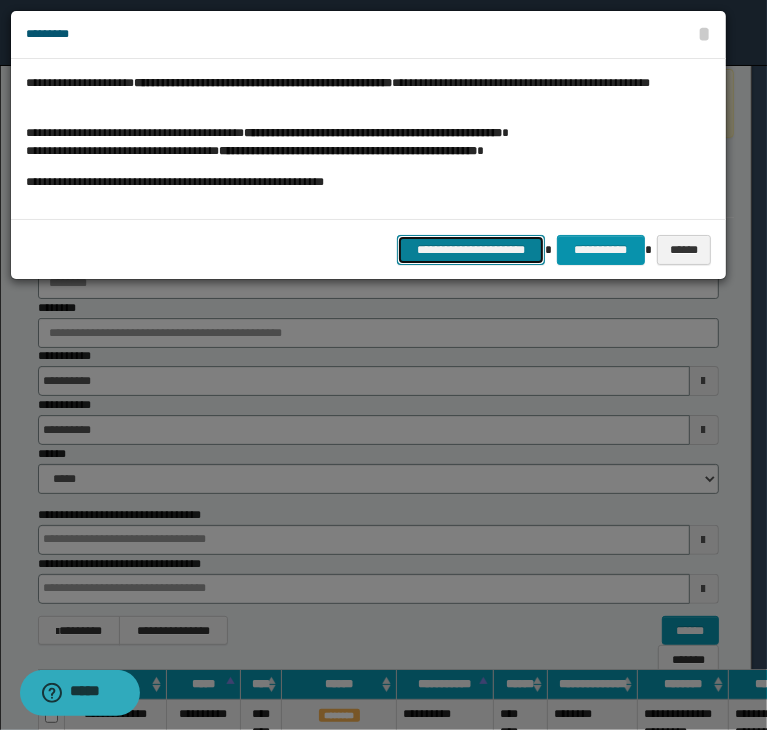 click on "**********" at bounding box center (471, 250) 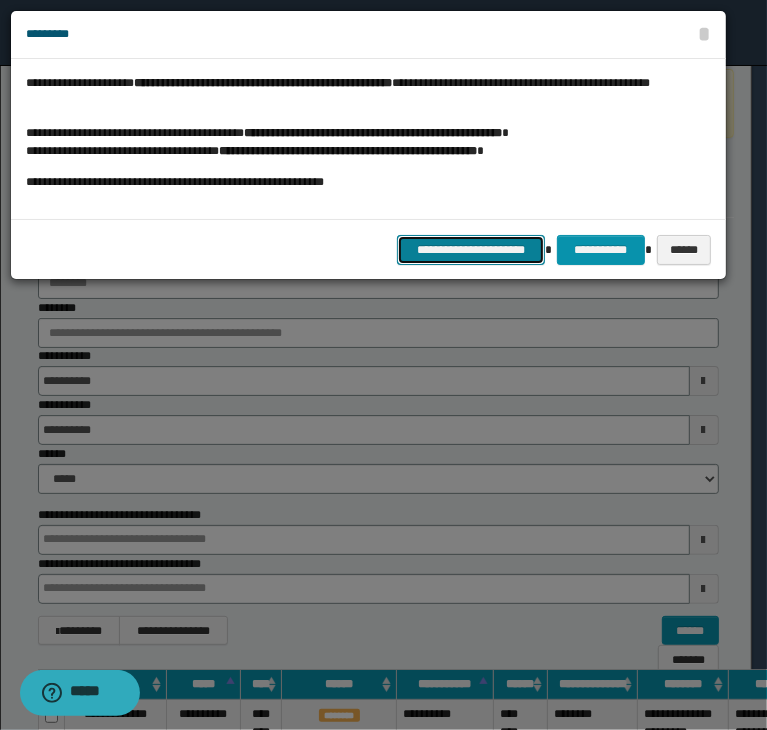 click on "**********" at bounding box center (471, 250) 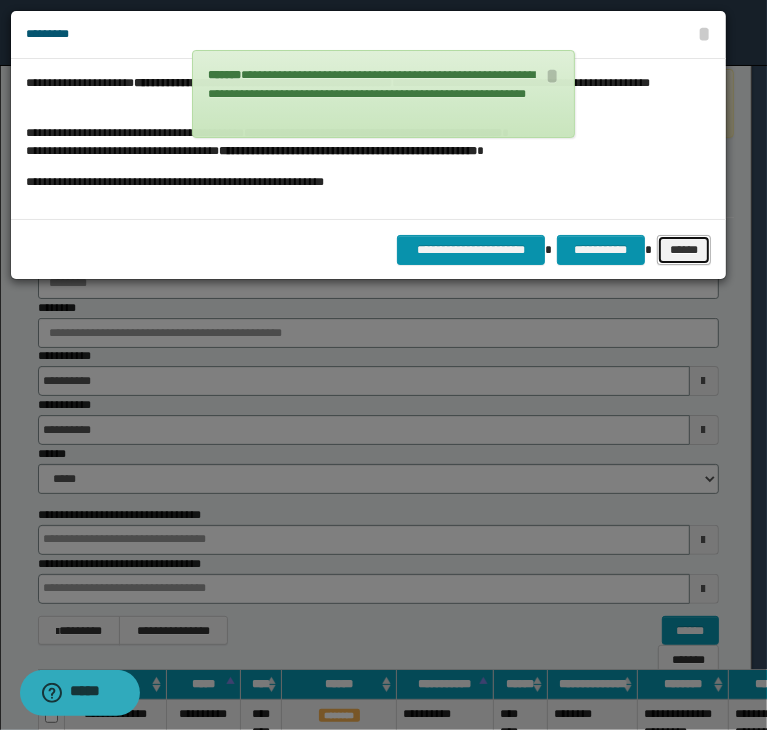 click on "******" at bounding box center [684, 250] 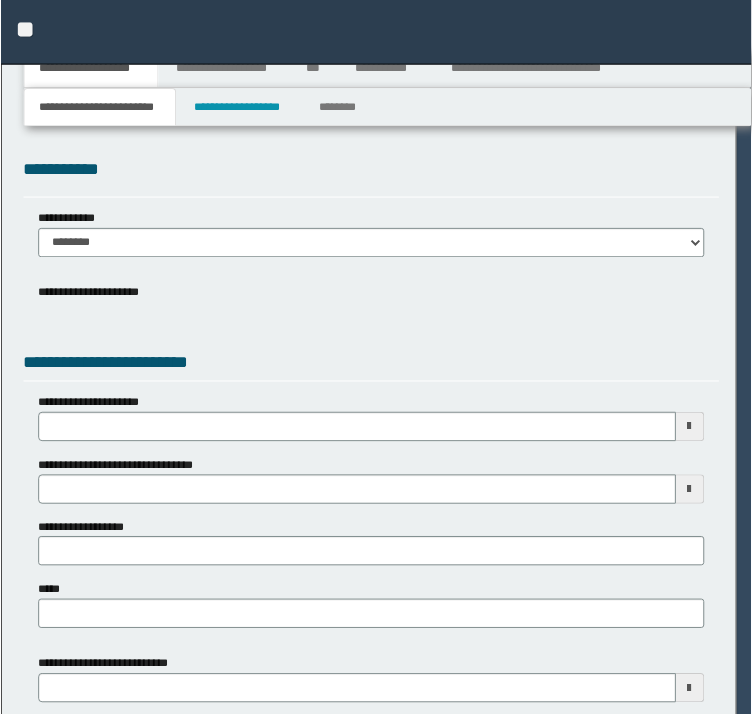 scroll, scrollTop: 0, scrollLeft: 0, axis: both 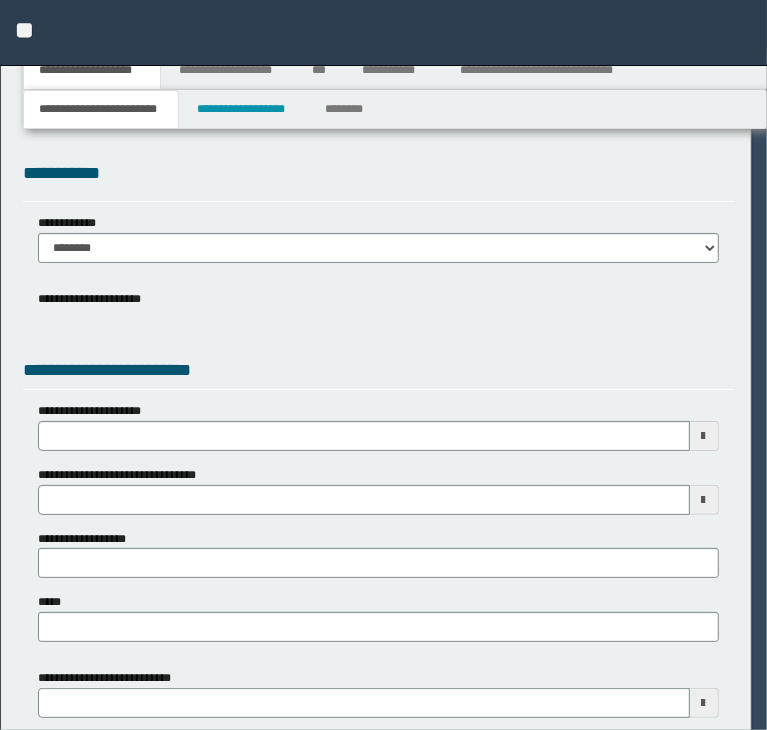 select on "*" 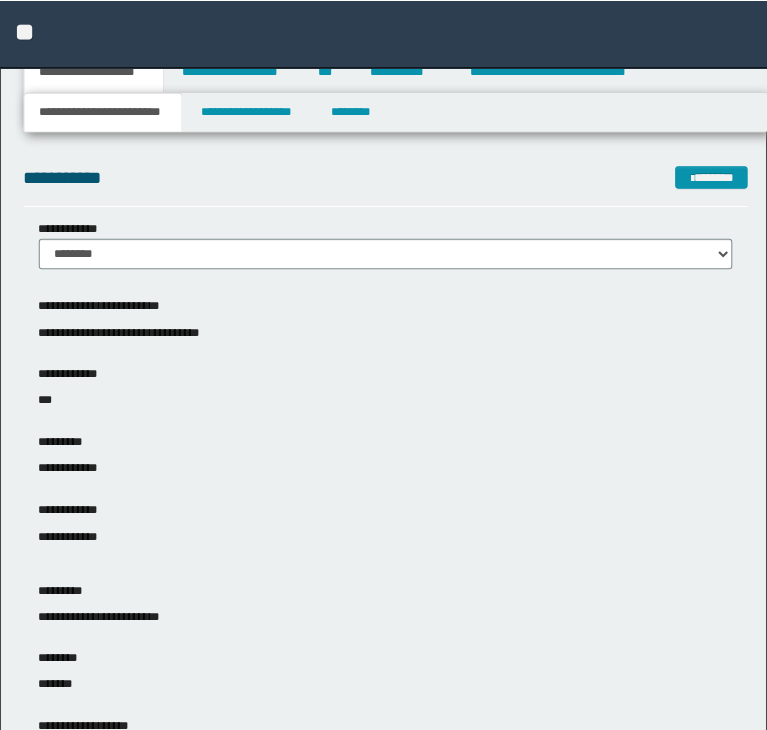 scroll, scrollTop: 0, scrollLeft: 0, axis: both 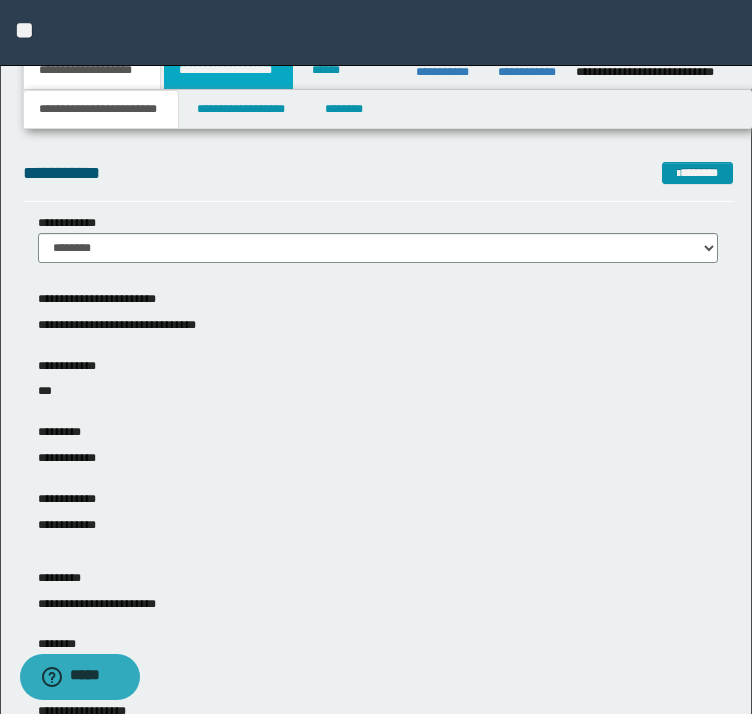 click on "**********" at bounding box center [228, 70] 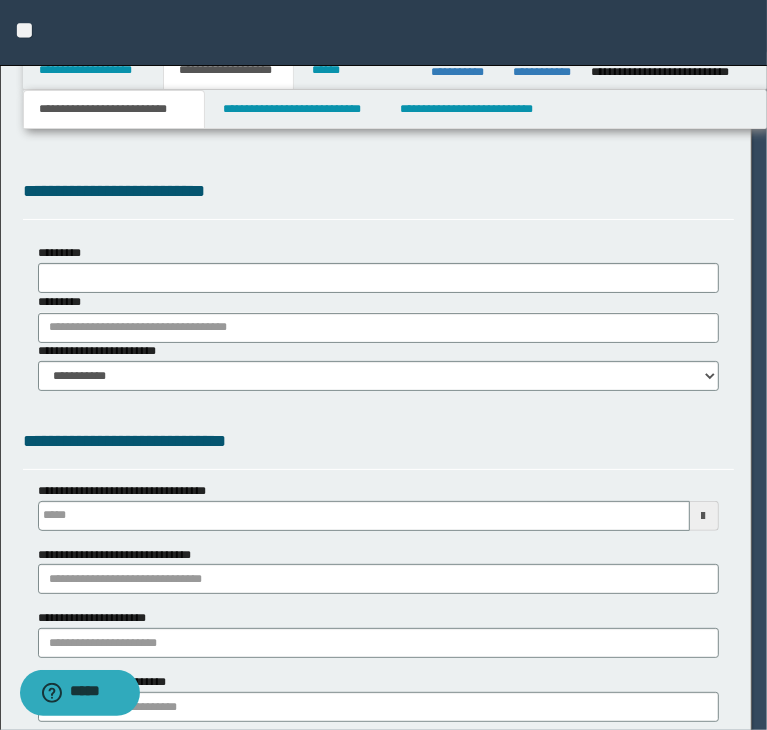 type 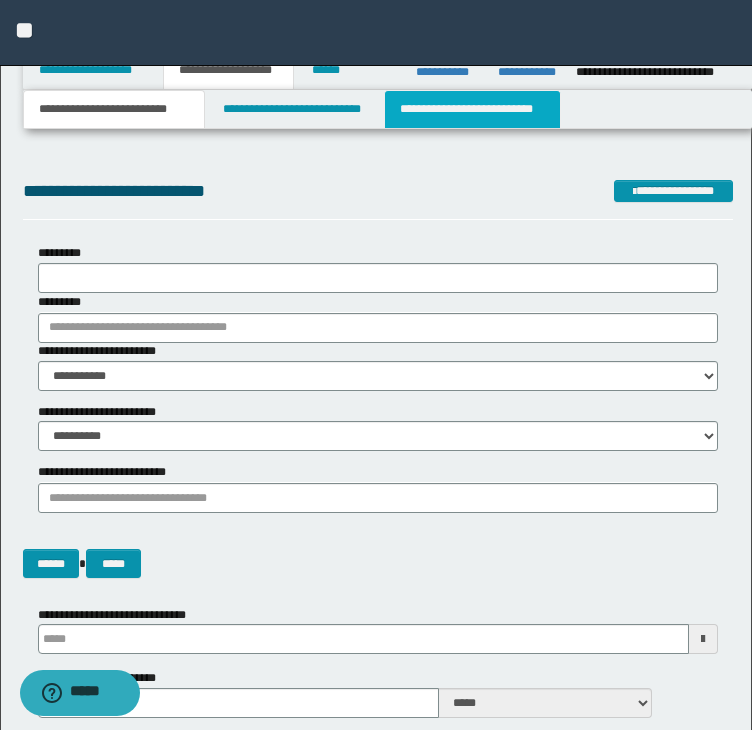 click on "**********" at bounding box center (472, 109) 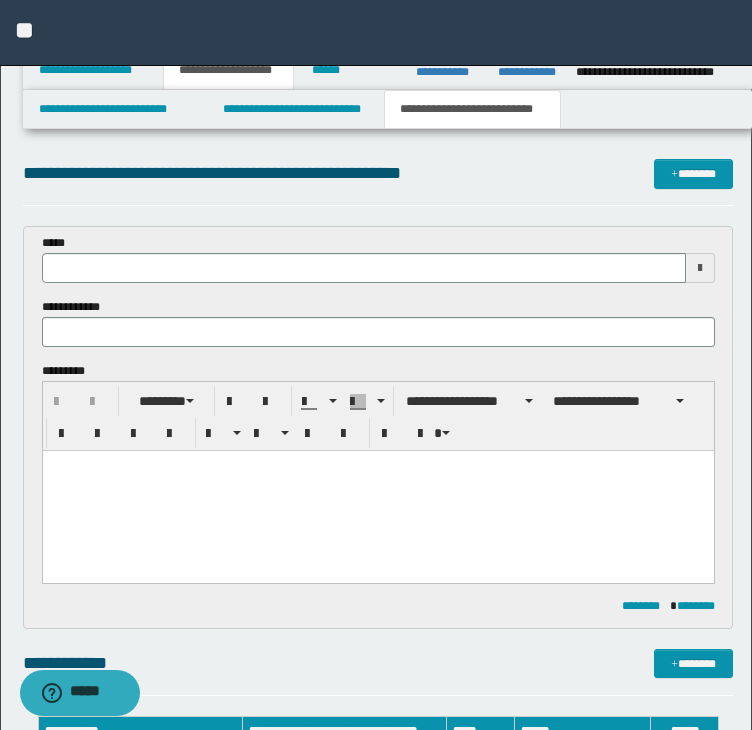 scroll, scrollTop: 0, scrollLeft: 0, axis: both 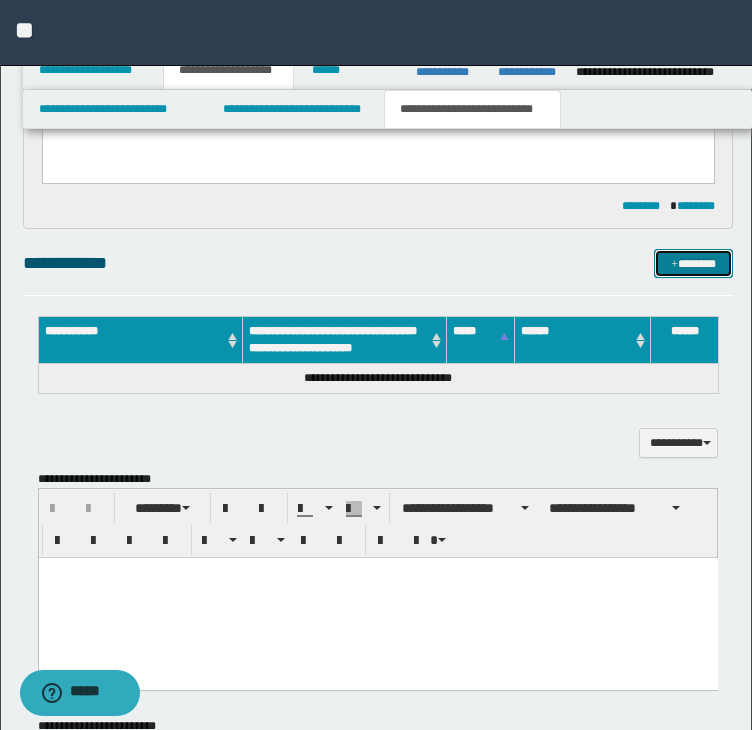 click on "*******" at bounding box center (693, 264) 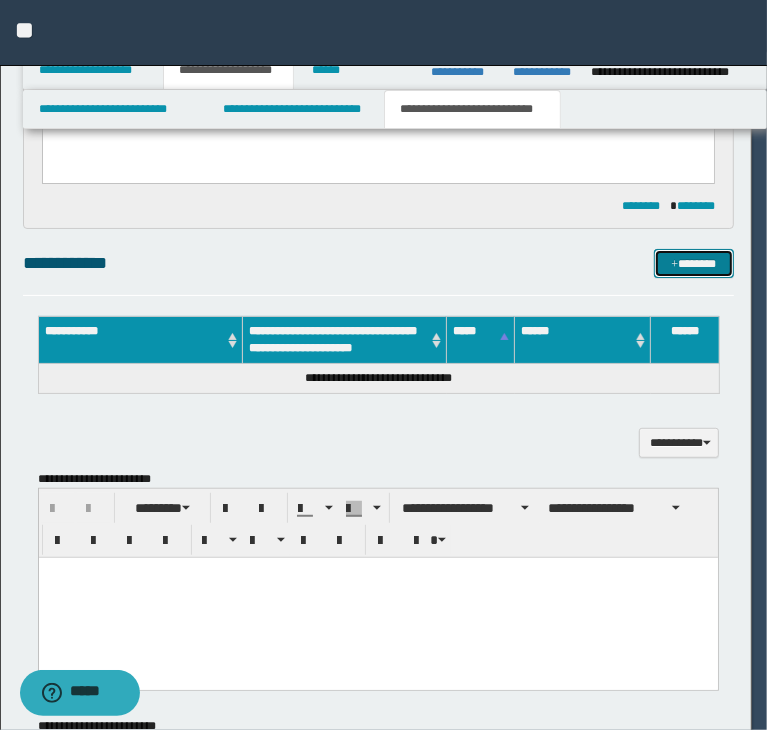 type 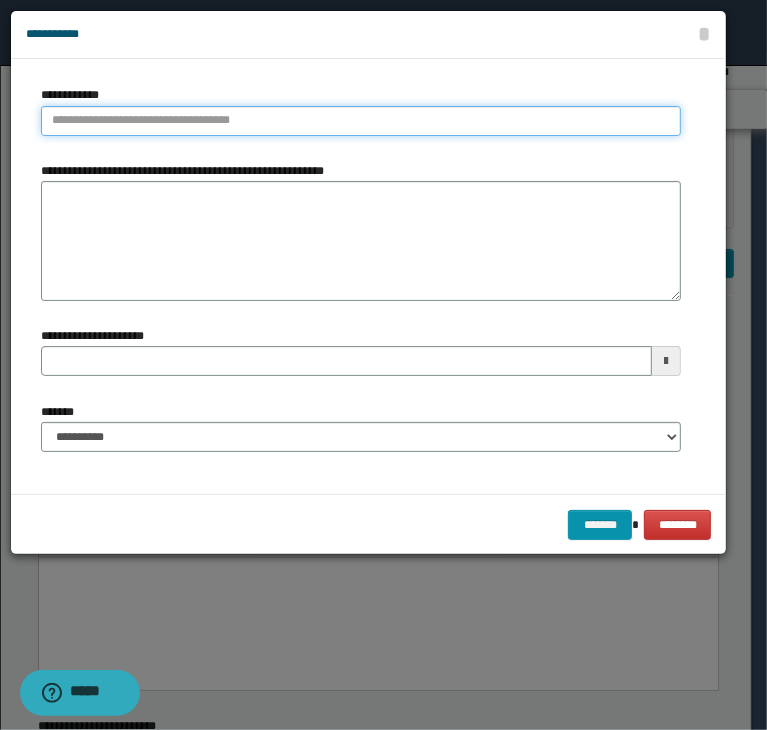 click on "**********" at bounding box center (361, 121) 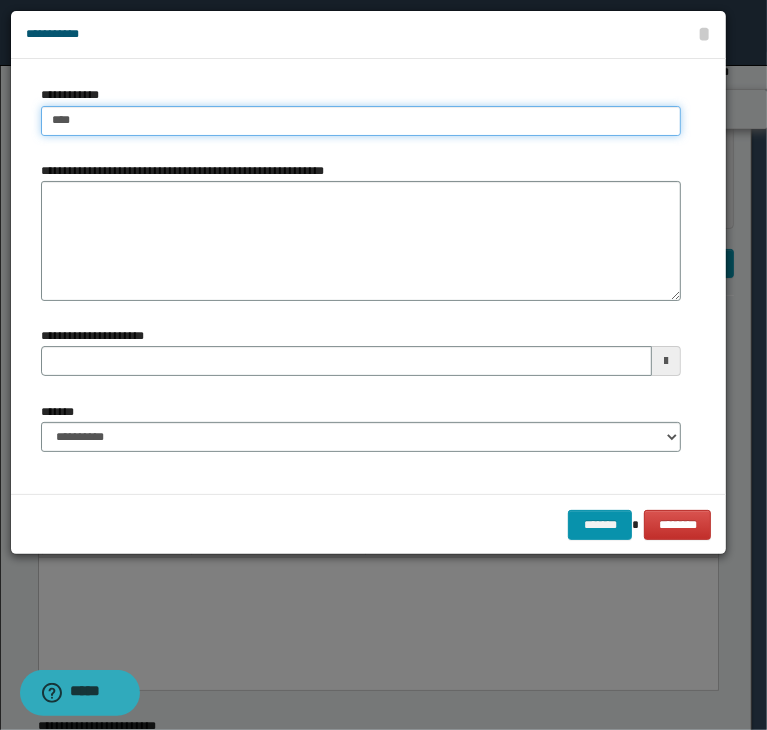 type on "****" 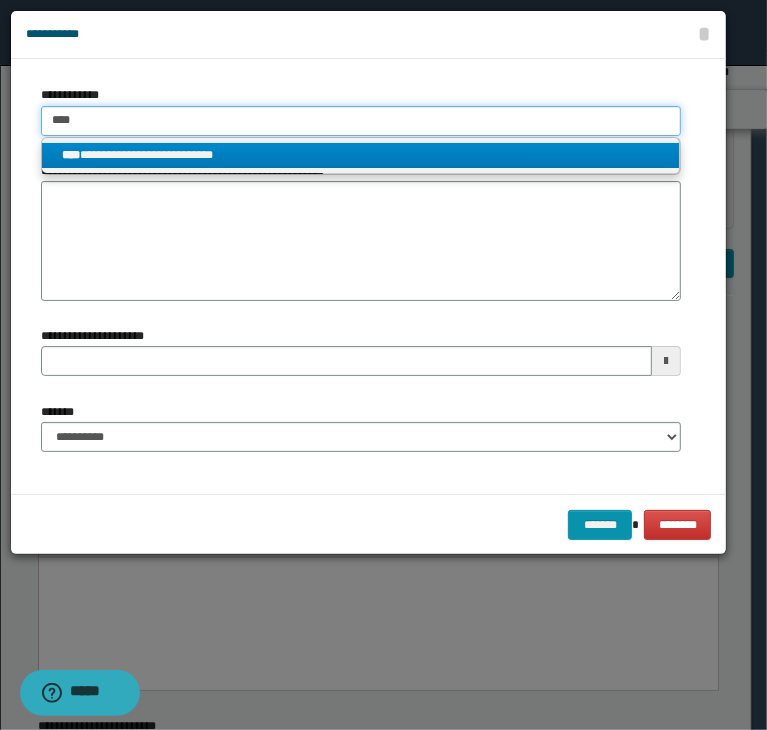 type on "****" 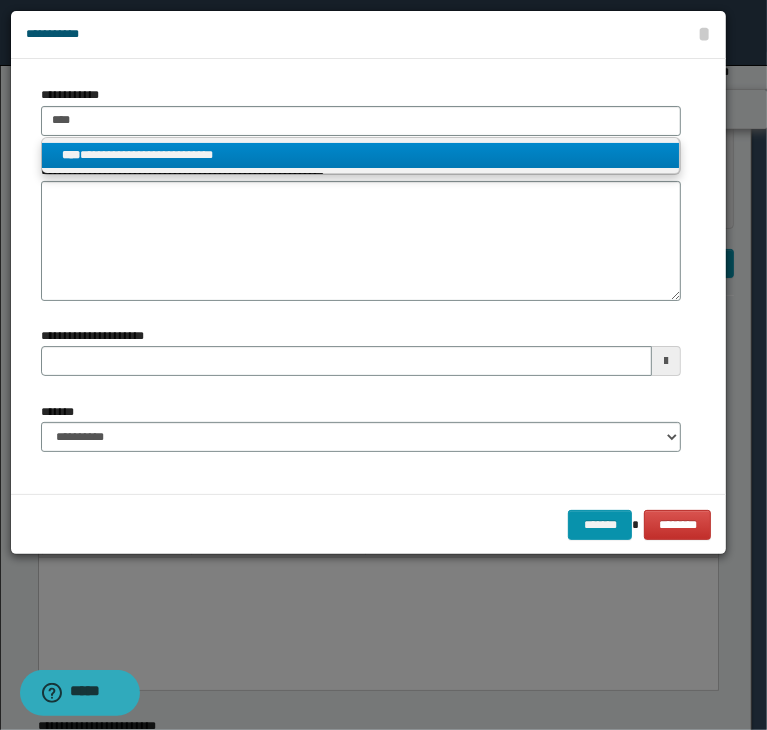 drag, startPoint x: 126, startPoint y: 154, endPoint x: 143, endPoint y: 175, distance: 27.018513 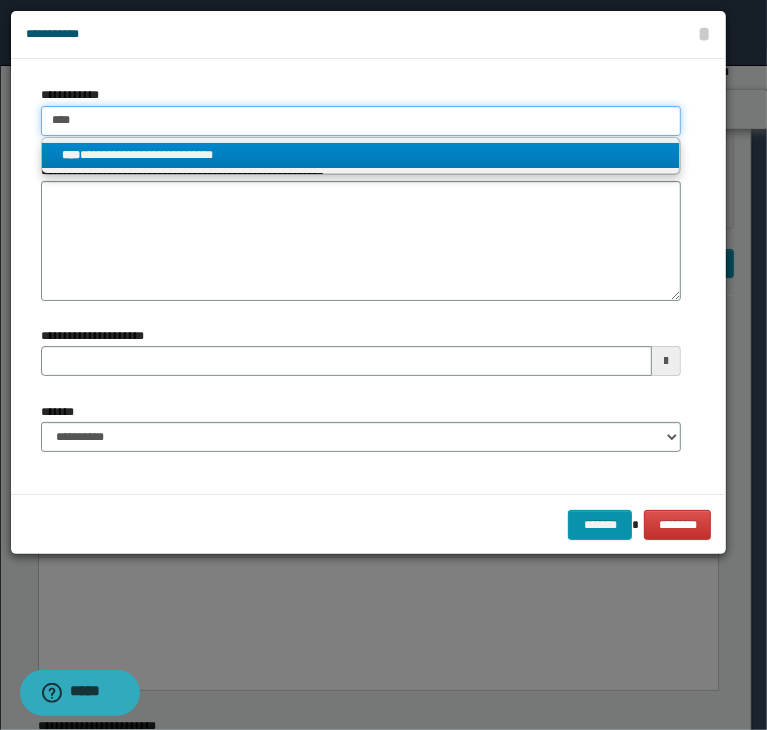 type 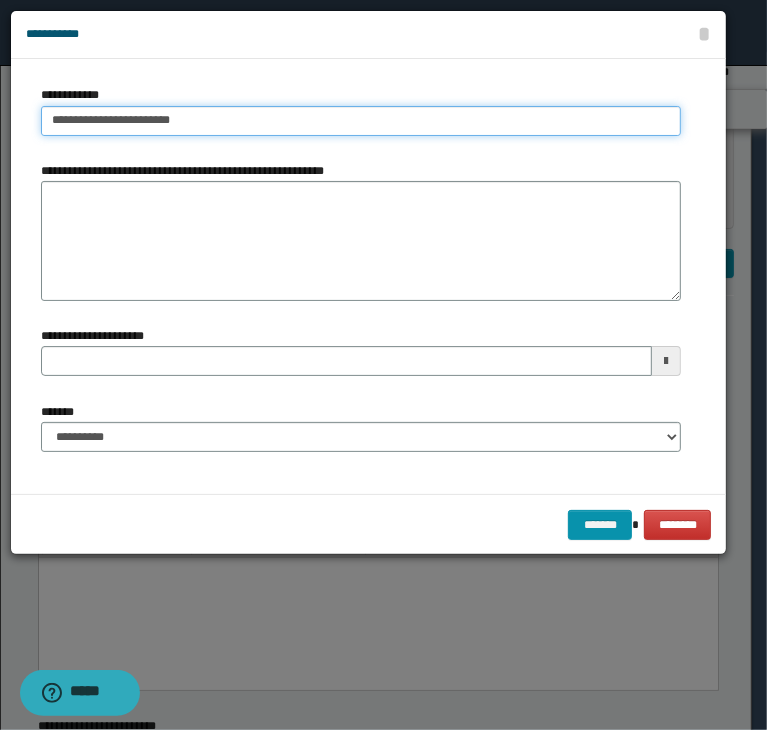 type on "**********" 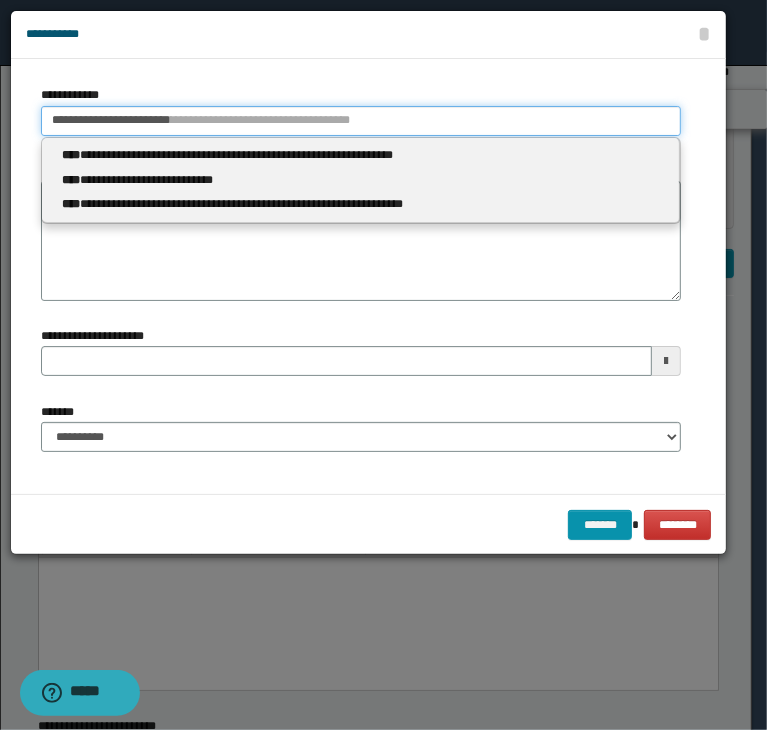 click on "**********" at bounding box center (361, 121) 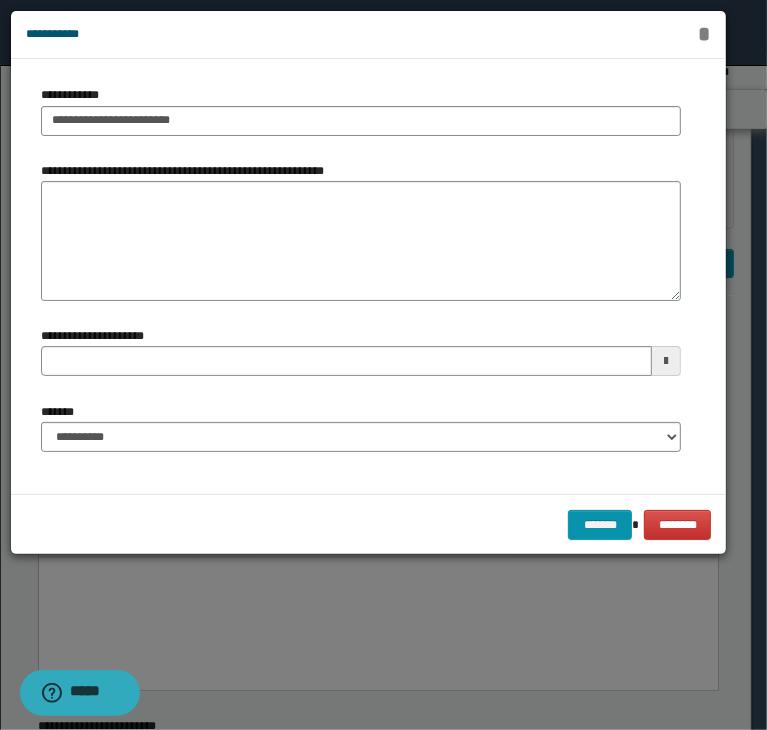 type 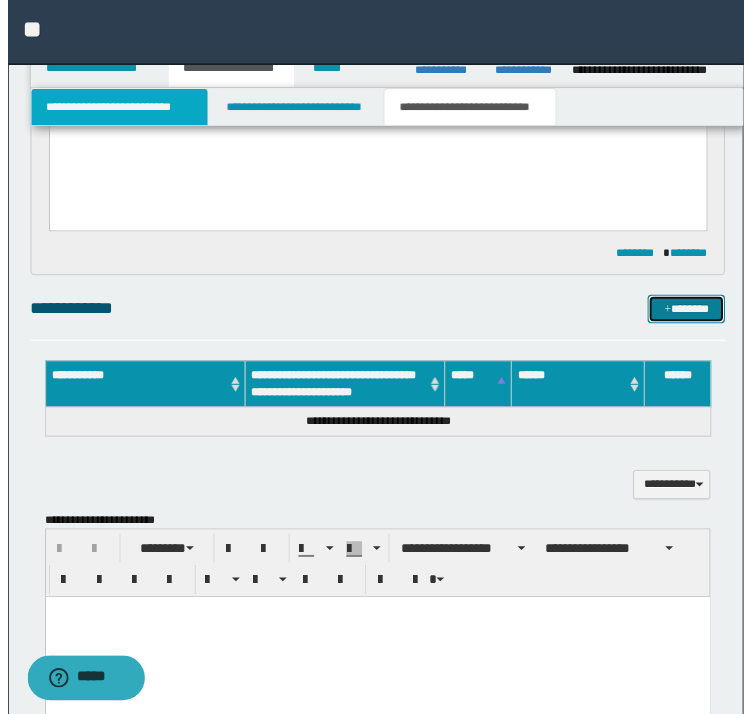 scroll, scrollTop: 300, scrollLeft: 0, axis: vertical 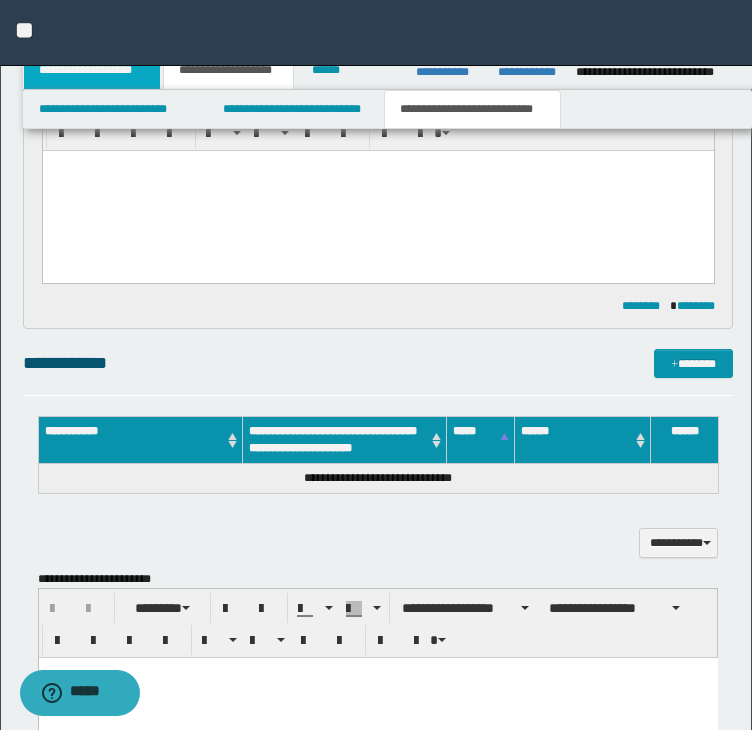 click on "**********" at bounding box center (92, 70) 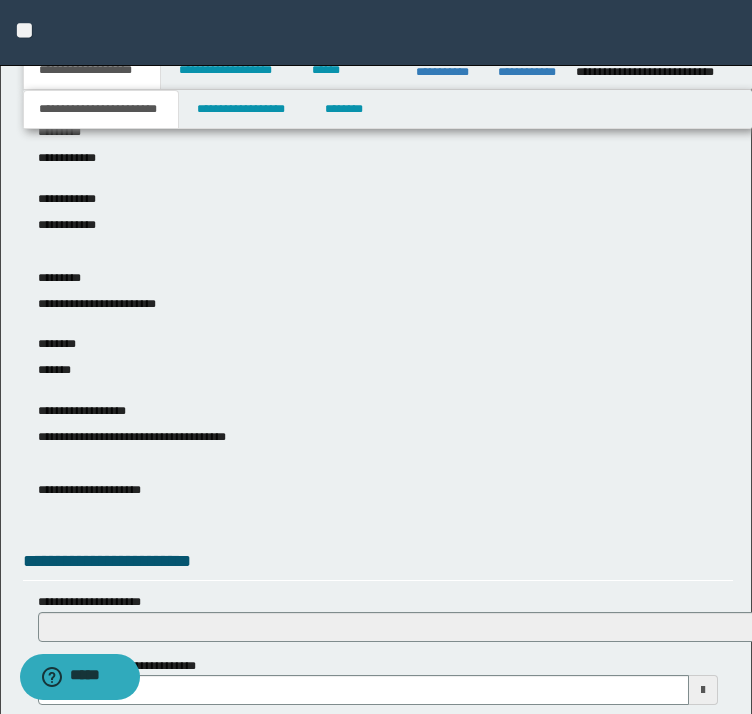 click on "**********" at bounding box center [101, 109] 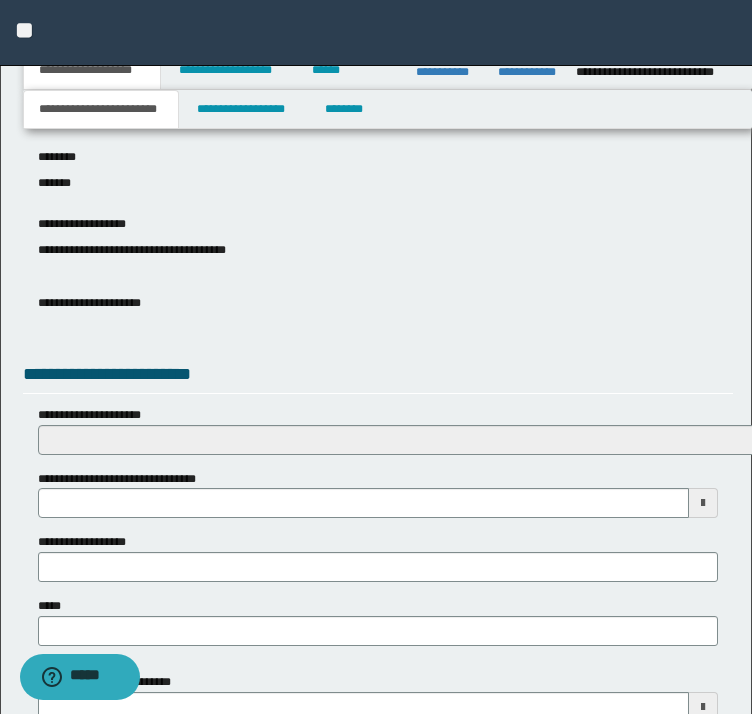 scroll, scrollTop: 600, scrollLeft: 0, axis: vertical 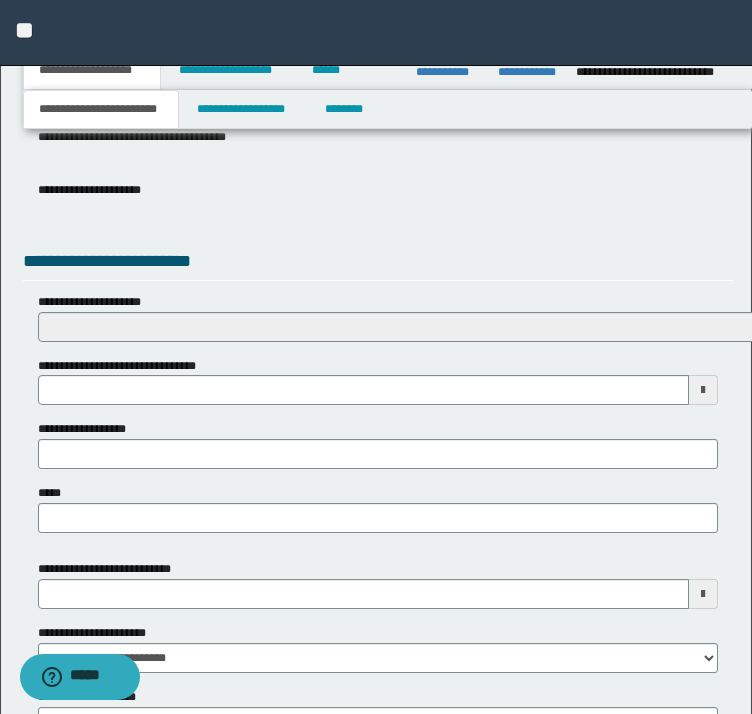click on "**********" at bounding box center [376, -243] 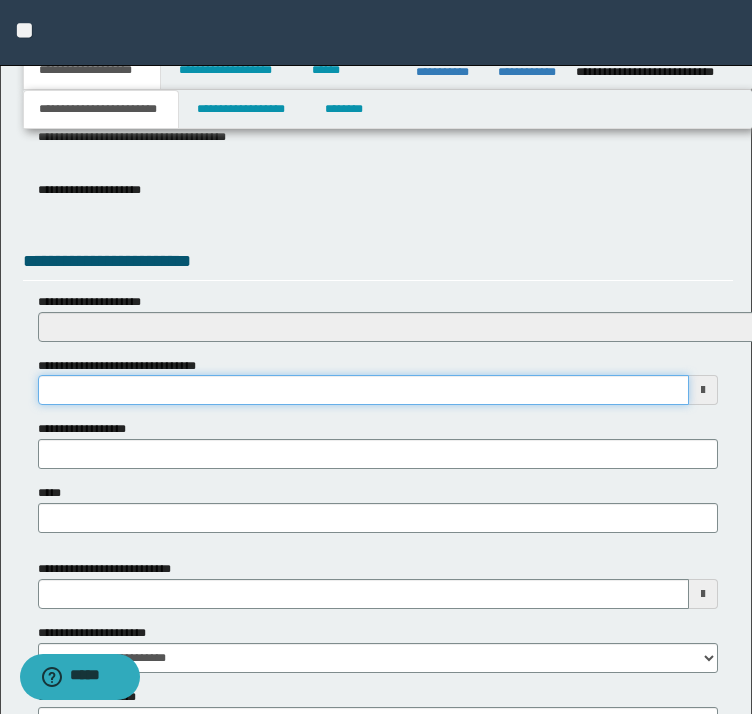 click on "**********" at bounding box center (364, 390) 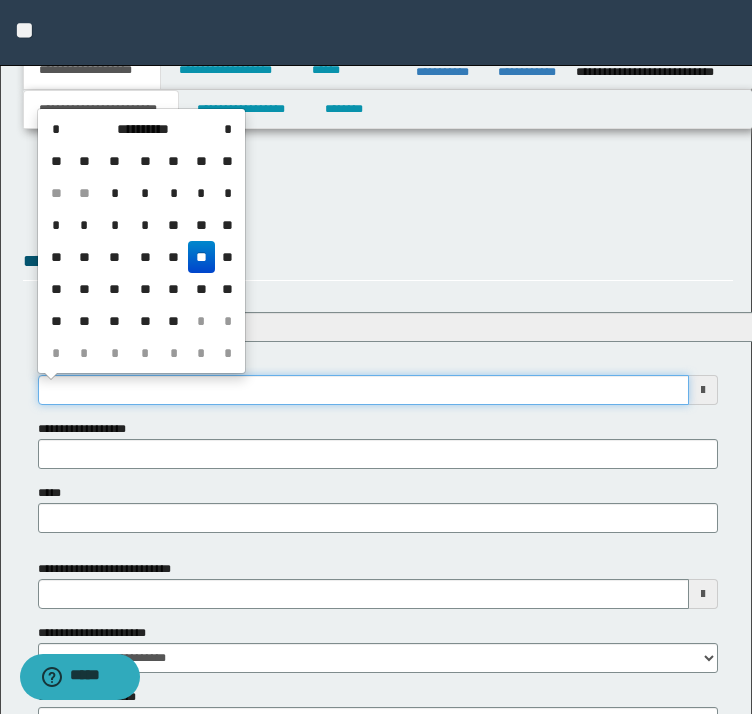type on "**********" 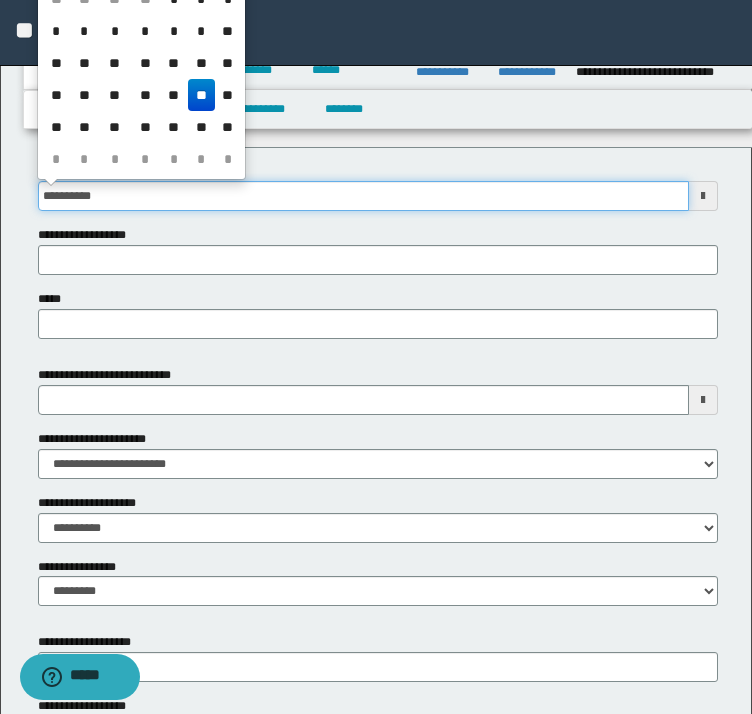 scroll, scrollTop: 800, scrollLeft: 0, axis: vertical 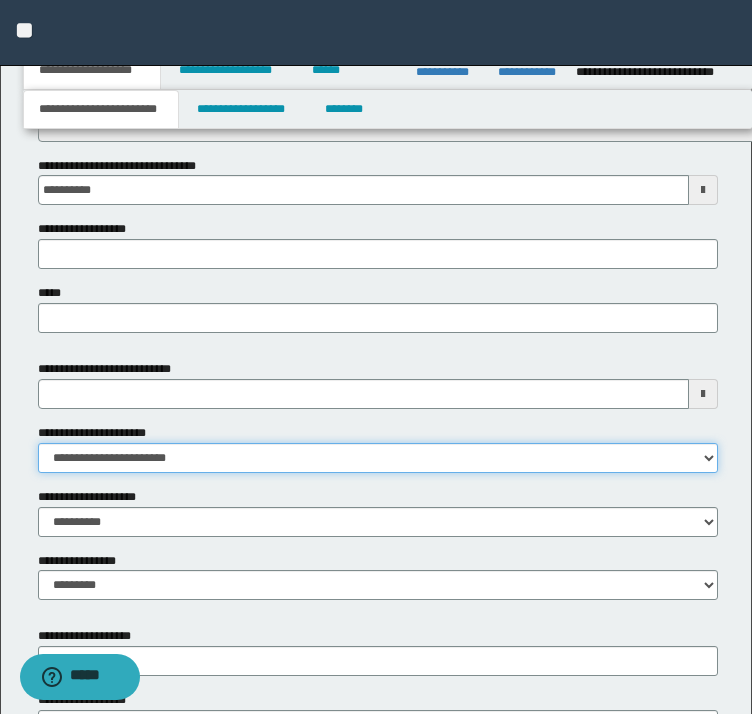 click on "**********" at bounding box center (378, 458) 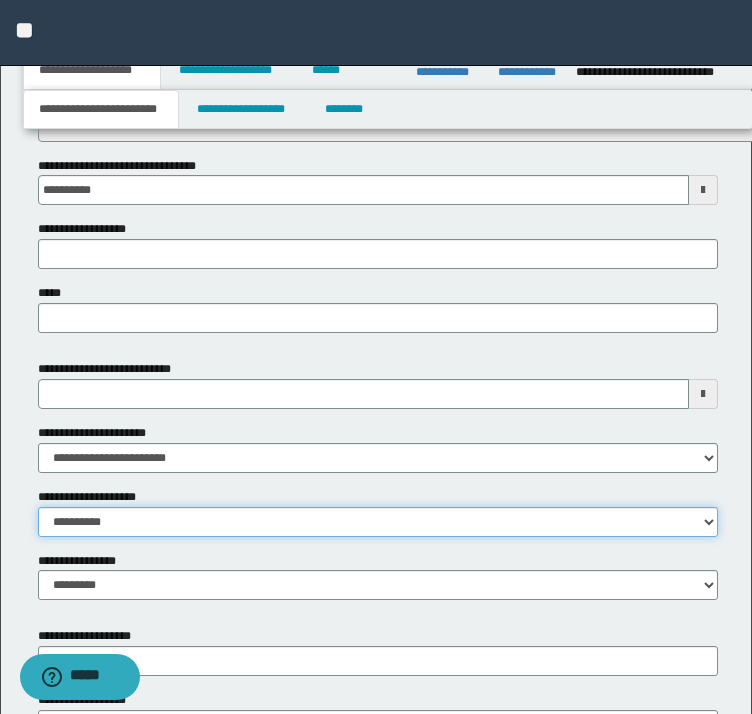 drag, startPoint x: 84, startPoint y: 522, endPoint x: 83, endPoint y: 538, distance: 16.03122 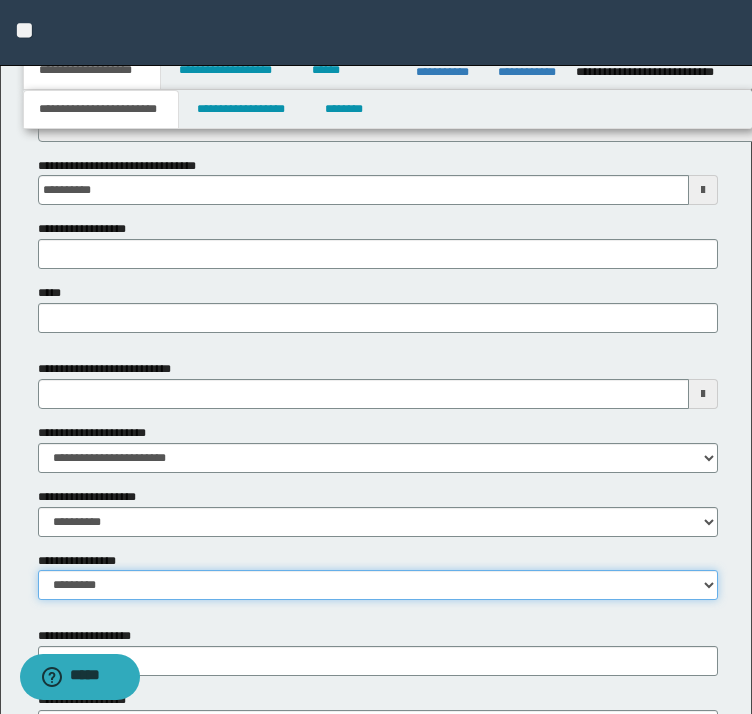 click on "**********" at bounding box center [378, 585] 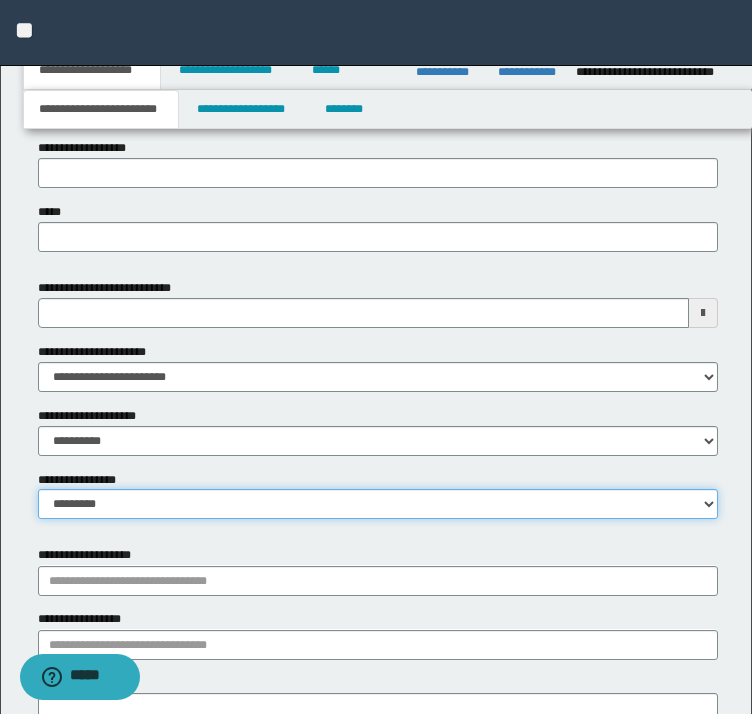 scroll, scrollTop: 1000, scrollLeft: 0, axis: vertical 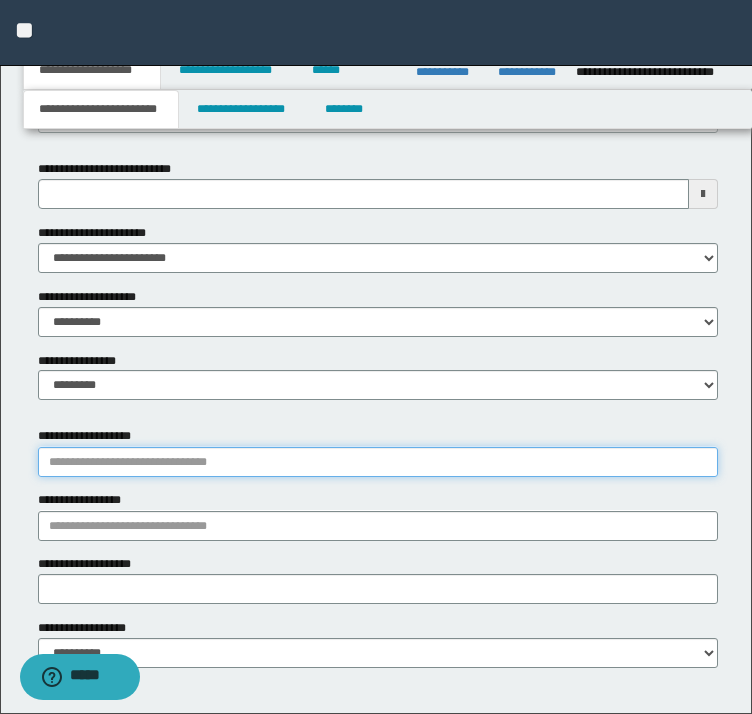 click on "**********" at bounding box center [378, 462] 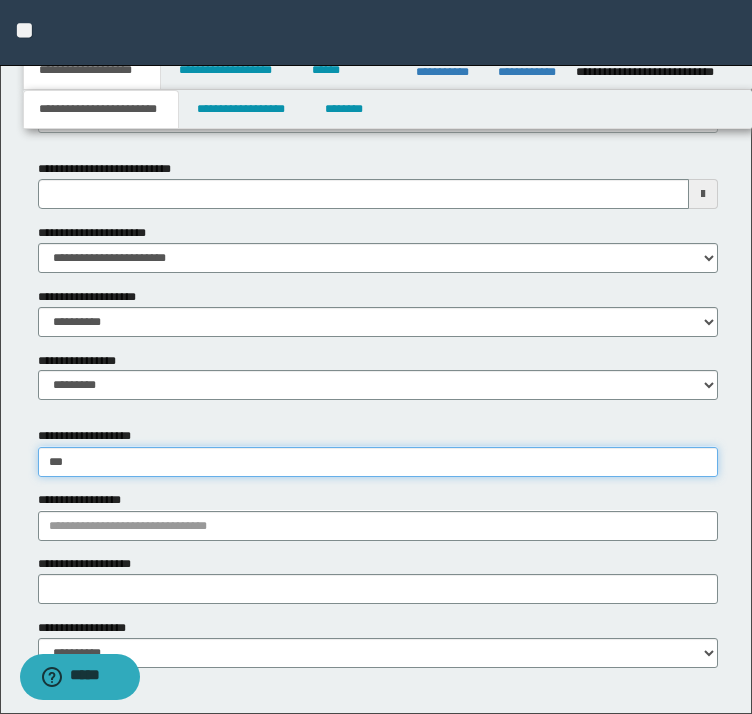 type on "****" 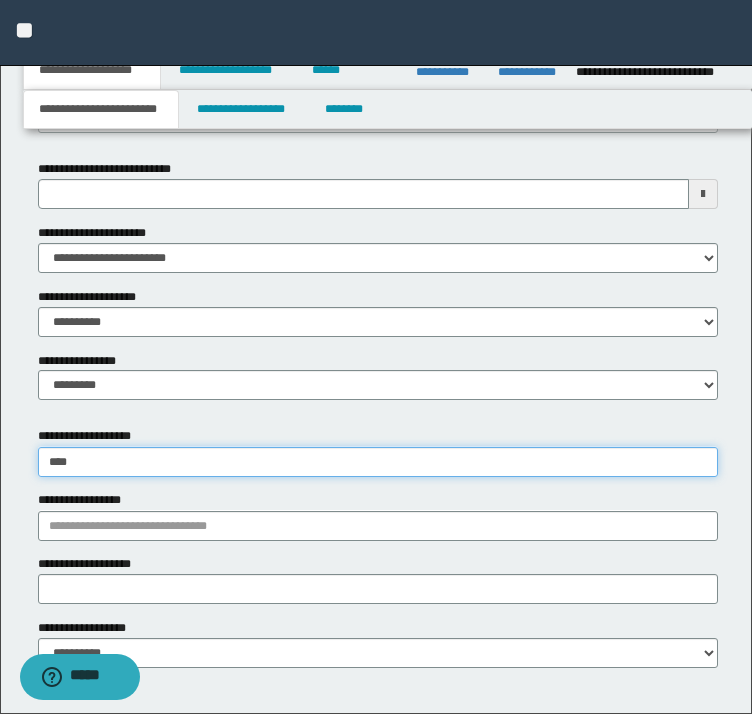 type on "**********" 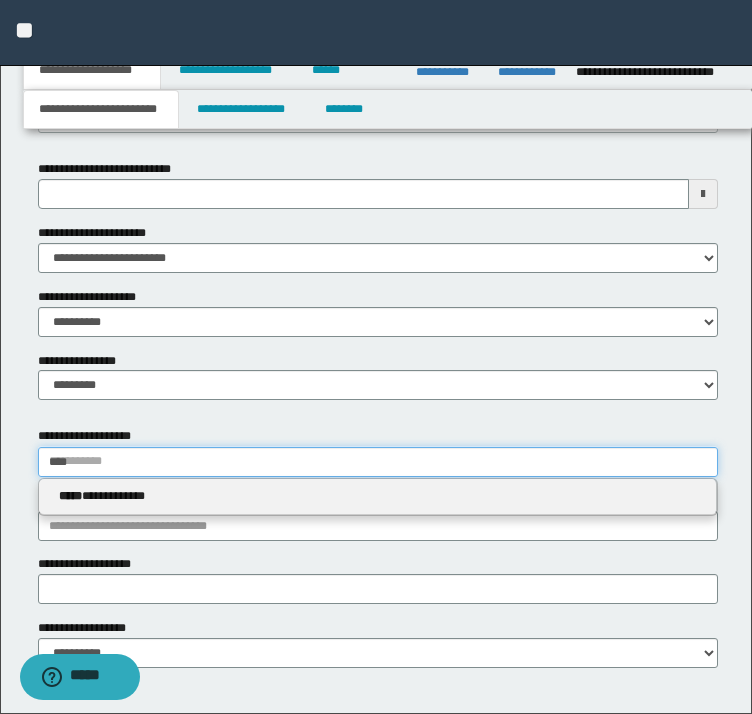type 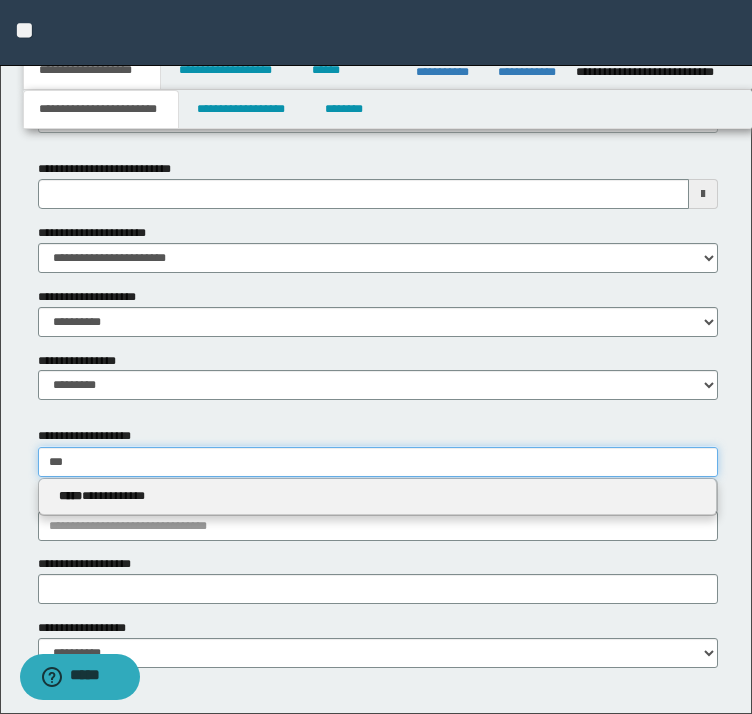 type on "****" 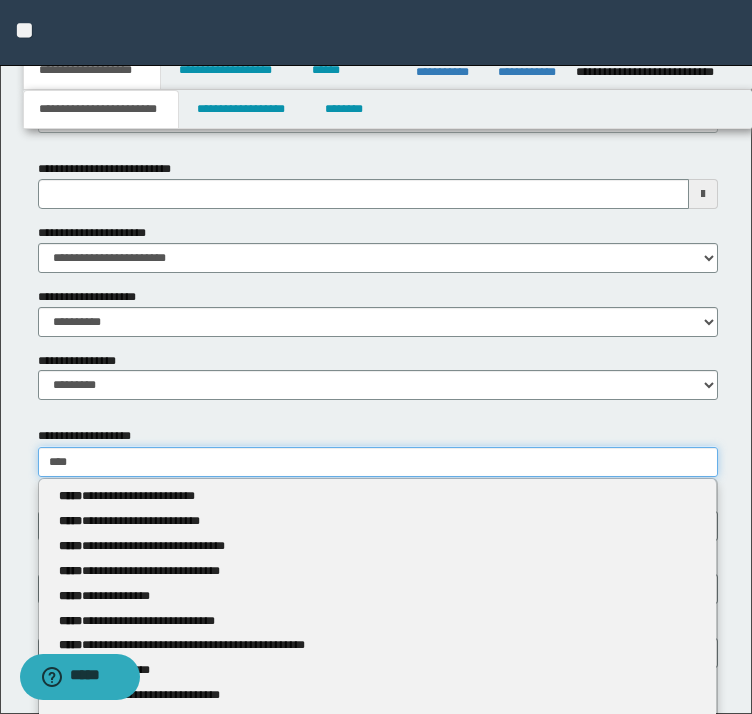 type on "**********" 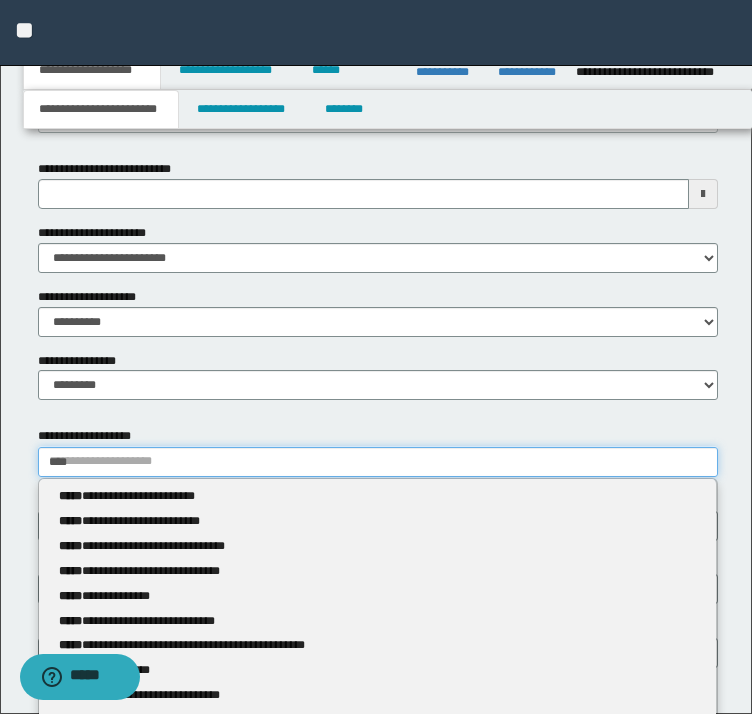 type 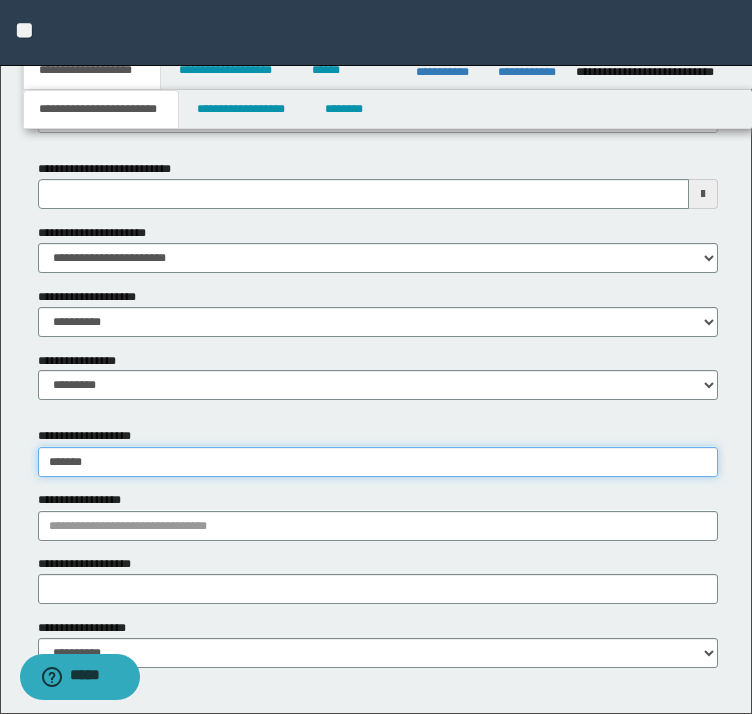 type on "********" 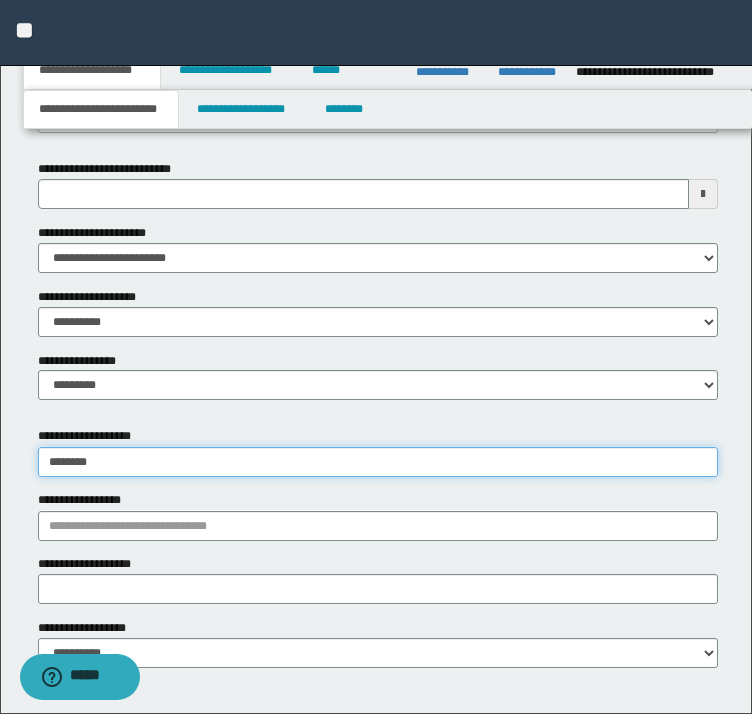 type on "*********" 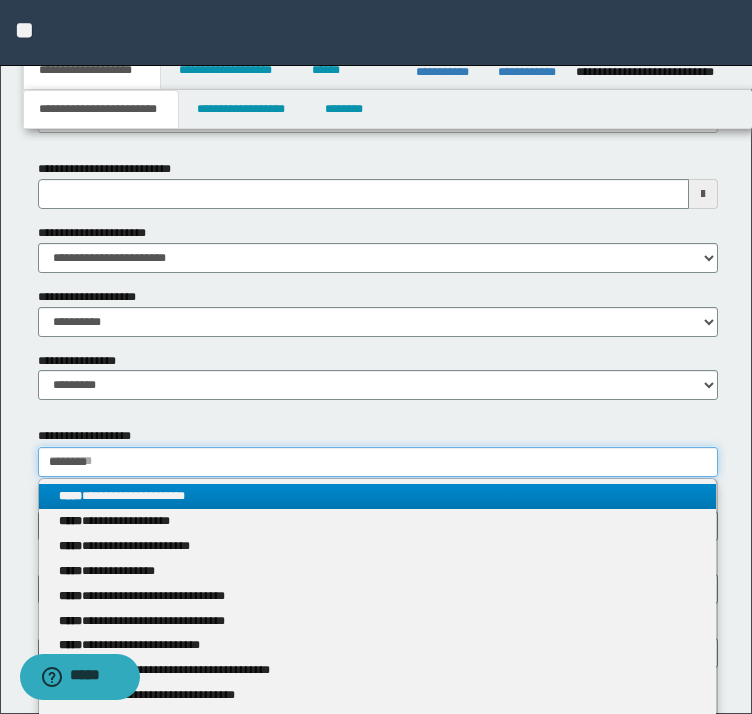 type on "********" 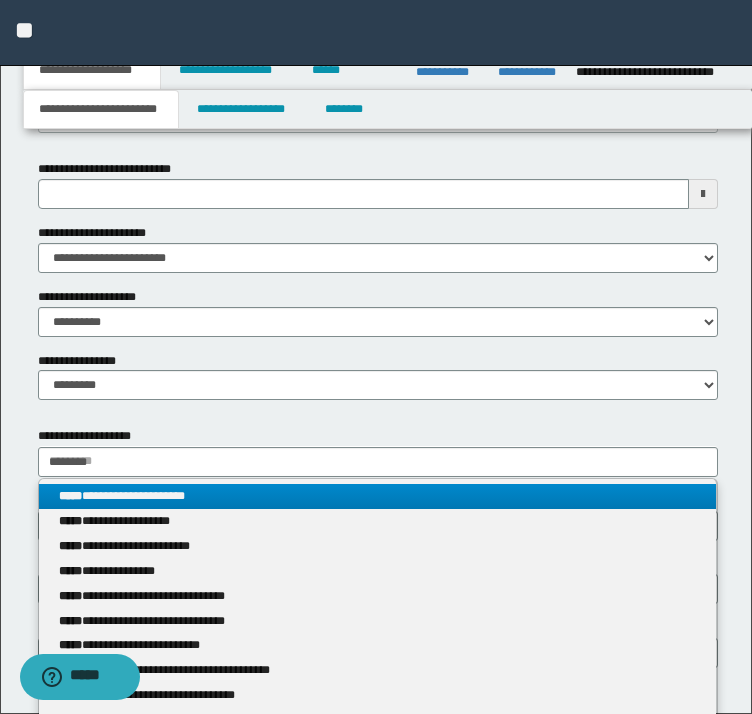 click on "**********" at bounding box center (378, 496) 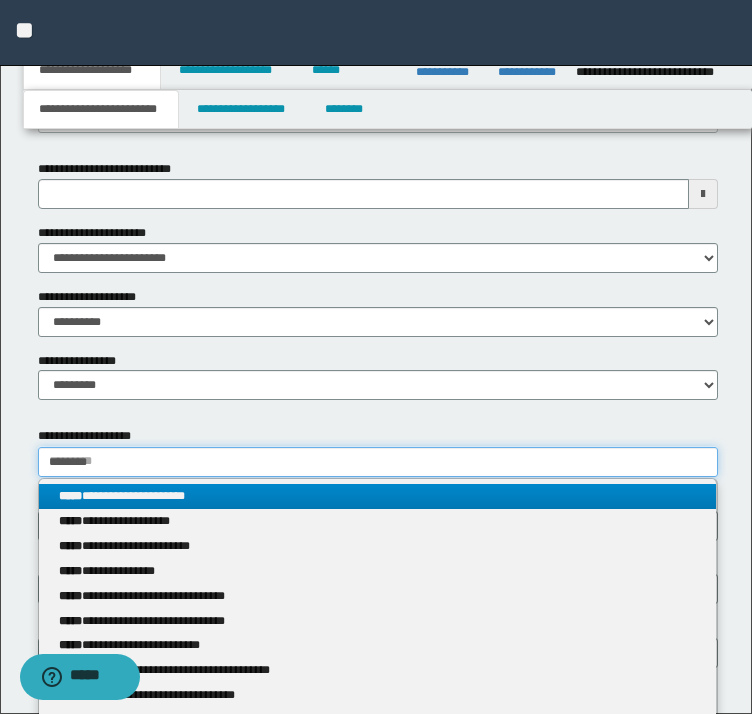 type 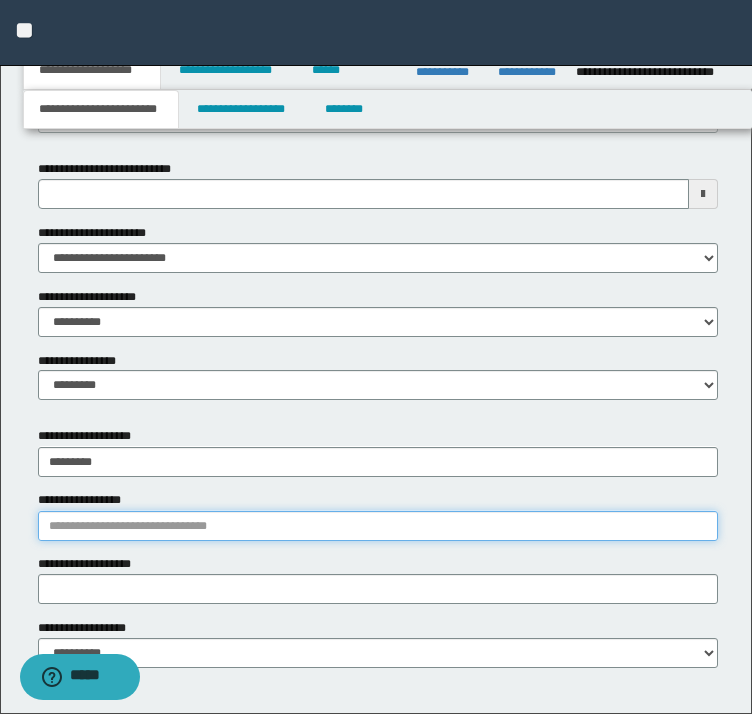 click on "**********" at bounding box center (378, 526) 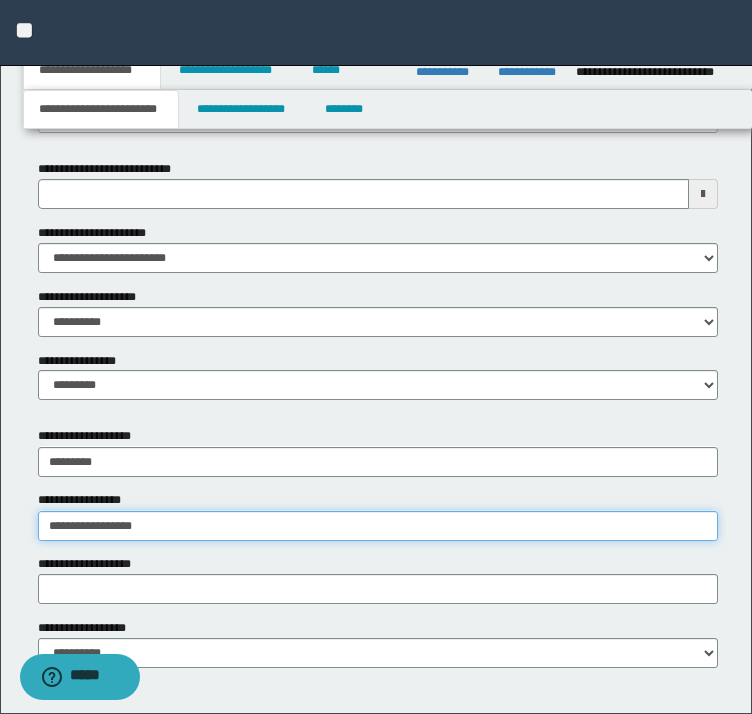 type on "**********" 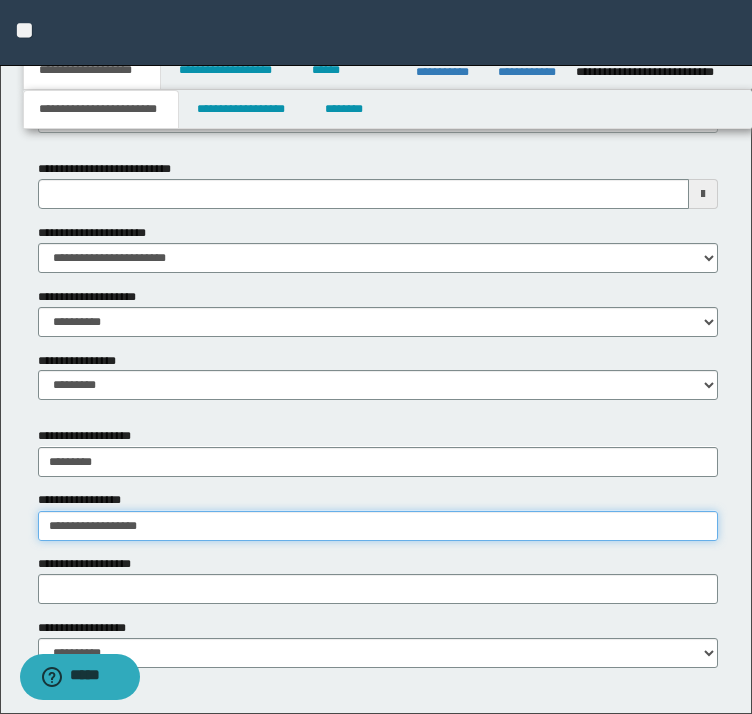 type on "**********" 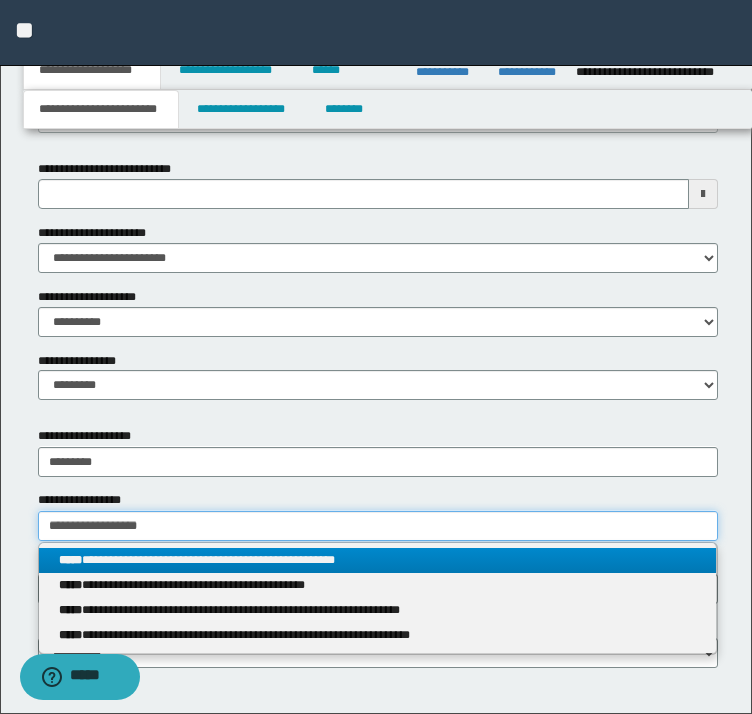 type on "**********" 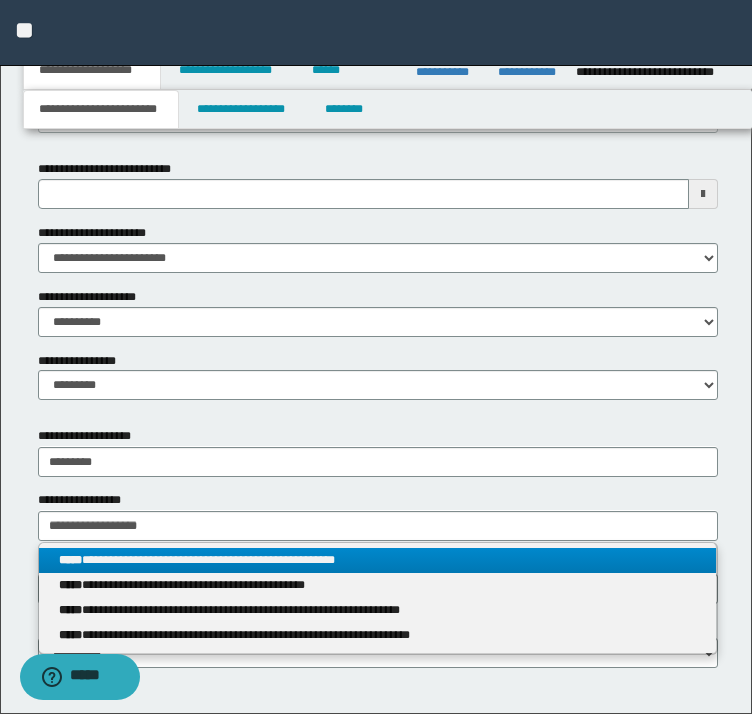 click on "**********" at bounding box center [378, 560] 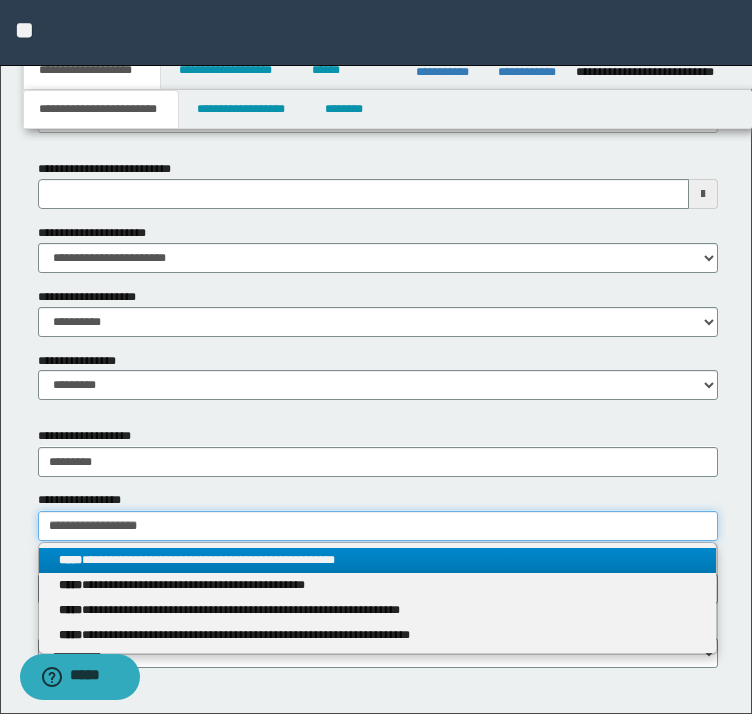 type 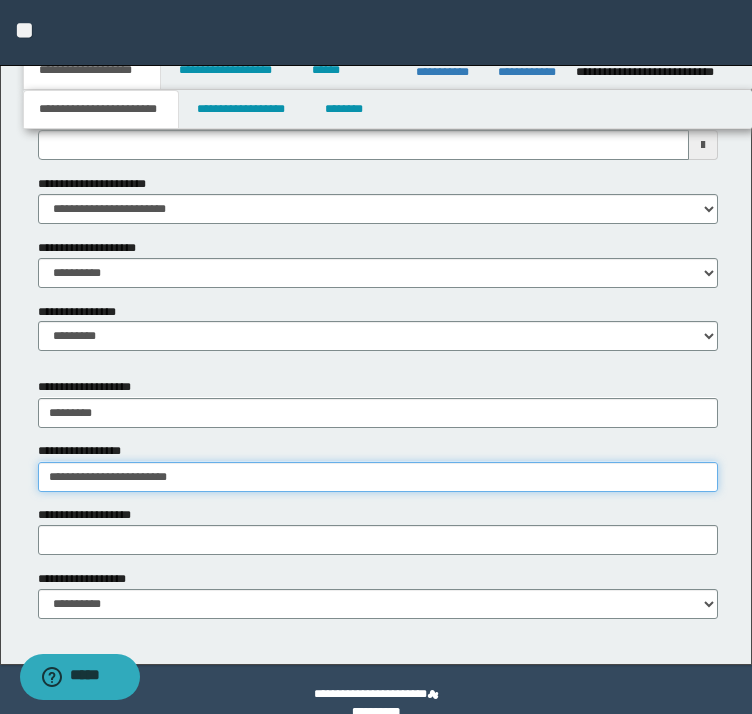 scroll, scrollTop: 1076, scrollLeft: 0, axis: vertical 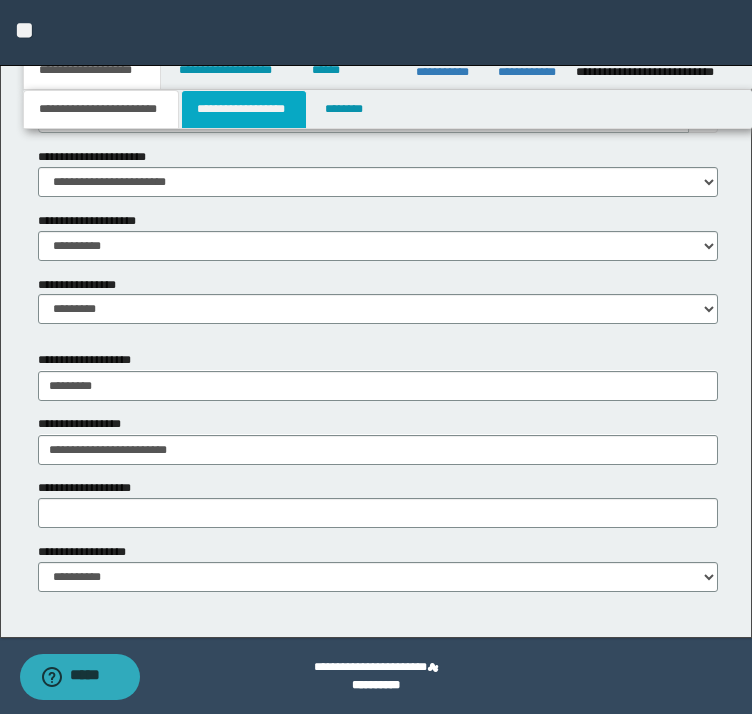click on "**********" at bounding box center (244, 109) 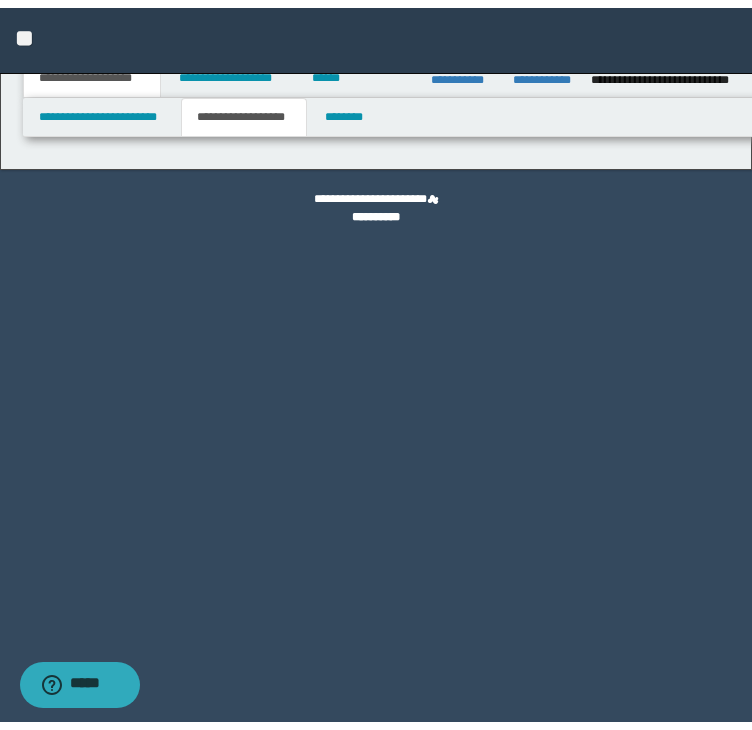 scroll, scrollTop: 0, scrollLeft: 0, axis: both 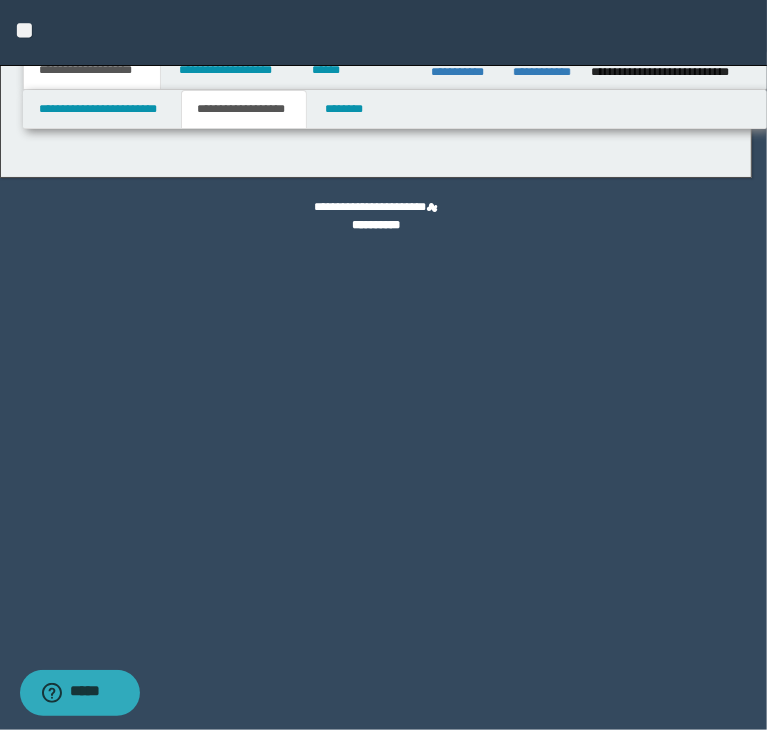 type on "********" 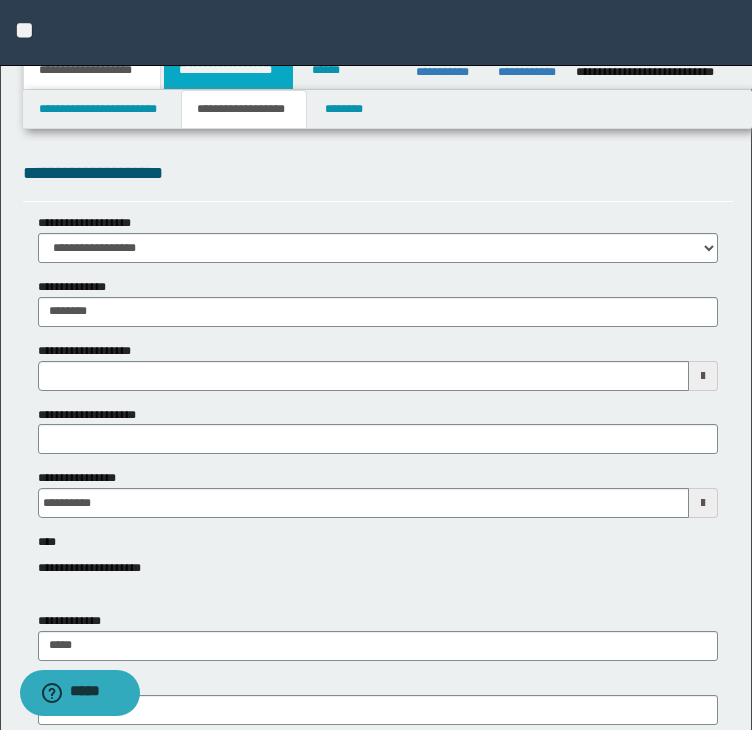 click on "**********" at bounding box center (228, 70) 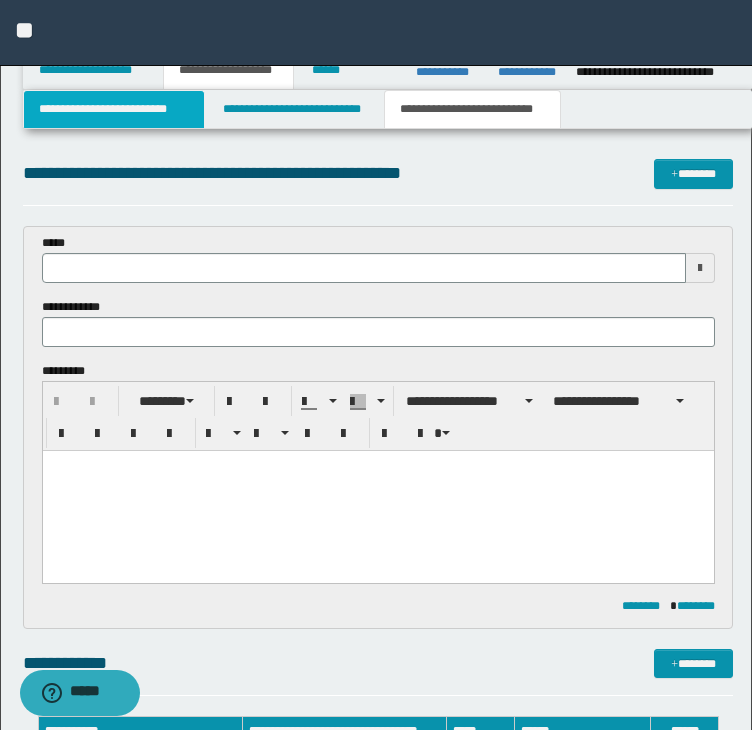 click on "**********" at bounding box center [114, 109] 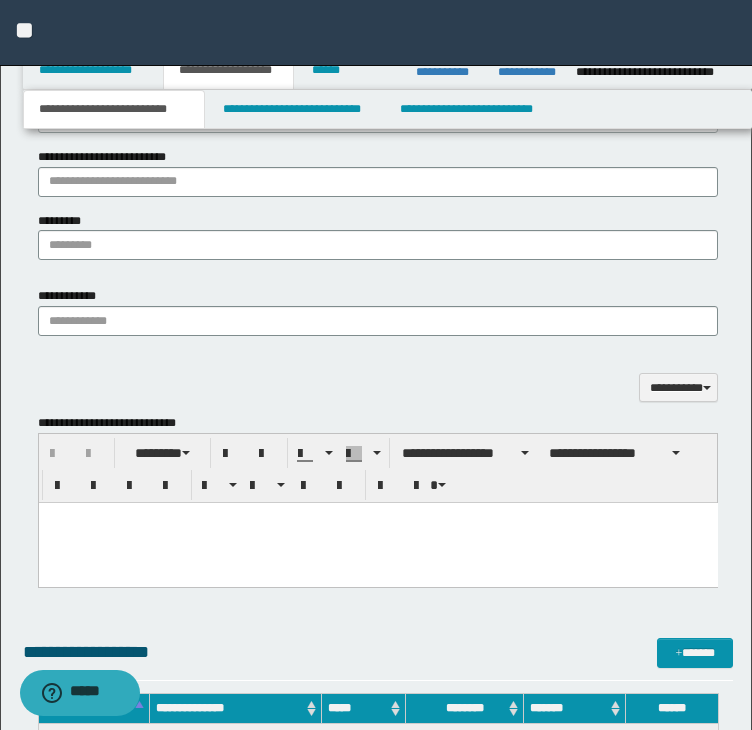 scroll, scrollTop: 1605, scrollLeft: 0, axis: vertical 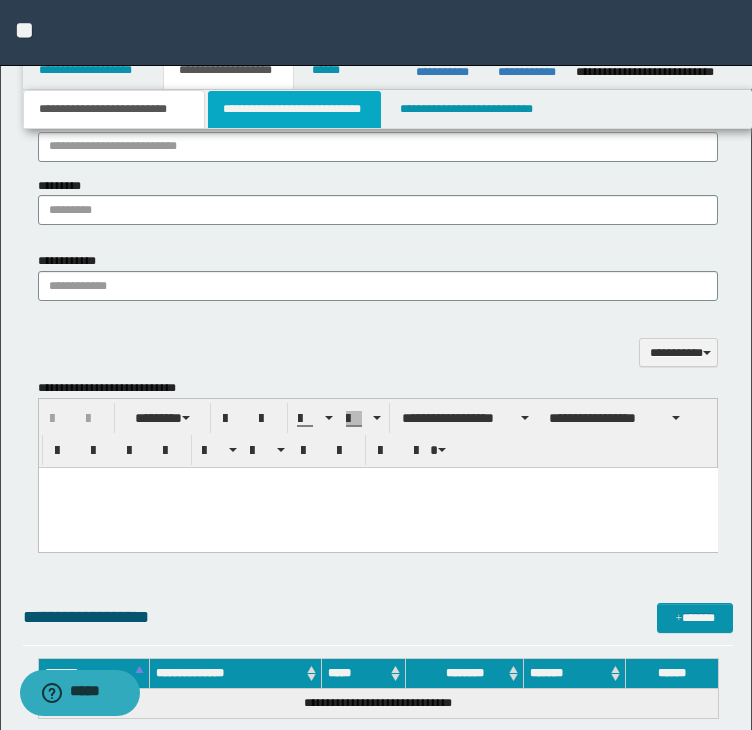 click on "**********" at bounding box center [294, 109] 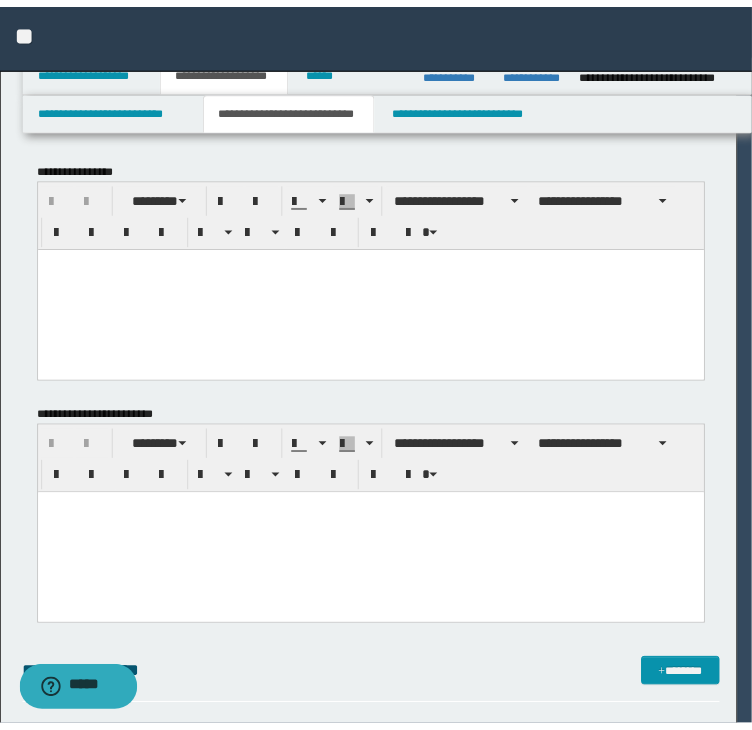 scroll, scrollTop: 0, scrollLeft: 0, axis: both 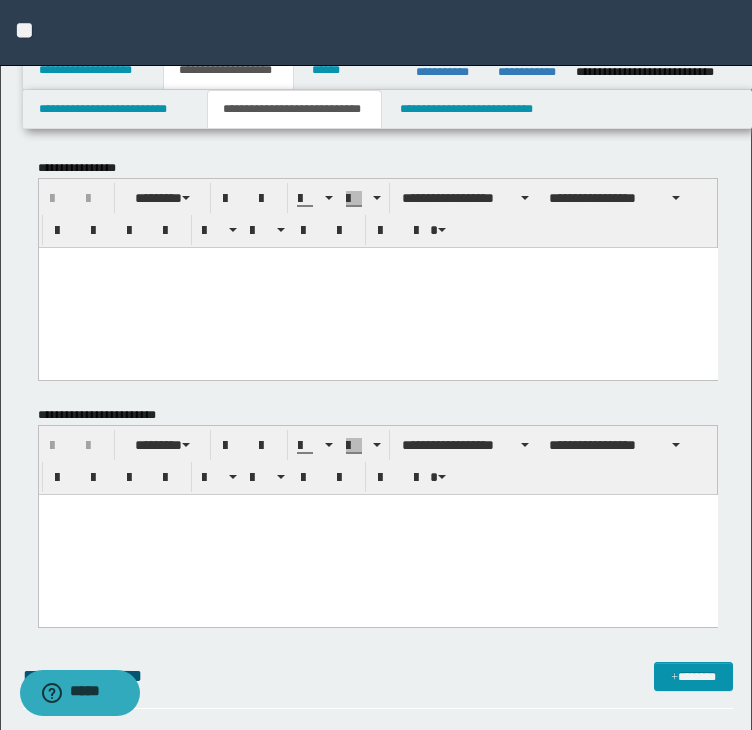 click at bounding box center (377, 287) 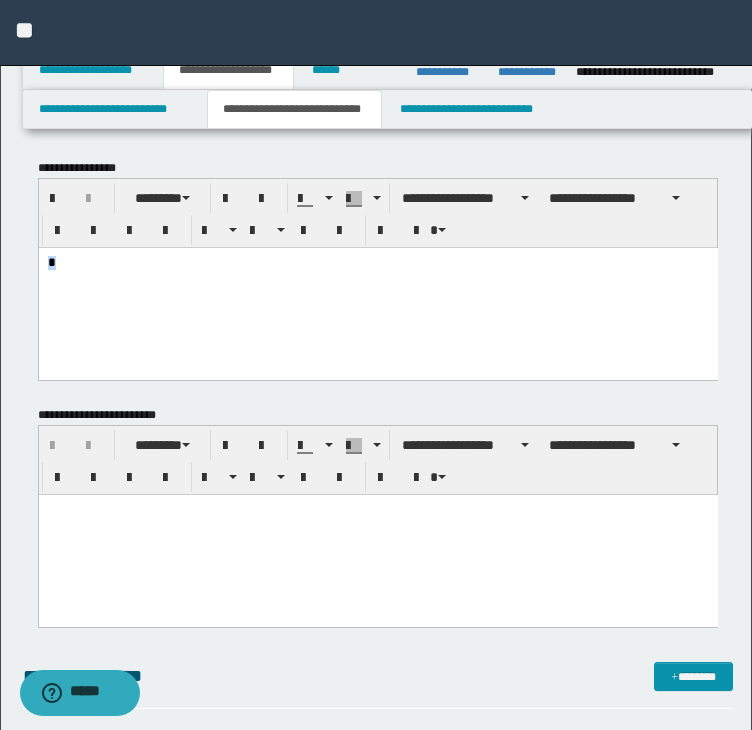 drag, startPoint x: 36, startPoint y: 249, endPoint x: 15, endPoint y: 249, distance: 21 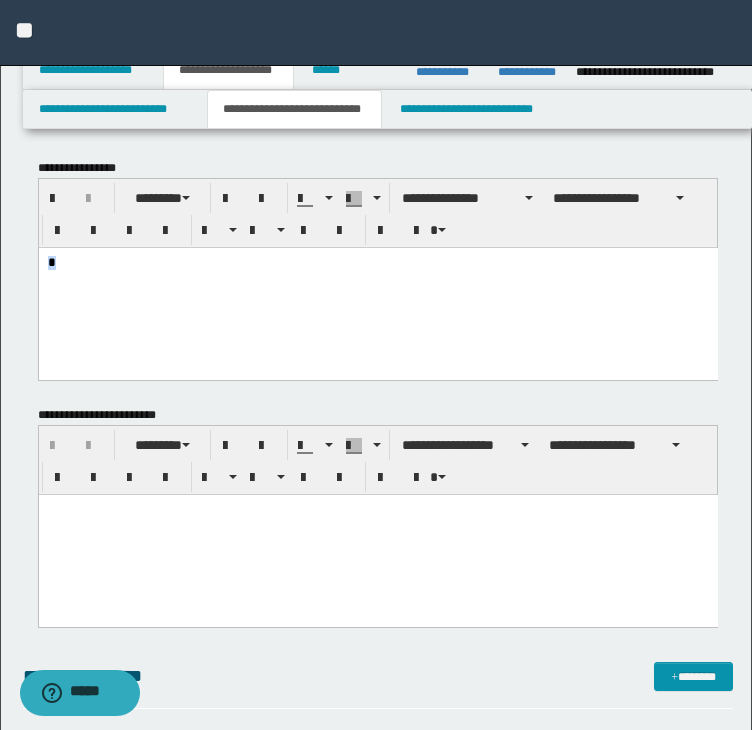 drag, startPoint x: 73, startPoint y: 267, endPoint x: 50, endPoint y: 499, distance: 233.1373 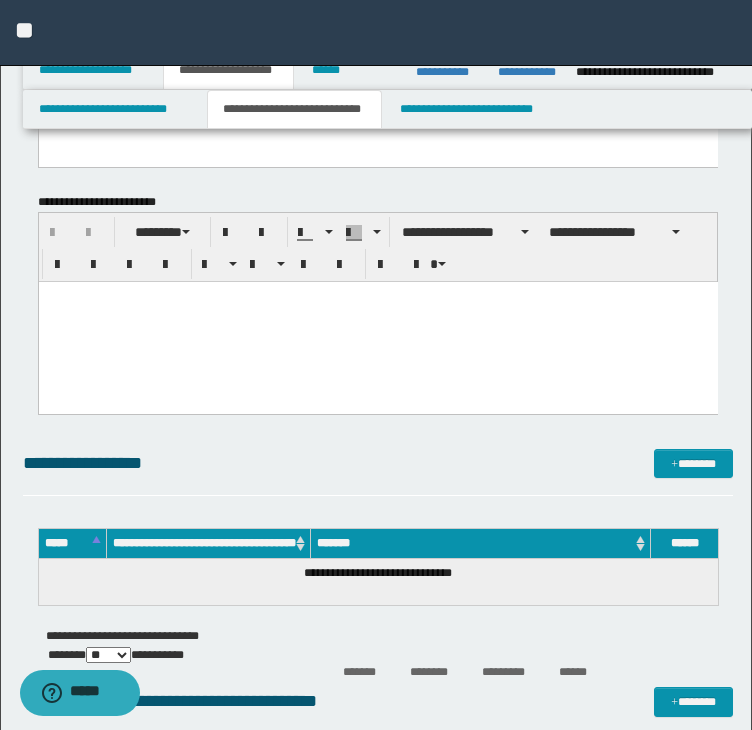 drag, startPoint x: 49, startPoint y: -1537, endPoint x: 223, endPoint y: 316, distance: 1861.1515 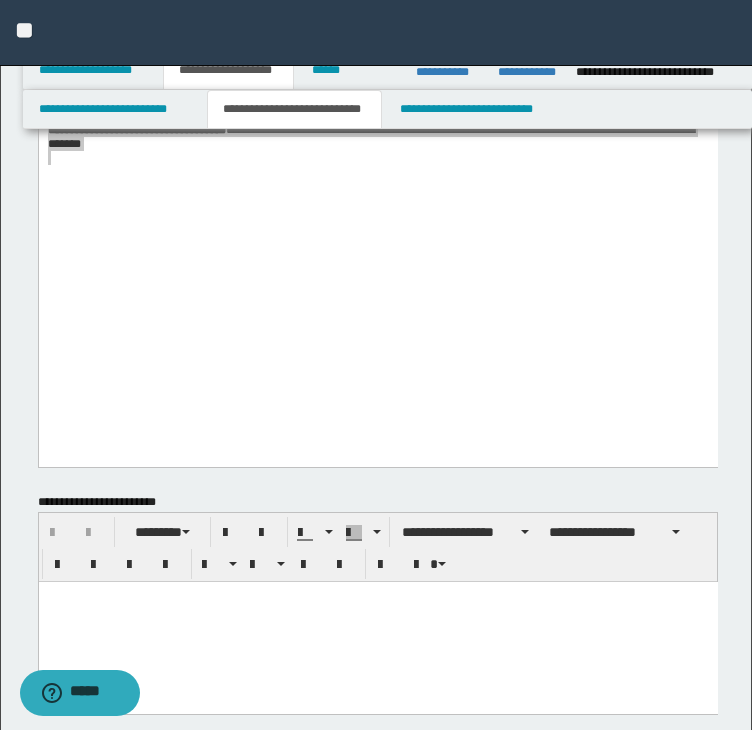 drag, startPoint x: 223, startPoint y: -1224, endPoint x: 266, endPoint y: 373, distance: 1597.5787 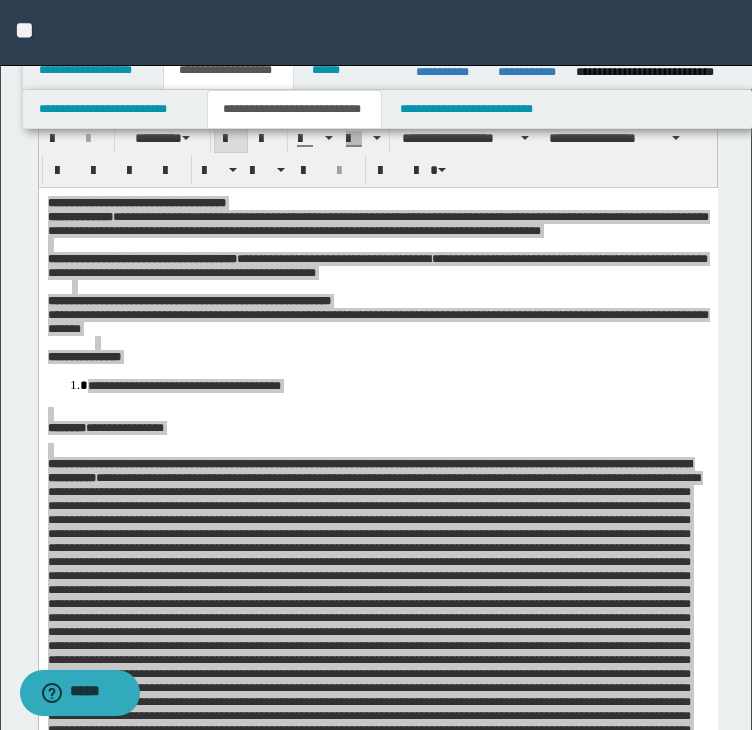scroll, scrollTop: 0, scrollLeft: 0, axis: both 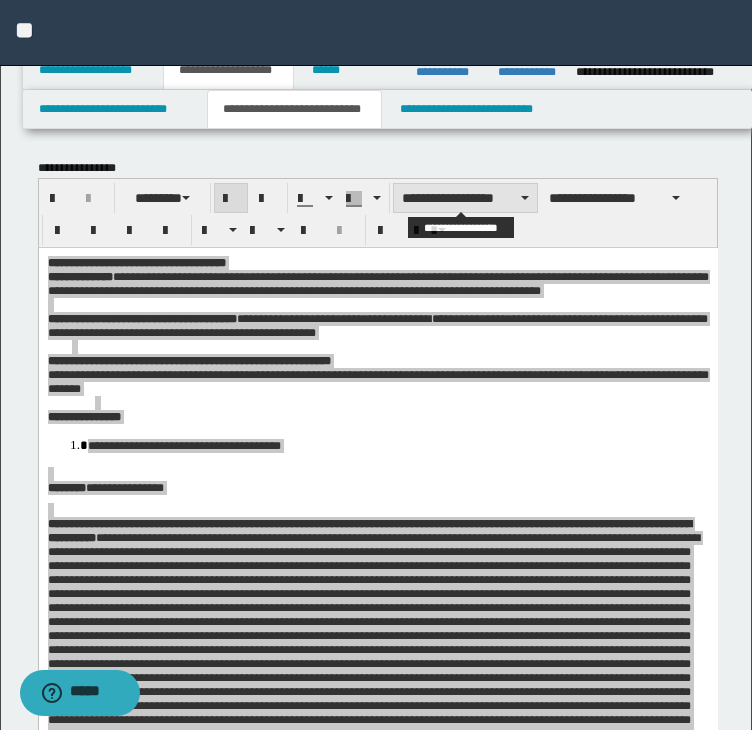 click on "**********" at bounding box center [465, 198] 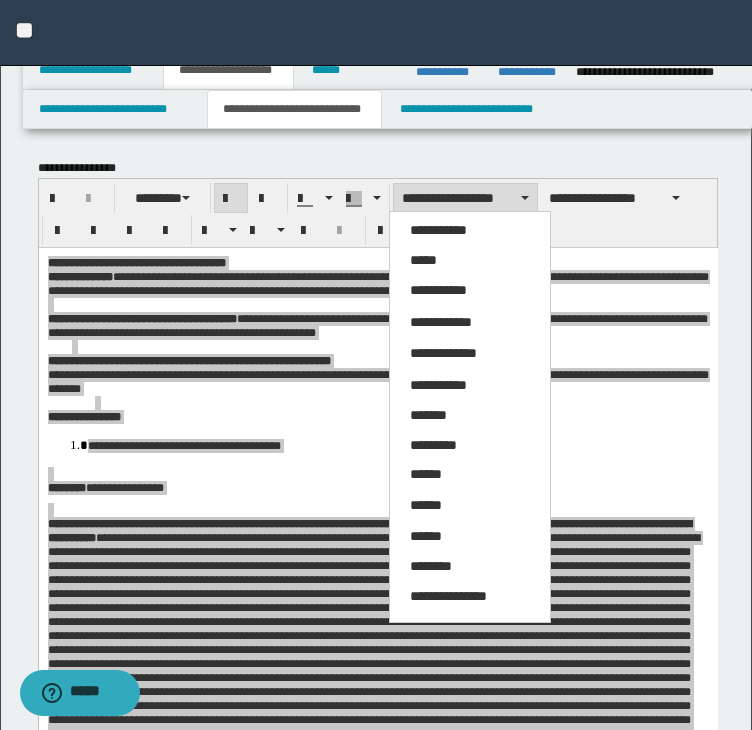 click on "*****" at bounding box center [423, 260] 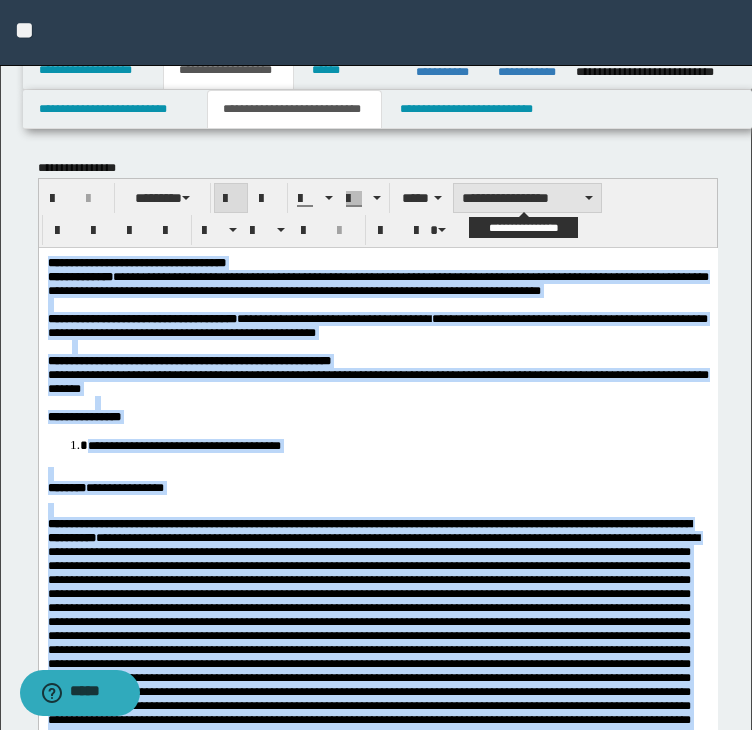 click on "**********" at bounding box center [527, 198] 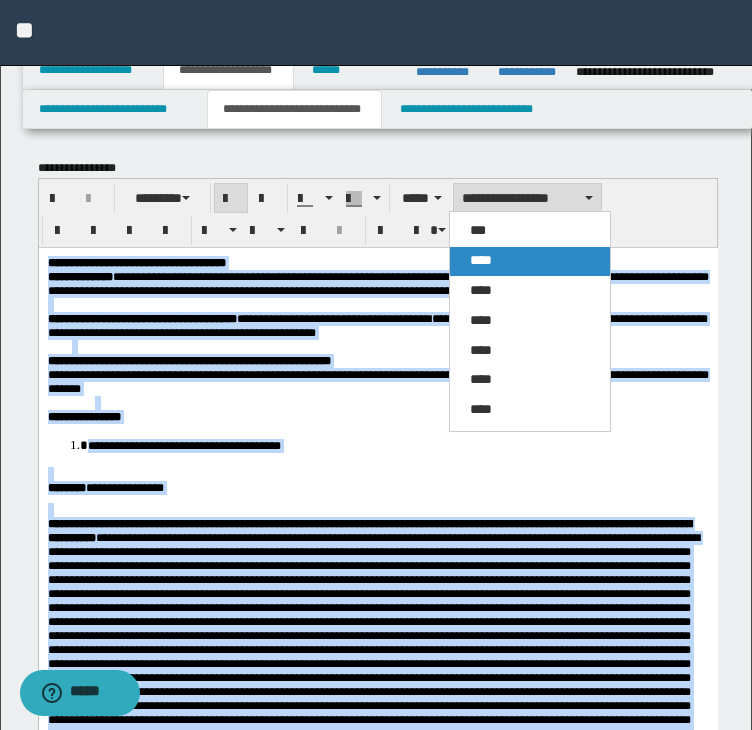 click on "****" at bounding box center [530, 261] 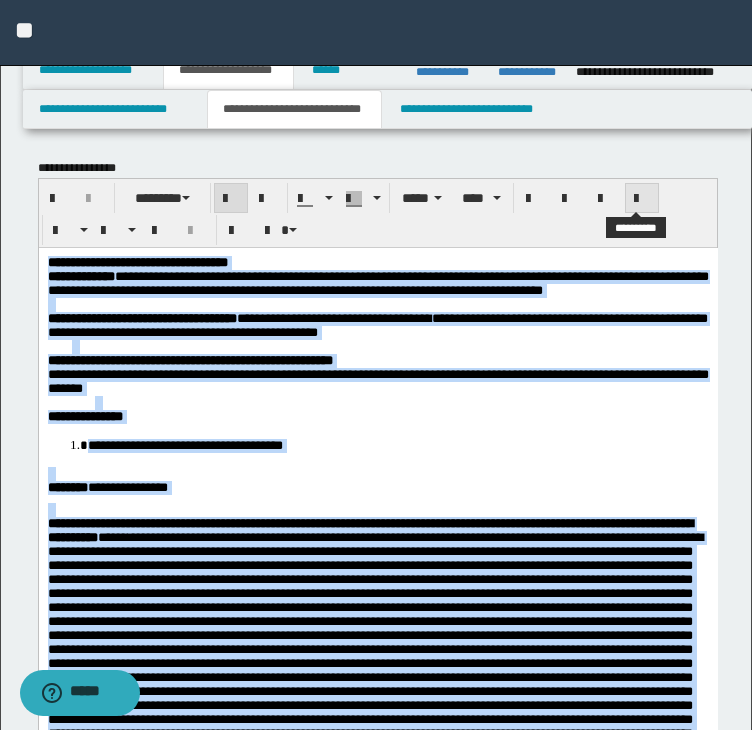 click at bounding box center (642, 199) 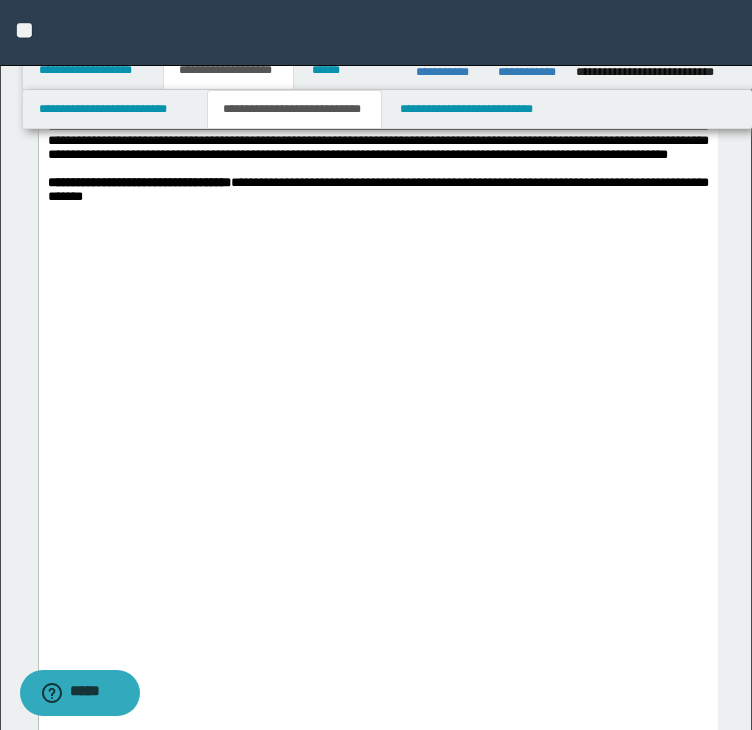 scroll, scrollTop: 2047, scrollLeft: 0, axis: vertical 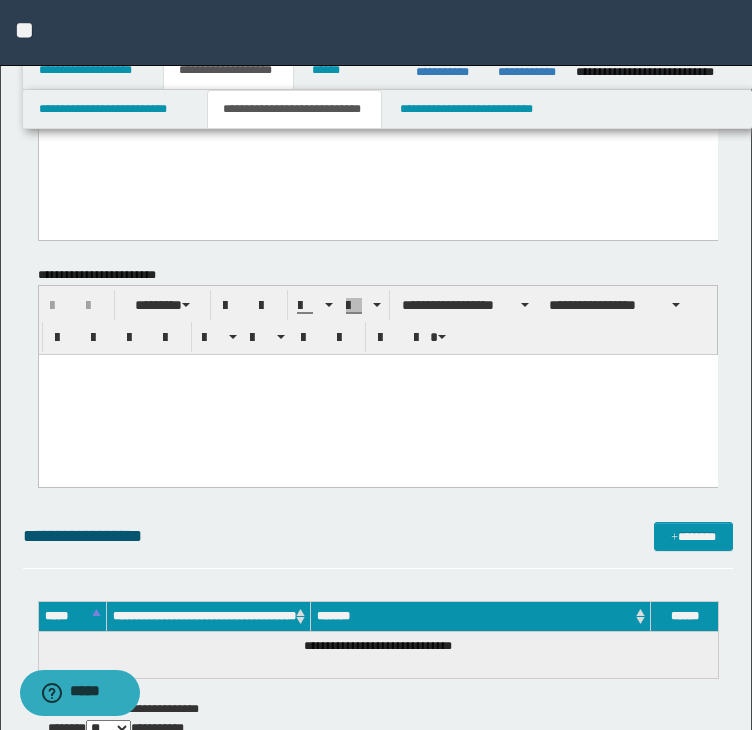 click at bounding box center (377, 395) 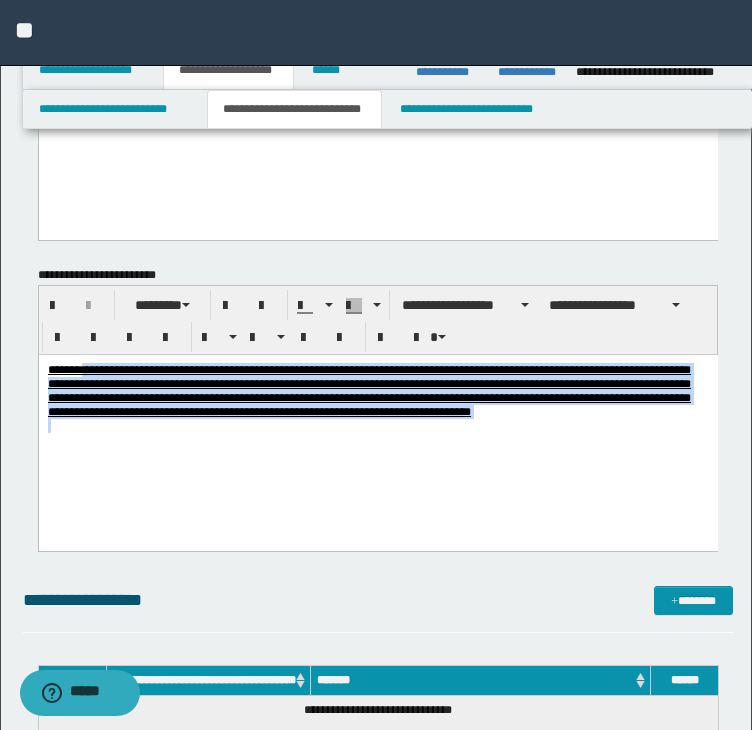 drag, startPoint x: 466, startPoint y: 427, endPoint x: 82, endPoint y: 371, distance: 388.06186 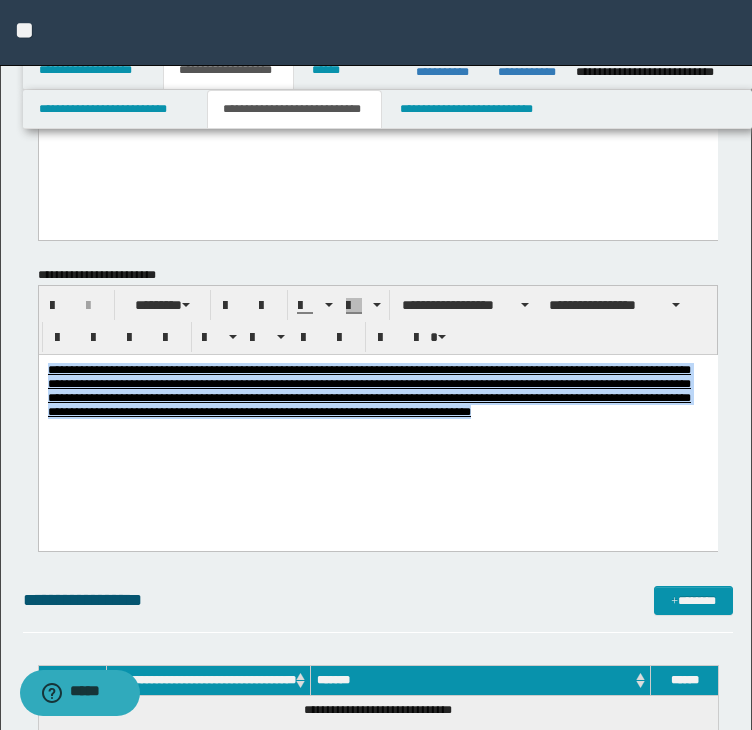 drag, startPoint x: 448, startPoint y: 424, endPoint x: 18, endPoint y: 351, distance: 436.1525 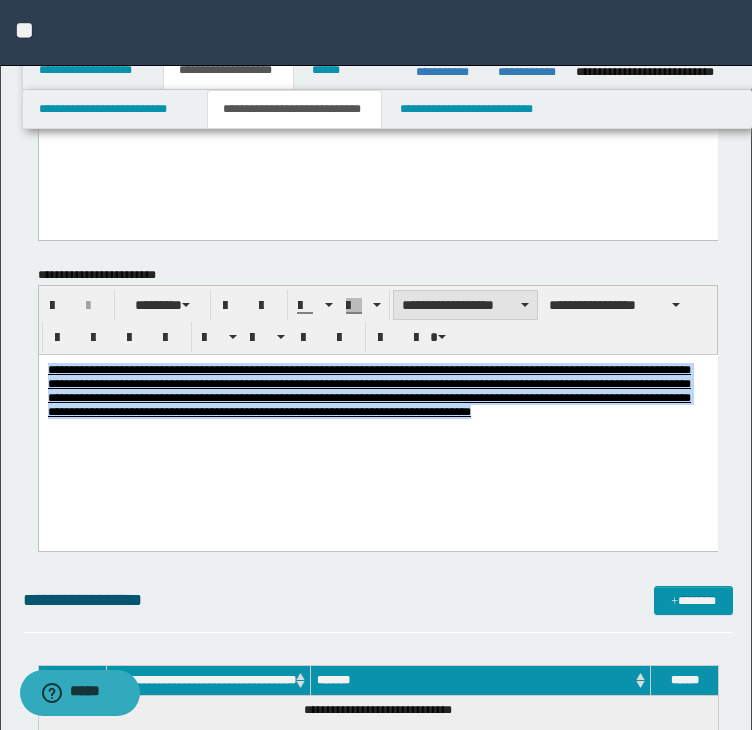drag, startPoint x: 435, startPoint y: 300, endPoint x: 437, endPoint y: 313, distance: 13.152946 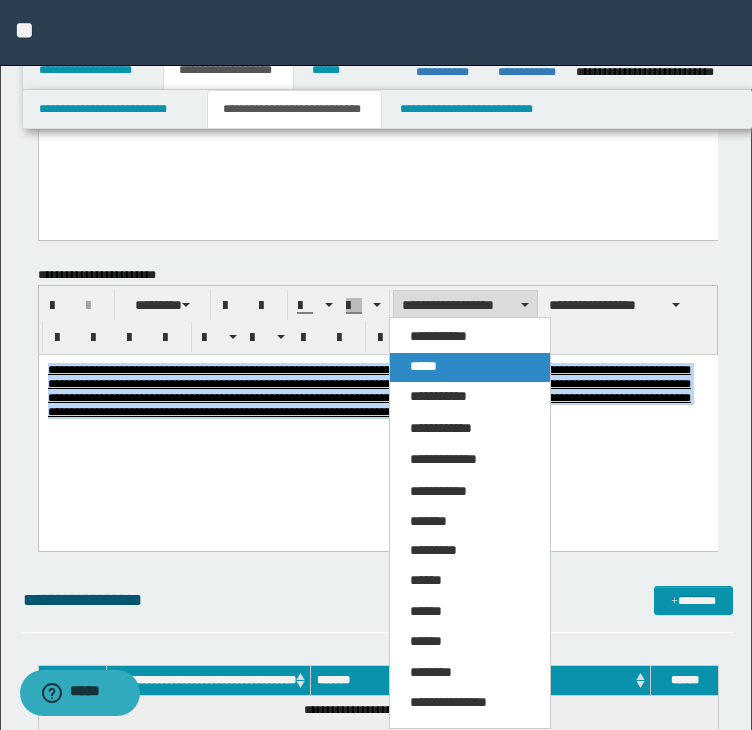 click on "*****" at bounding box center [470, 367] 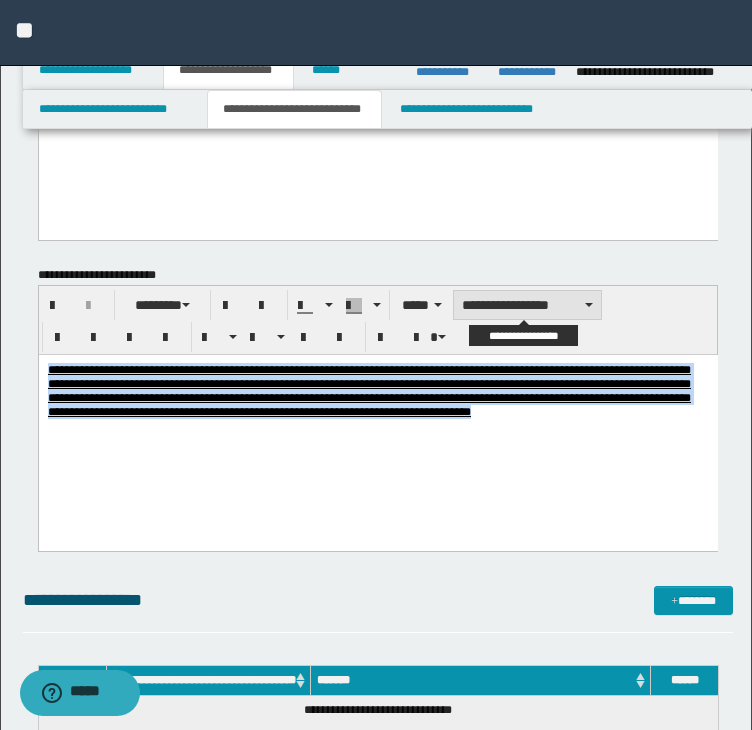 click on "**********" at bounding box center (527, 305) 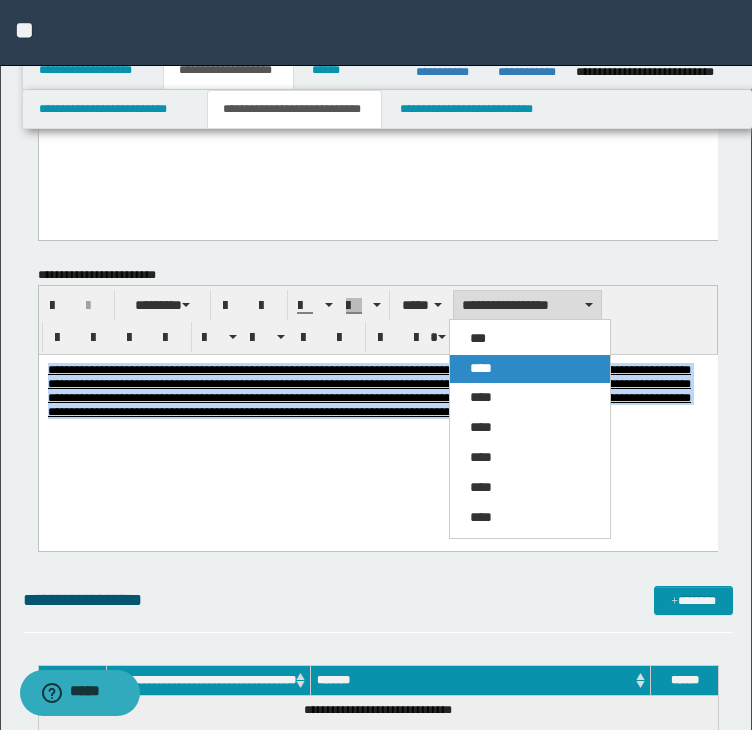 click on "****" at bounding box center [530, 369] 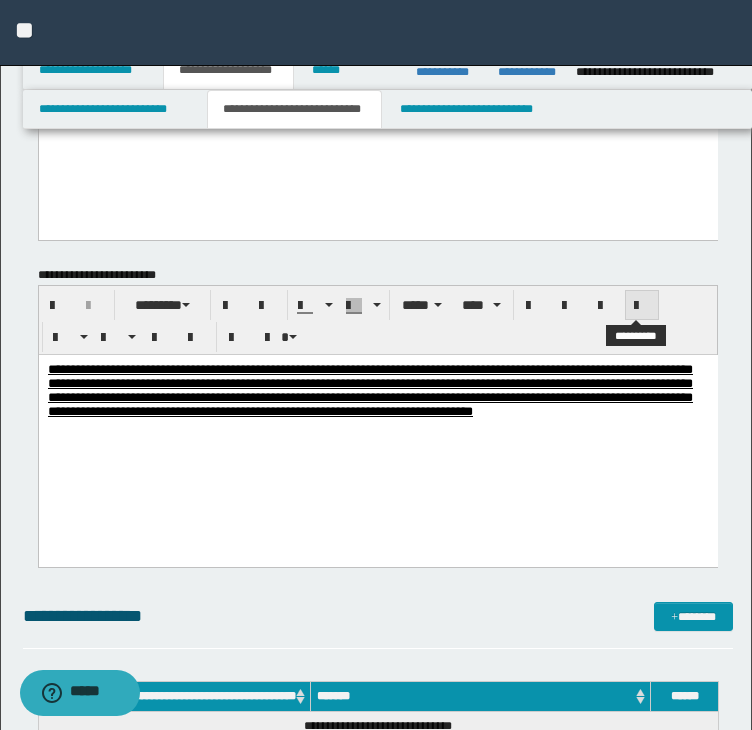 click at bounding box center [642, 306] 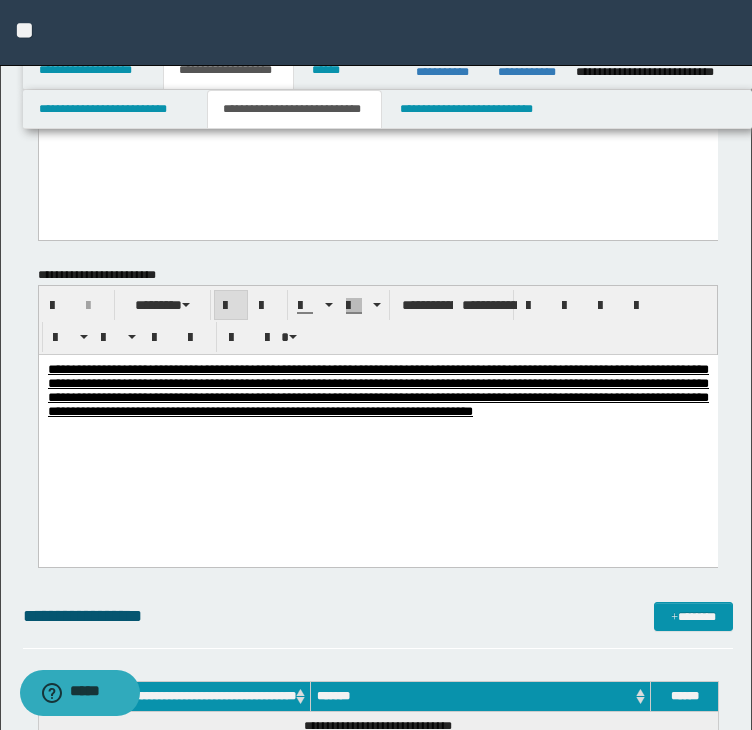 click on "**********" at bounding box center [377, 423] 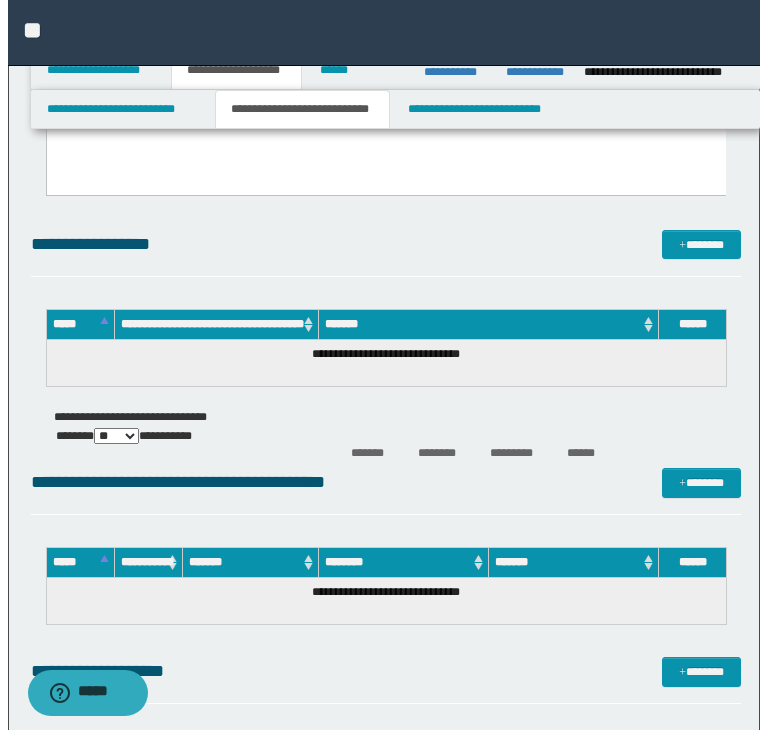 scroll, scrollTop: 2447, scrollLeft: 0, axis: vertical 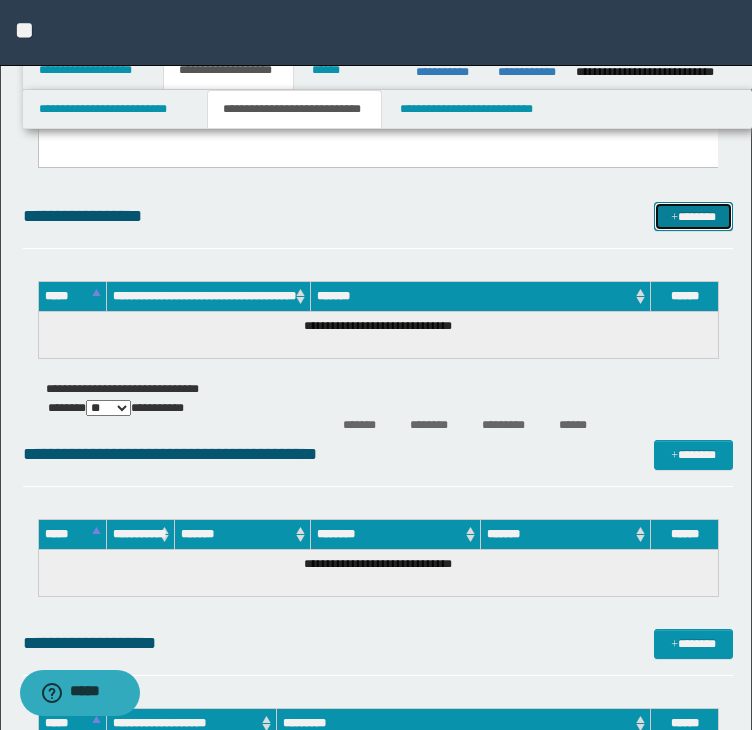 click on "*******" at bounding box center [693, 217] 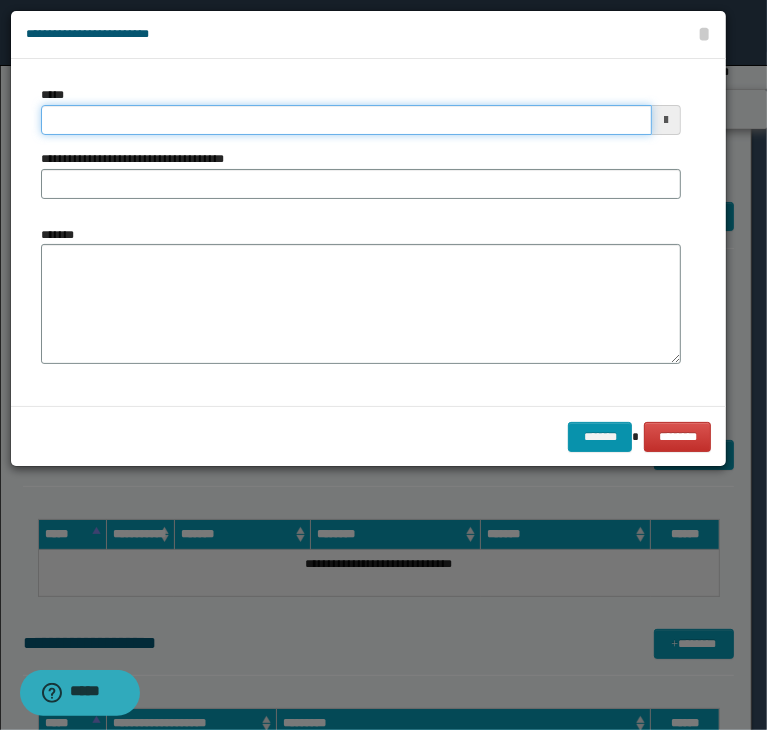 click on "*****" at bounding box center [346, 120] 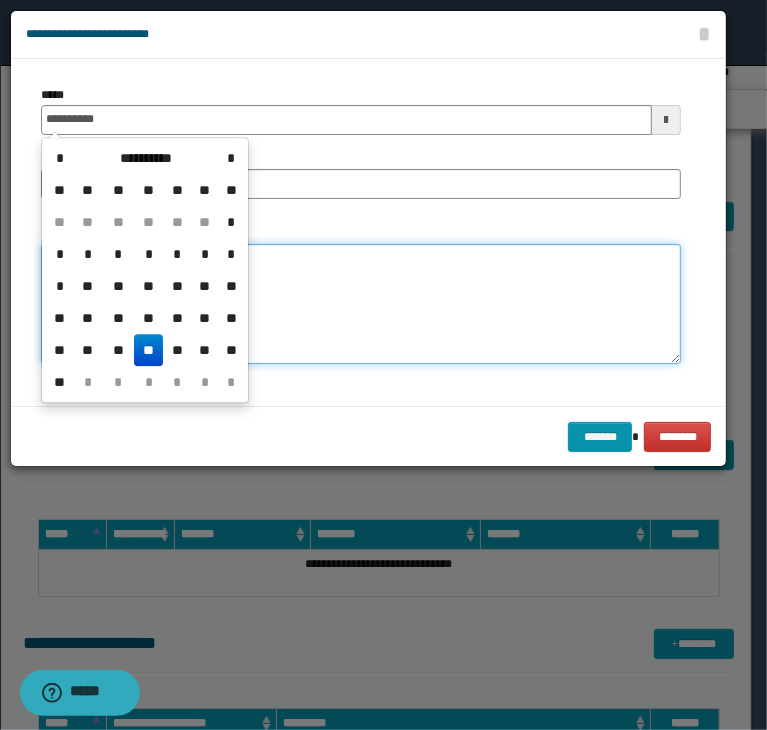 type on "**********" 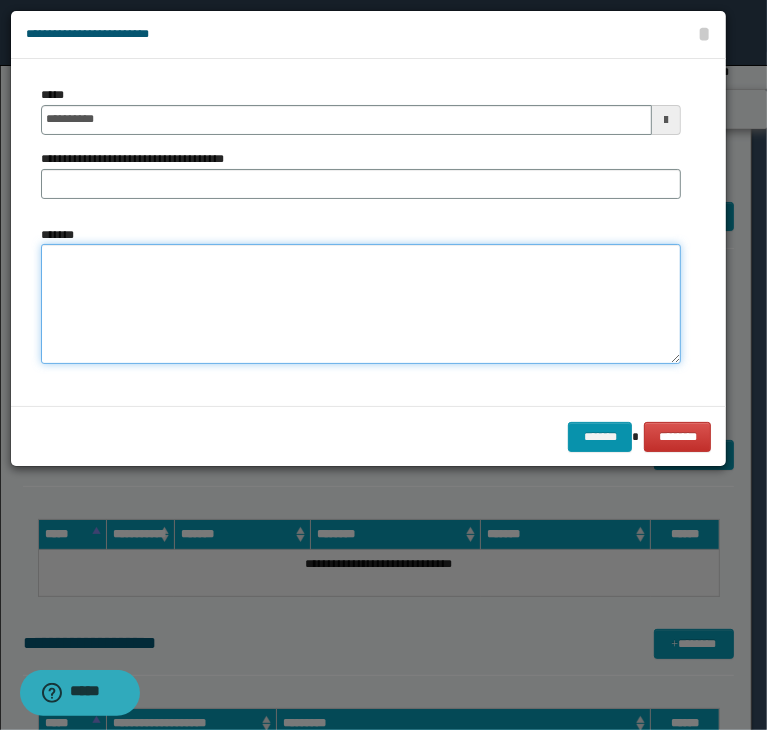 paste on "**********" 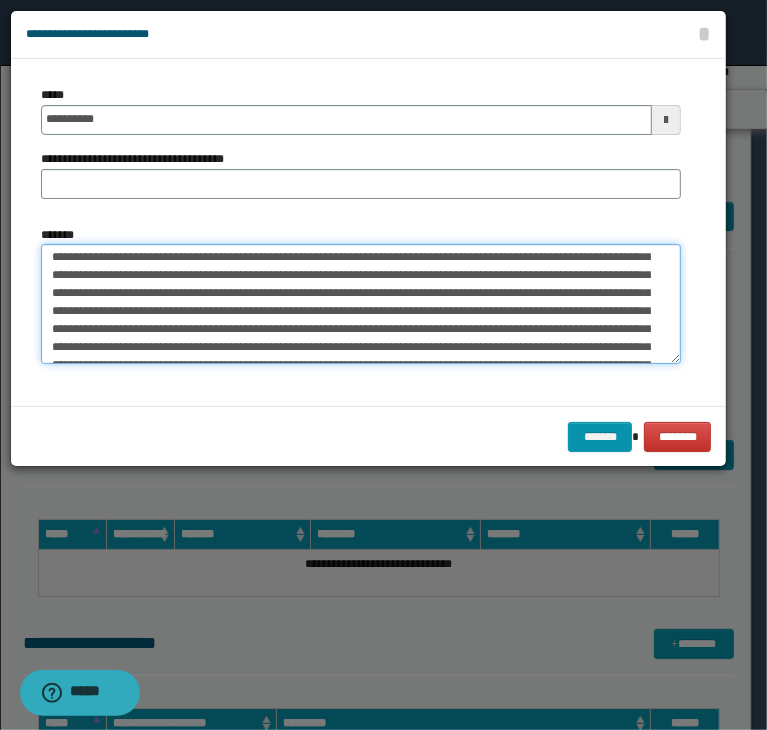 scroll, scrollTop: 0, scrollLeft: 0, axis: both 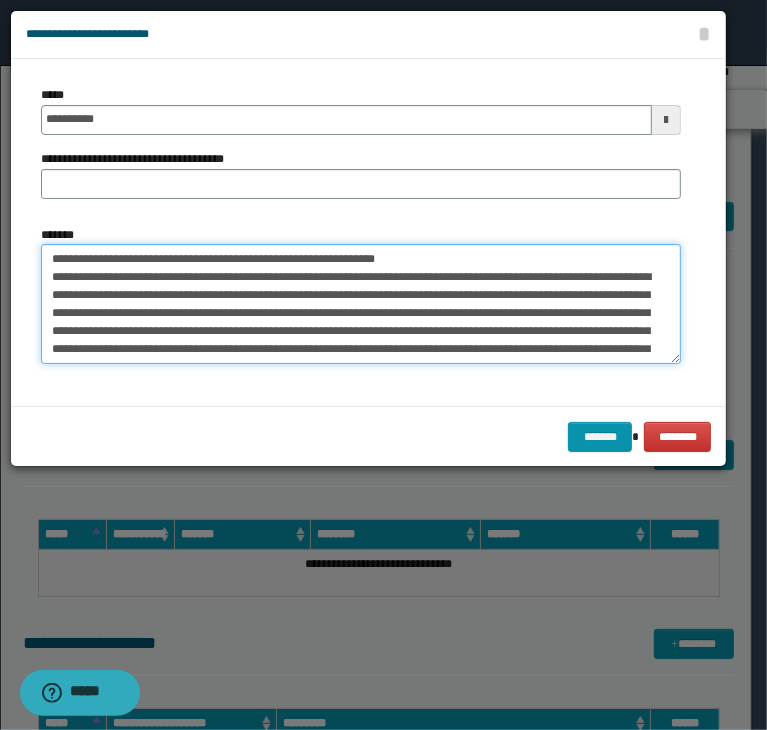 drag, startPoint x: 368, startPoint y: 257, endPoint x: 11, endPoint y: 253, distance: 357.0224 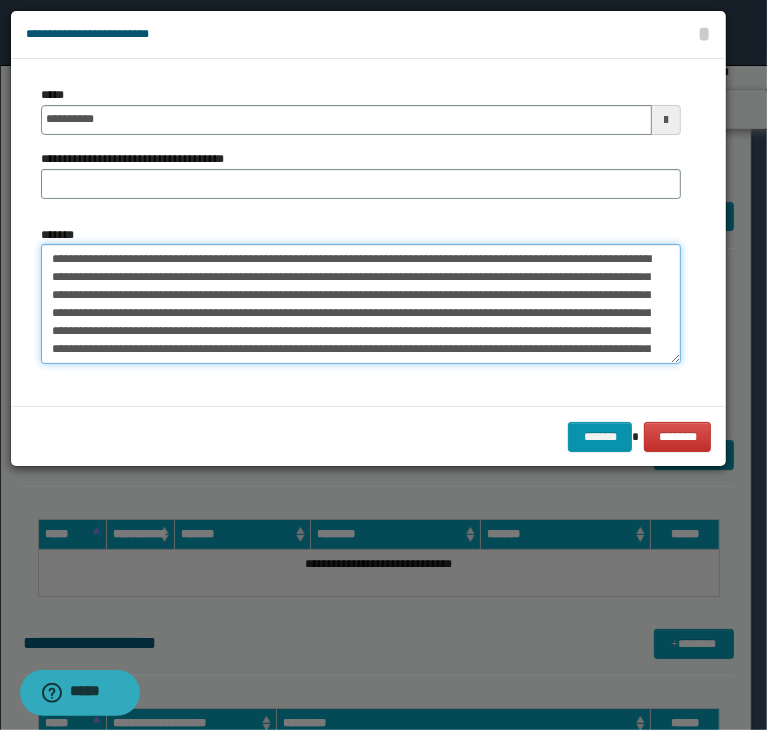 type on "**********" 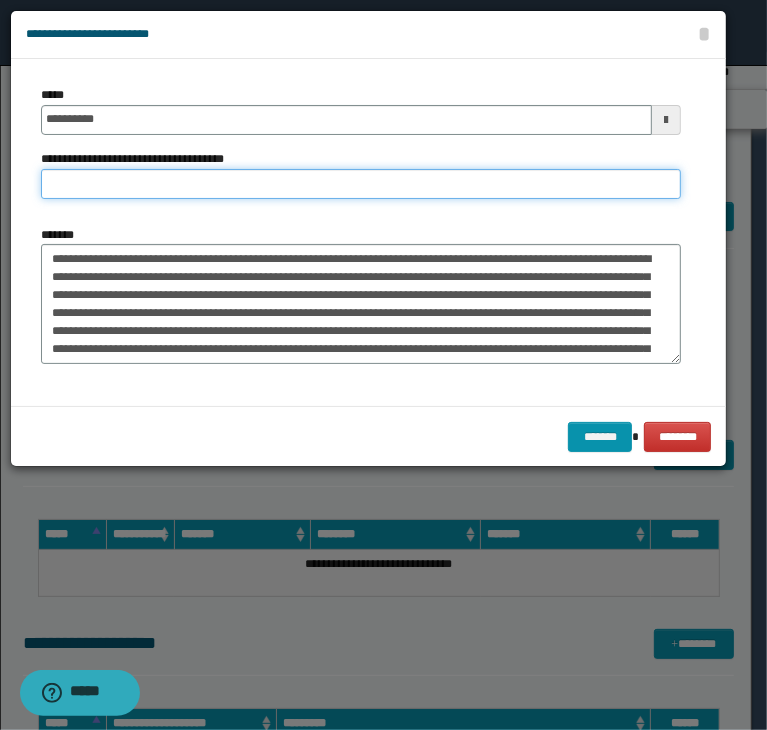click on "**********" at bounding box center (361, 184) 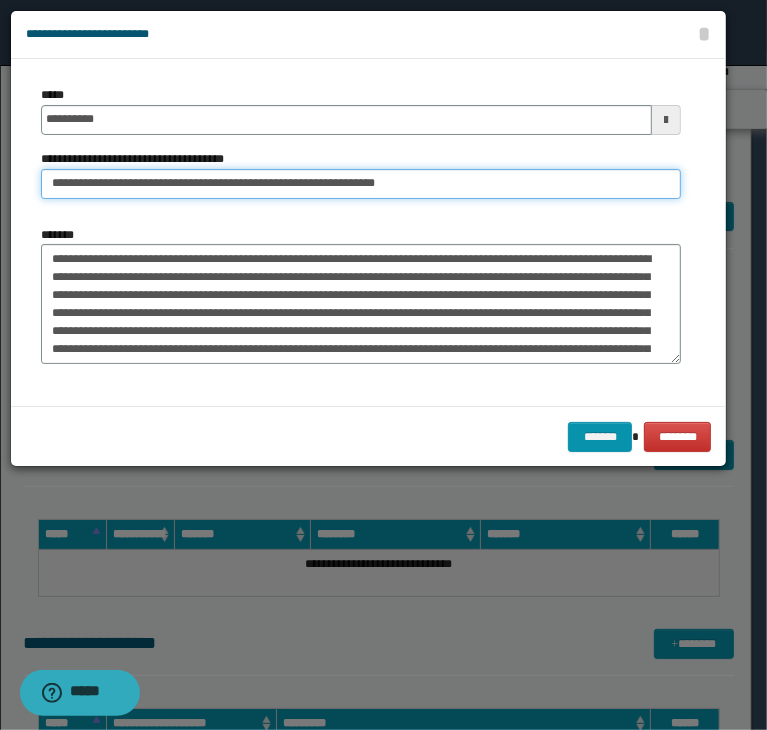 drag, startPoint x: 114, startPoint y: 177, endPoint x: -26, endPoint y: 177, distance: 140 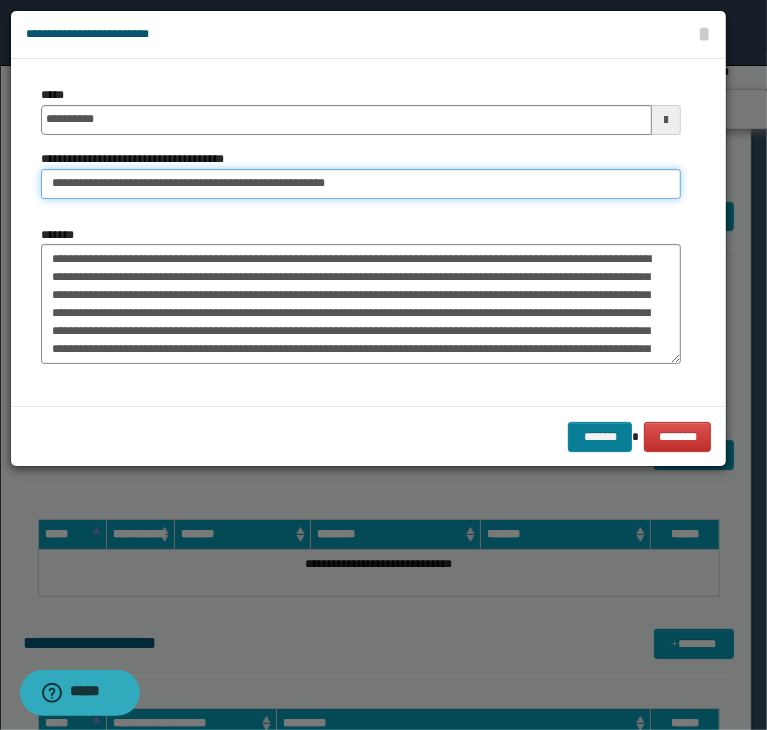 type on "**********" 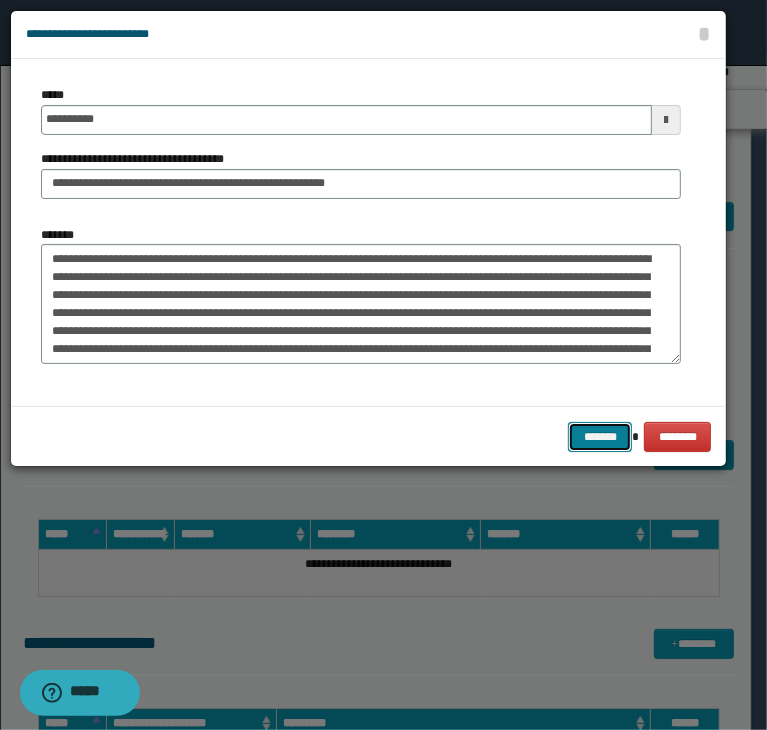 drag, startPoint x: 594, startPoint y: 435, endPoint x: 3, endPoint y: 416, distance: 591.30536 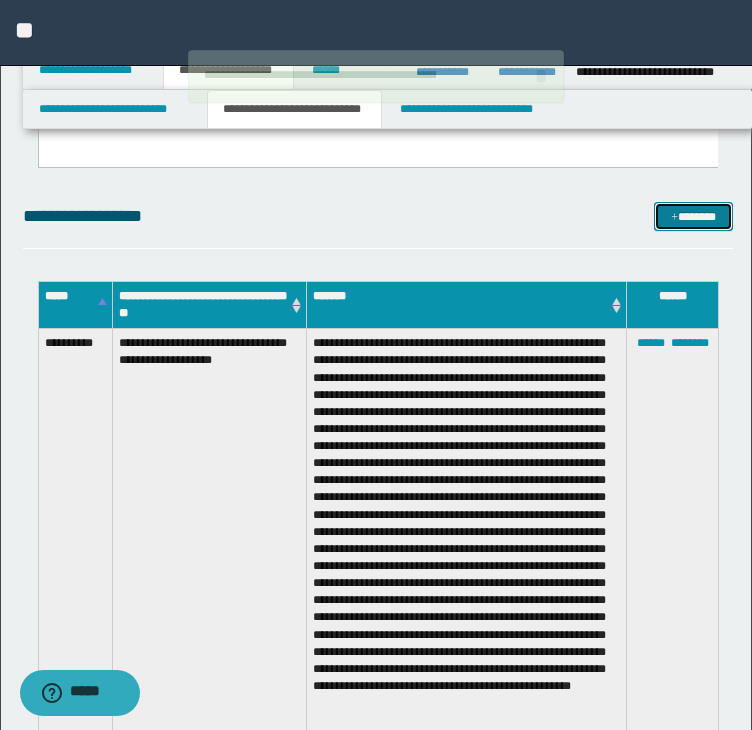 click at bounding box center (674, 218) 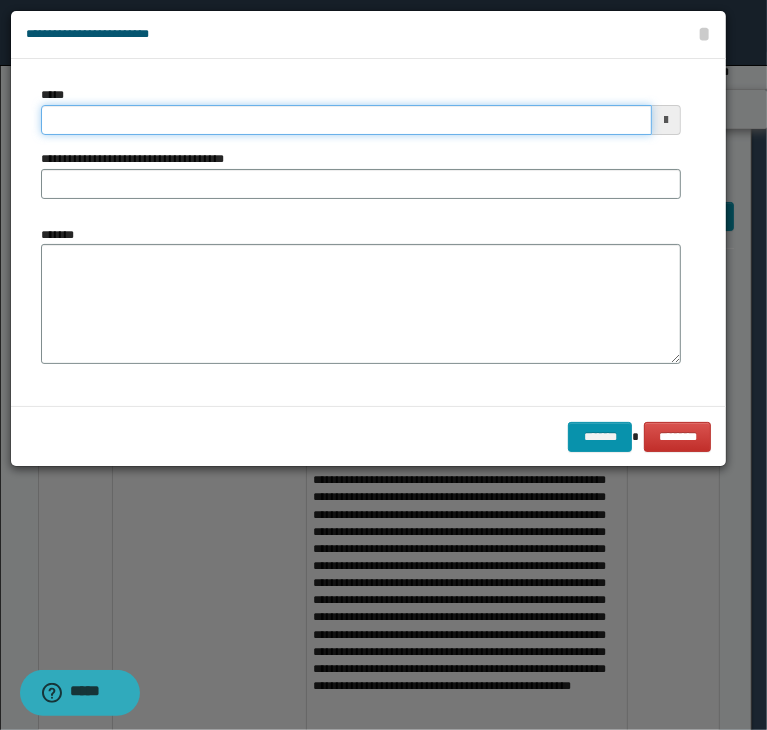 click on "*****" at bounding box center [346, 120] 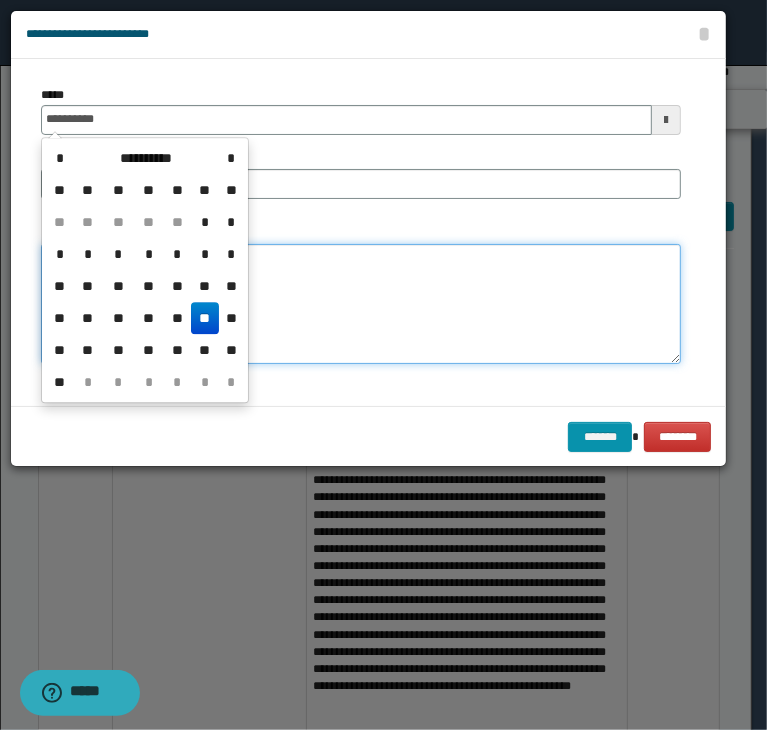 type on "**********" 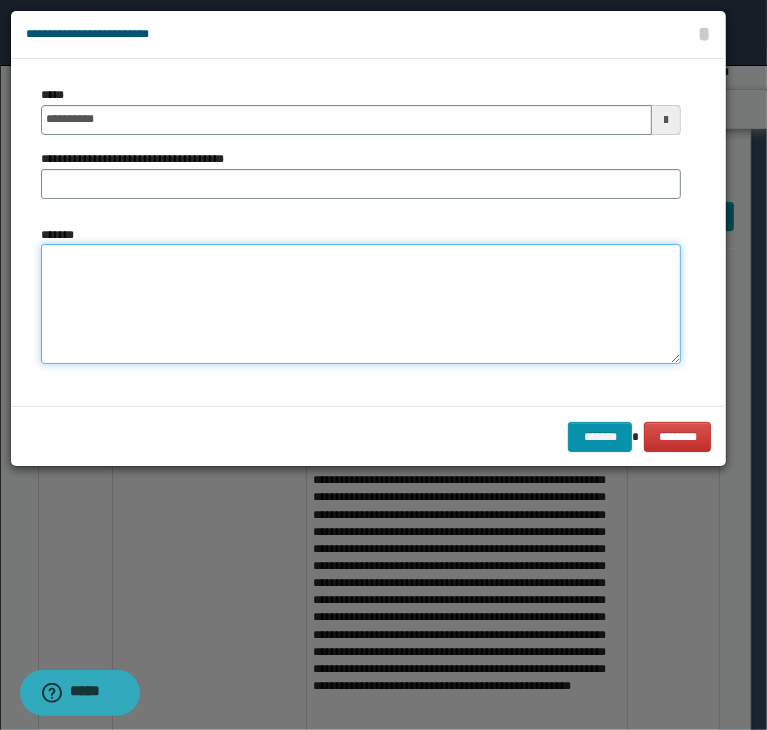 paste on "**********" 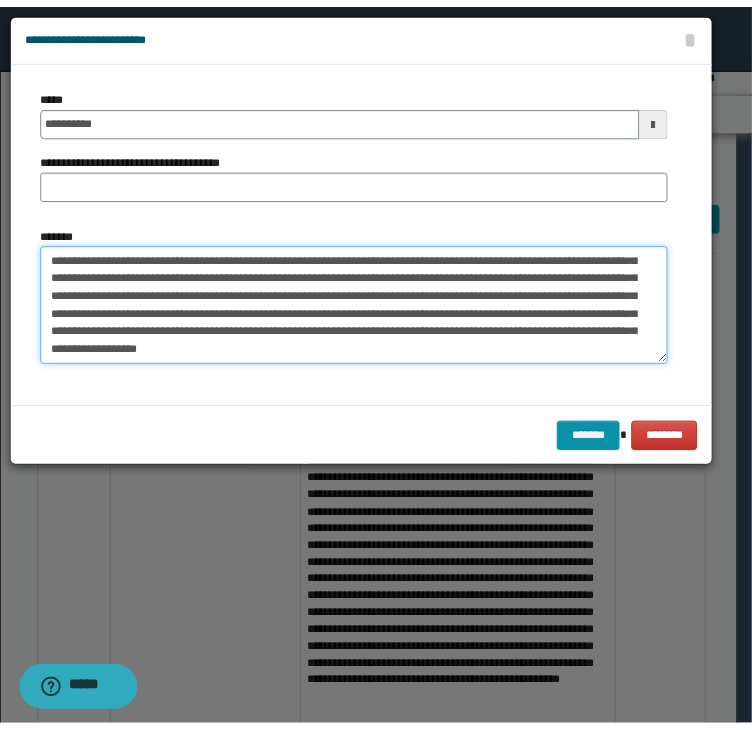 scroll, scrollTop: 0, scrollLeft: 0, axis: both 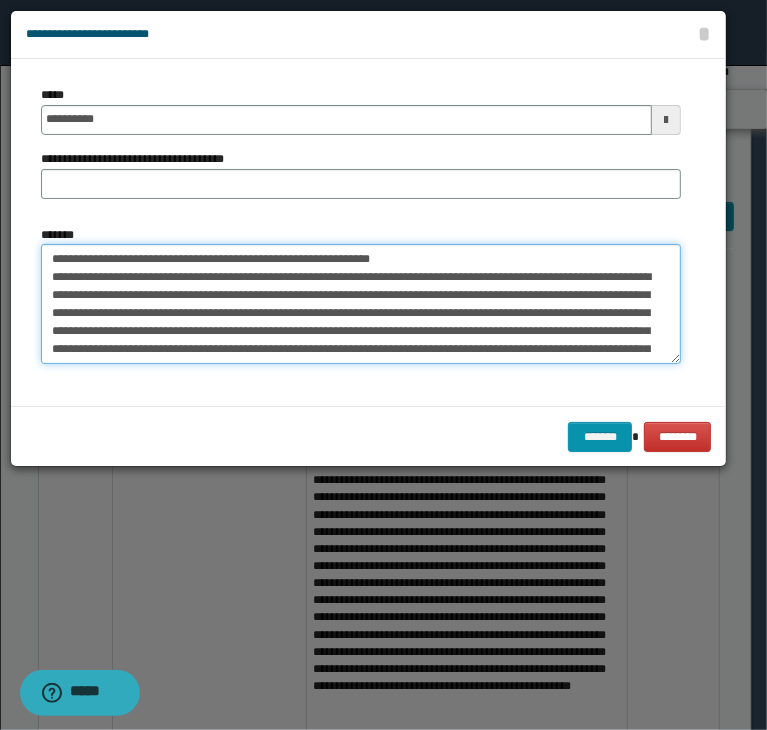 drag, startPoint x: 434, startPoint y: 250, endPoint x: 76, endPoint y: 241, distance: 358.1131 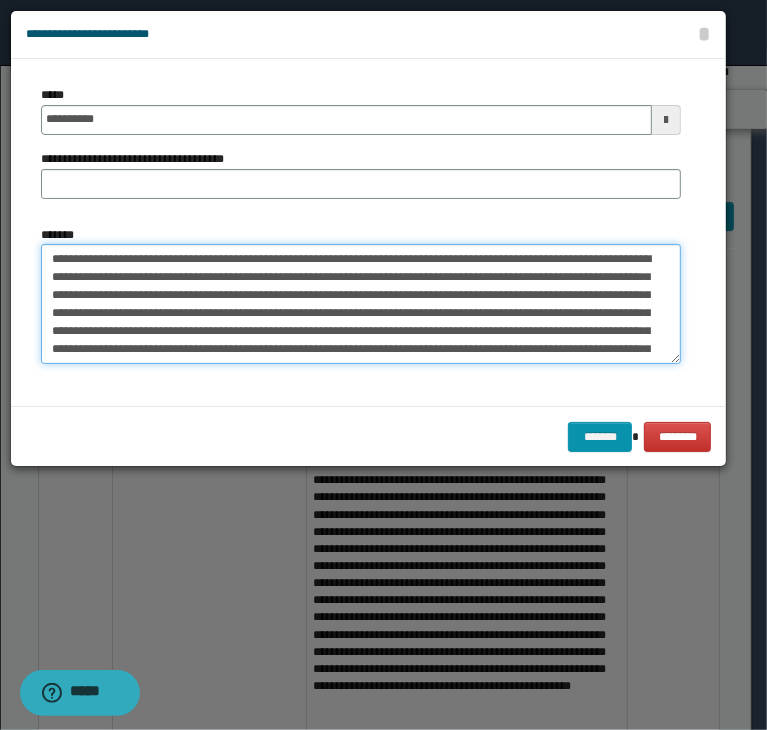 type on "**********" 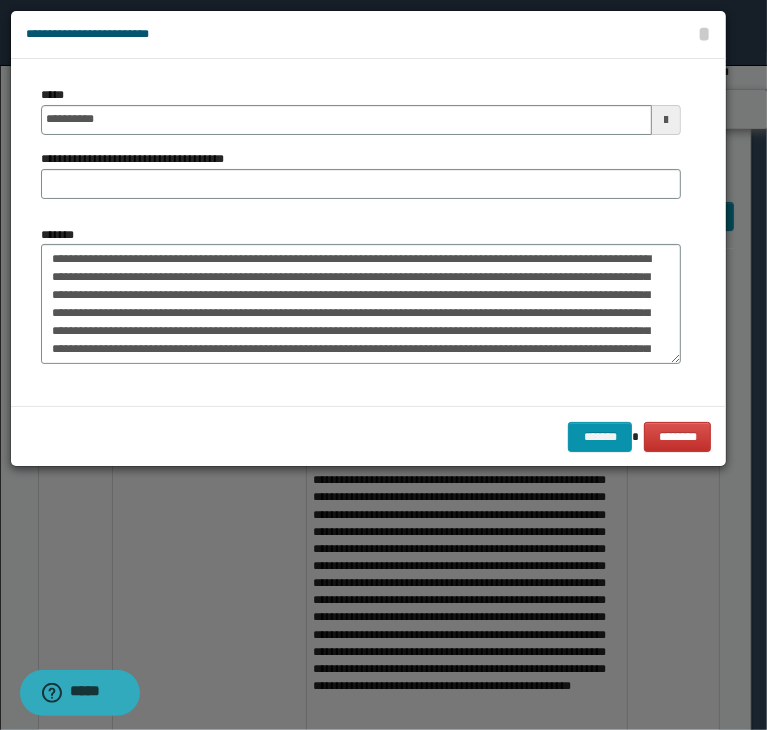 click on "**********" at bounding box center [140, 159] 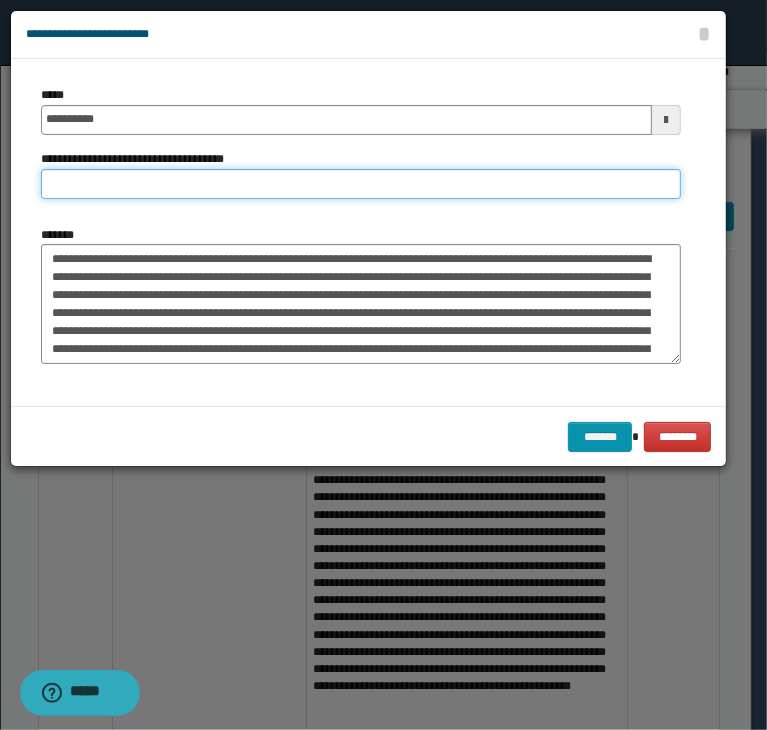 click on "**********" at bounding box center (361, 184) 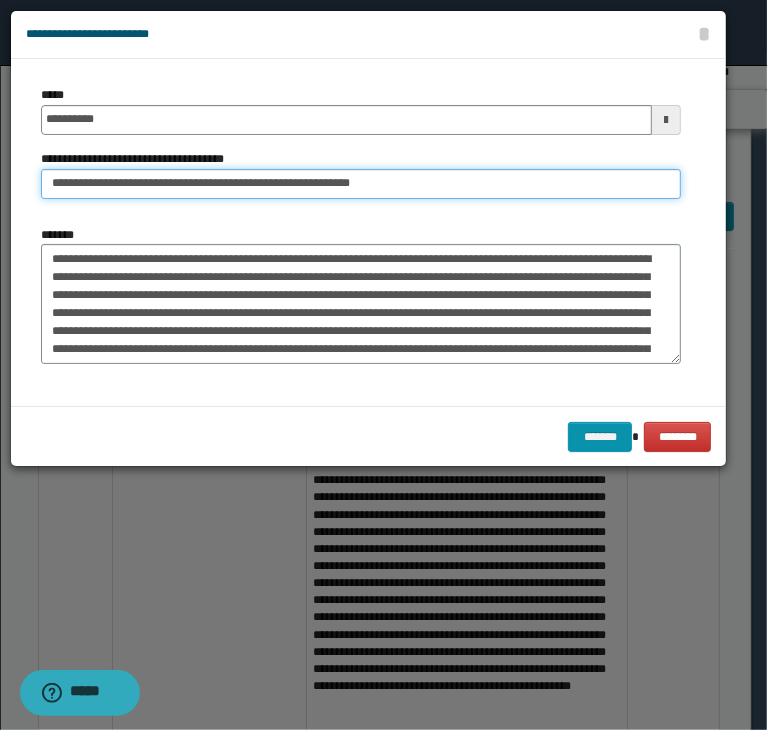 click on "**********" at bounding box center [361, 184] 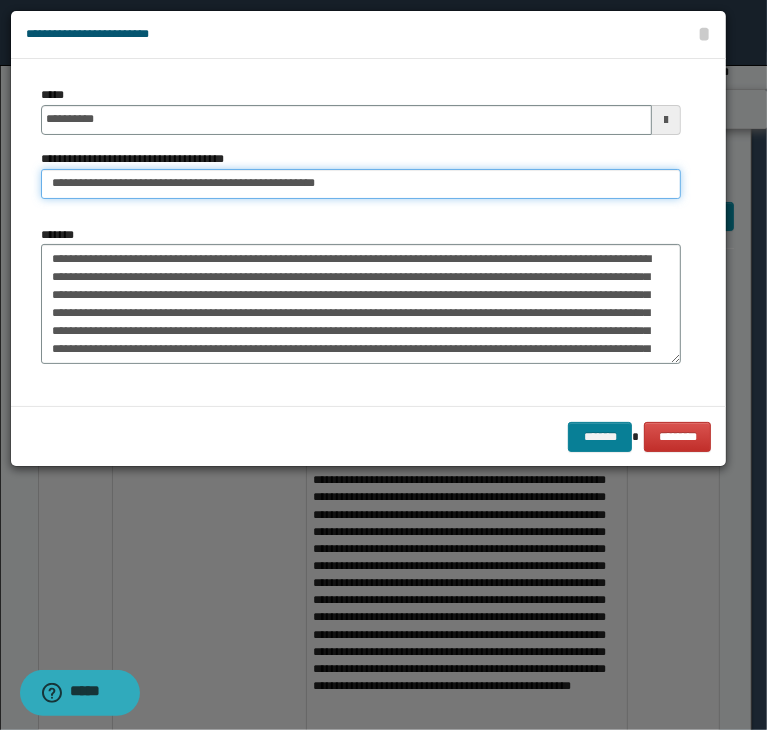type on "**********" 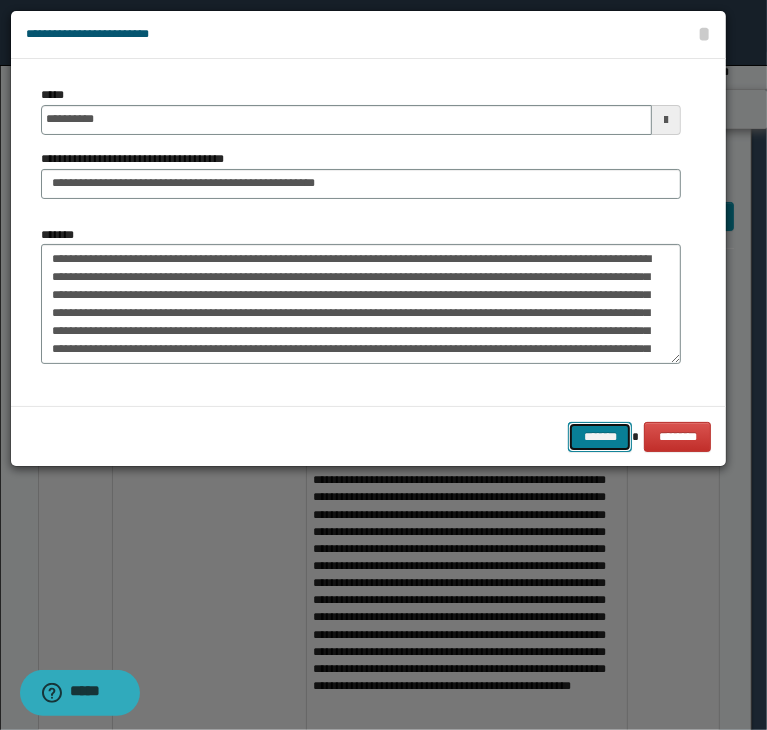 drag, startPoint x: 590, startPoint y: 433, endPoint x: 424, endPoint y: 401, distance: 169.0562 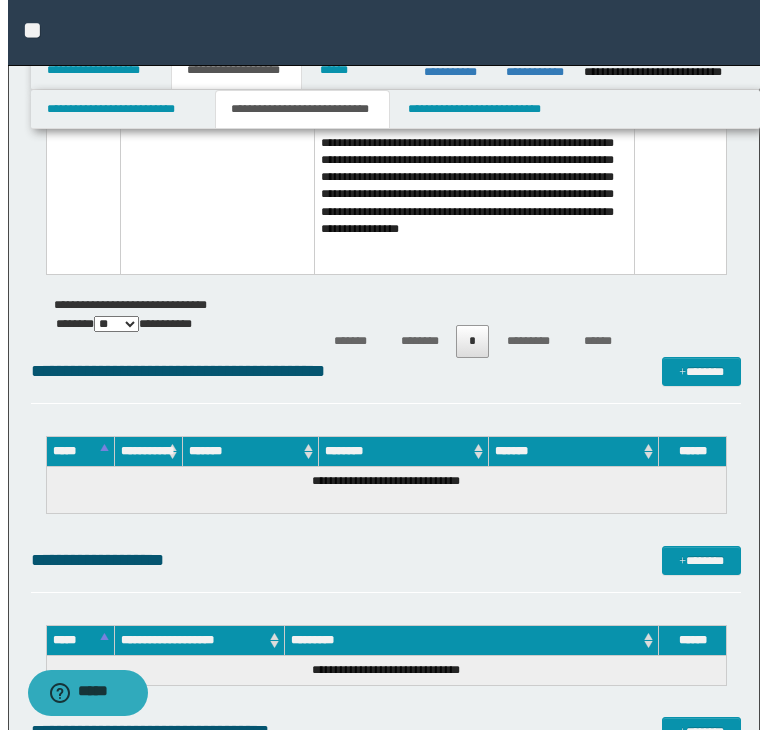 scroll, scrollTop: 3247, scrollLeft: 0, axis: vertical 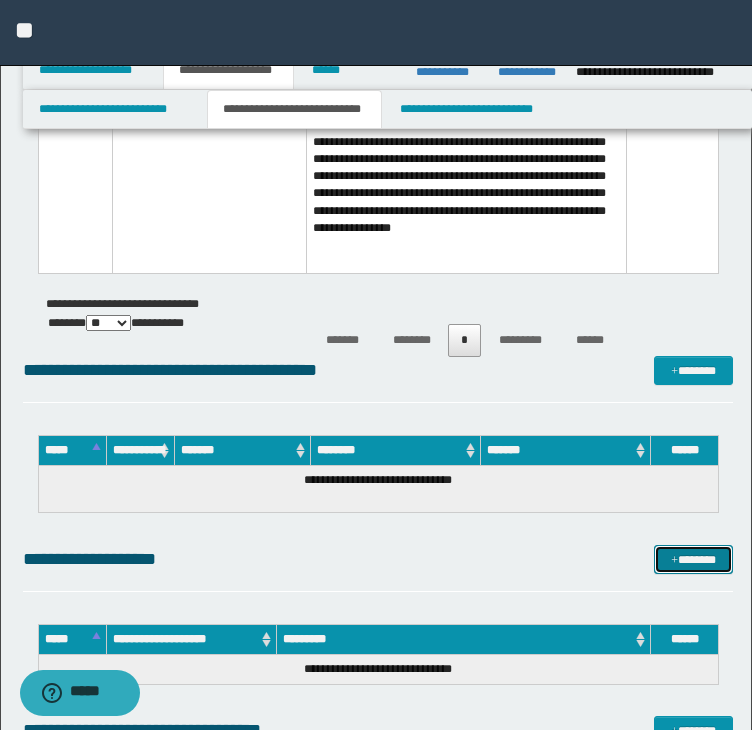 click on "*******" at bounding box center (693, 560) 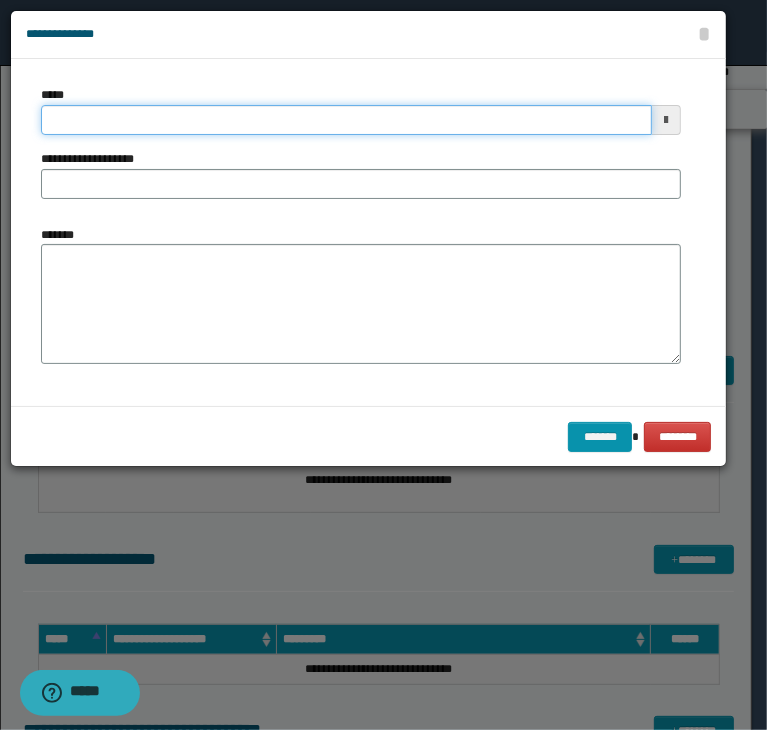 click on "*****" at bounding box center (346, 120) 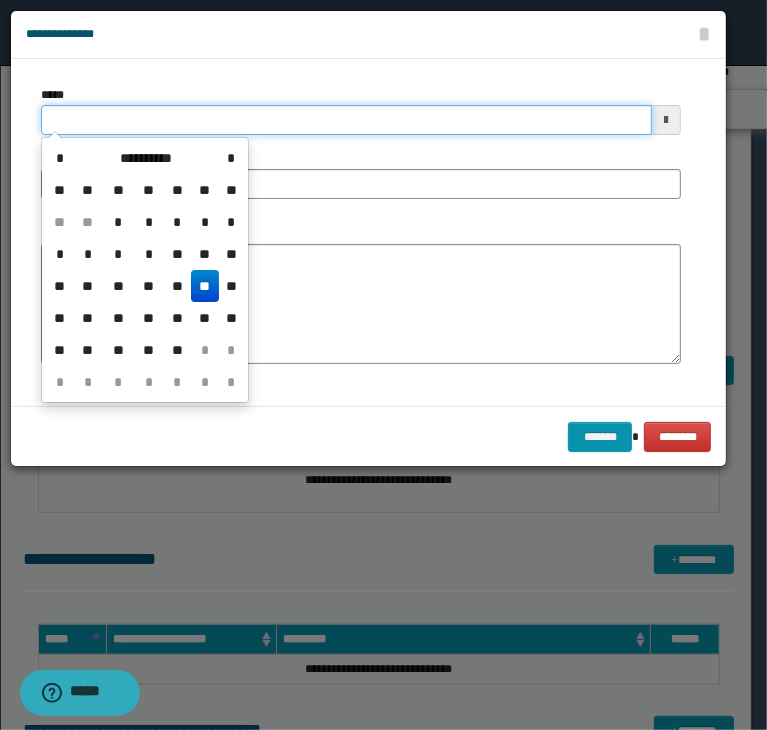 click on "*****" at bounding box center (346, 120) 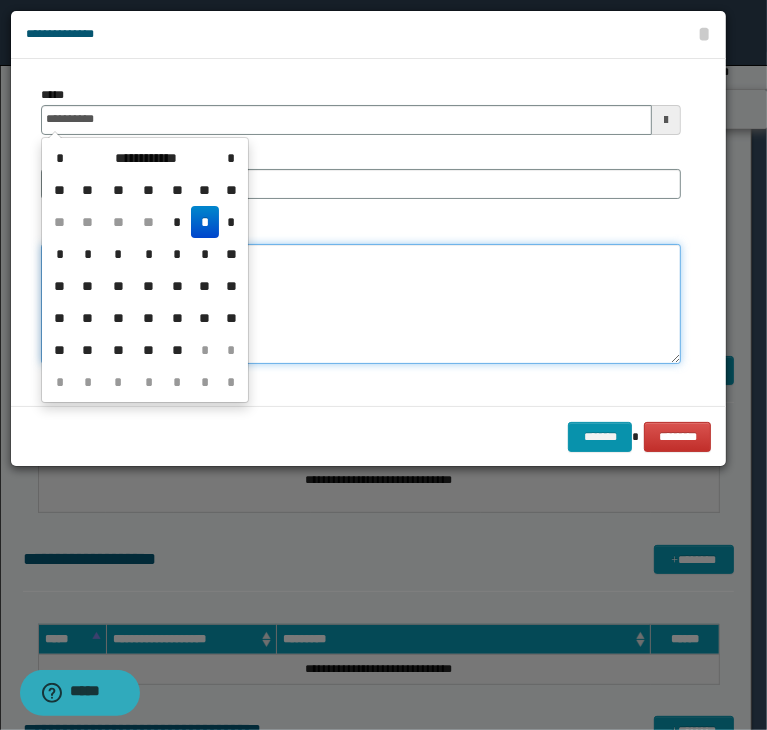 type on "**********" 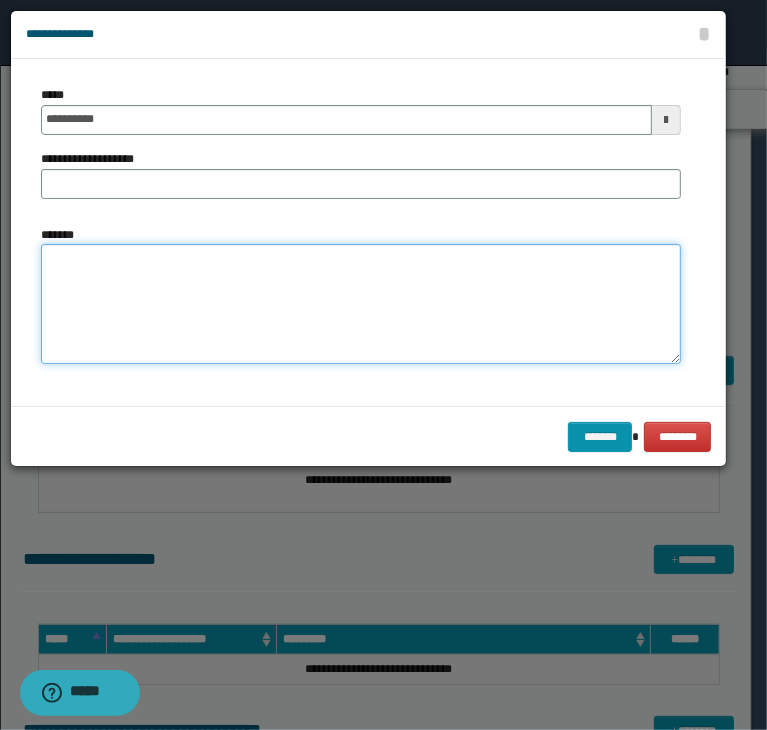 paste on "**********" 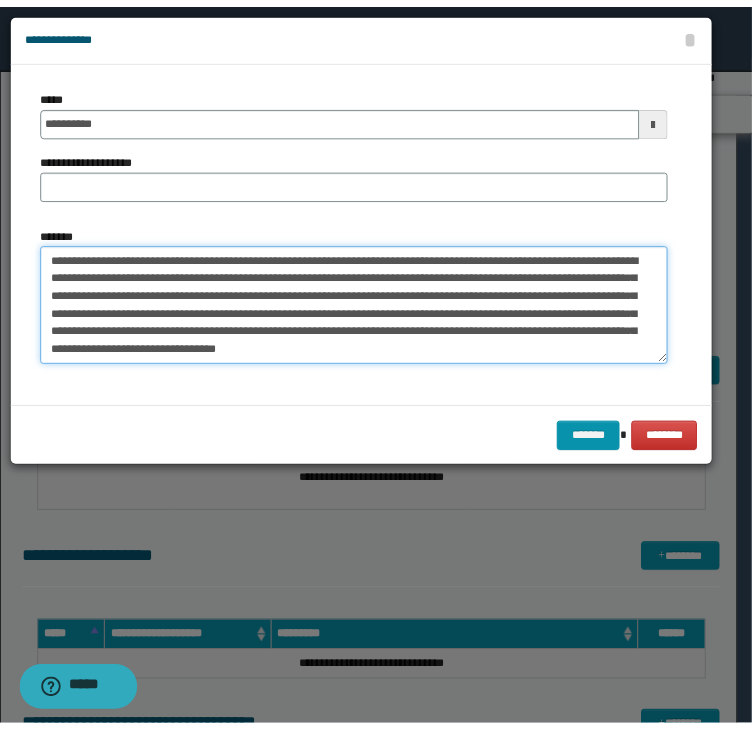 scroll, scrollTop: 0, scrollLeft: 0, axis: both 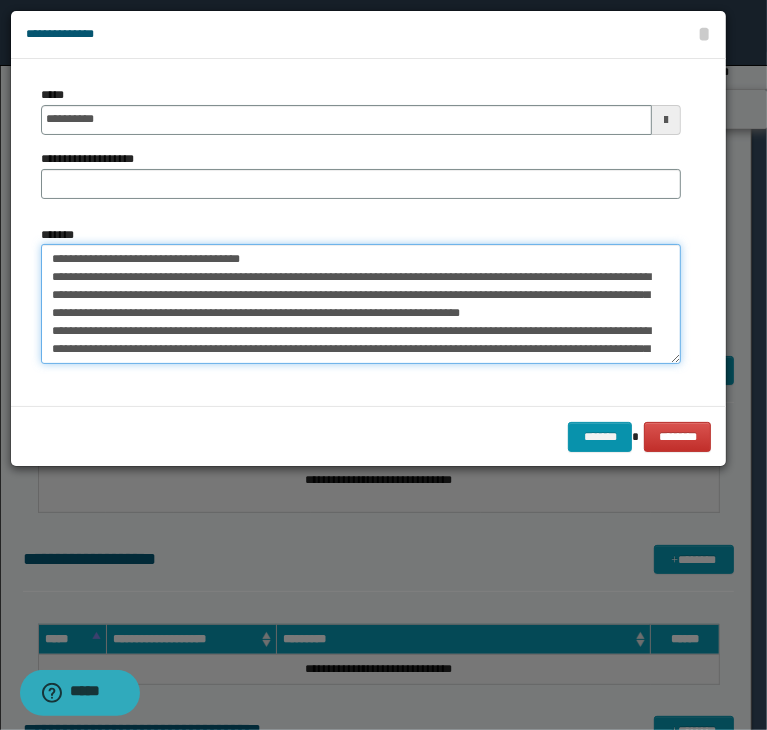 drag, startPoint x: 350, startPoint y: 258, endPoint x: -18, endPoint y: 272, distance: 368.2662 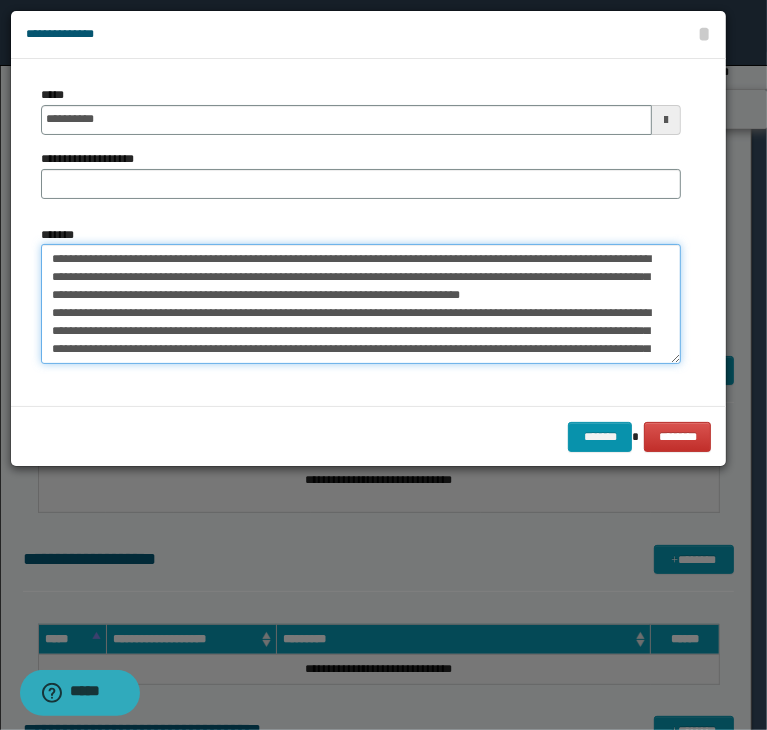 type on "**********" 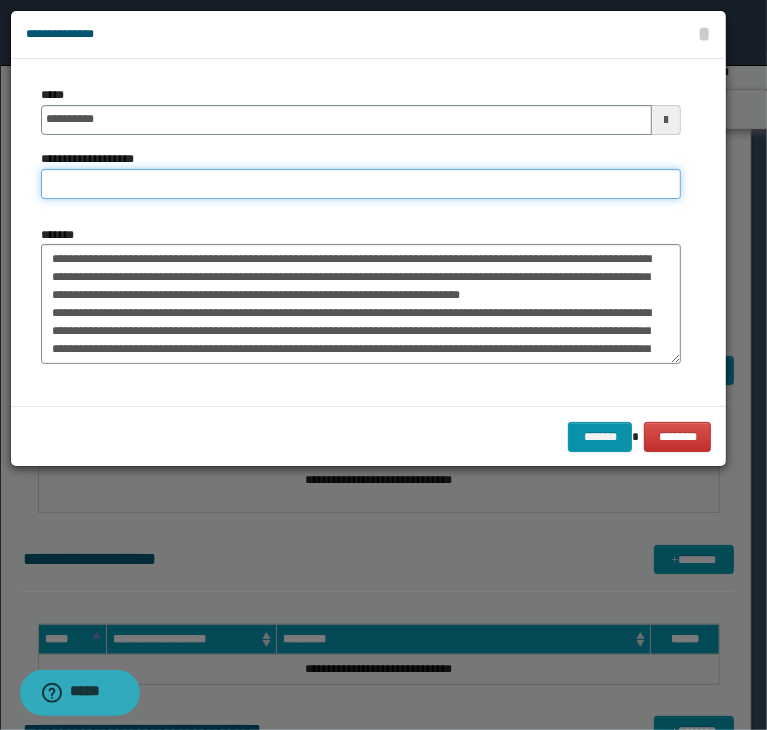 click on "**********" at bounding box center (361, 184) 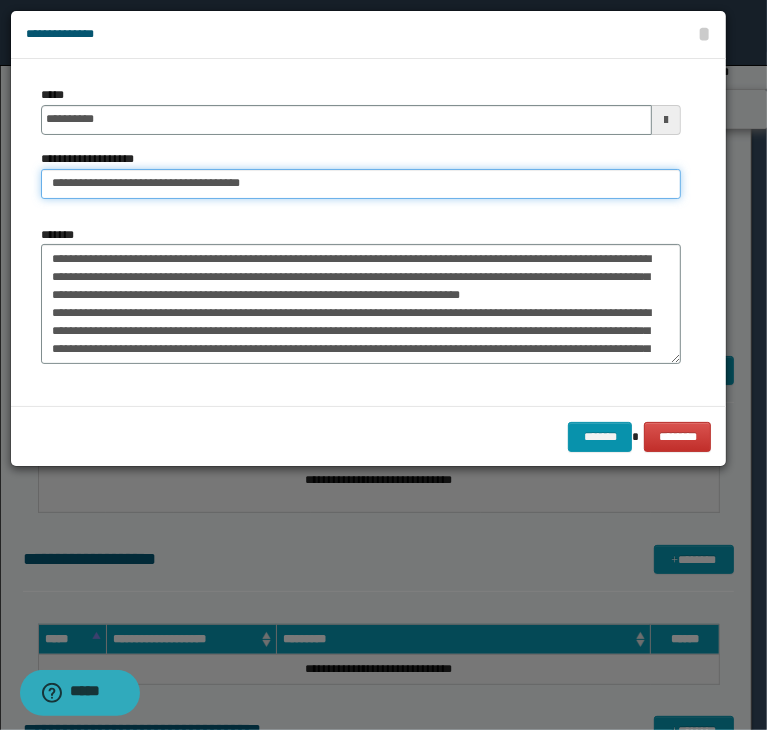 drag, startPoint x: 109, startPoint y: 184, endPoint x: -29, endPoint y: 189, distance: 138.09055 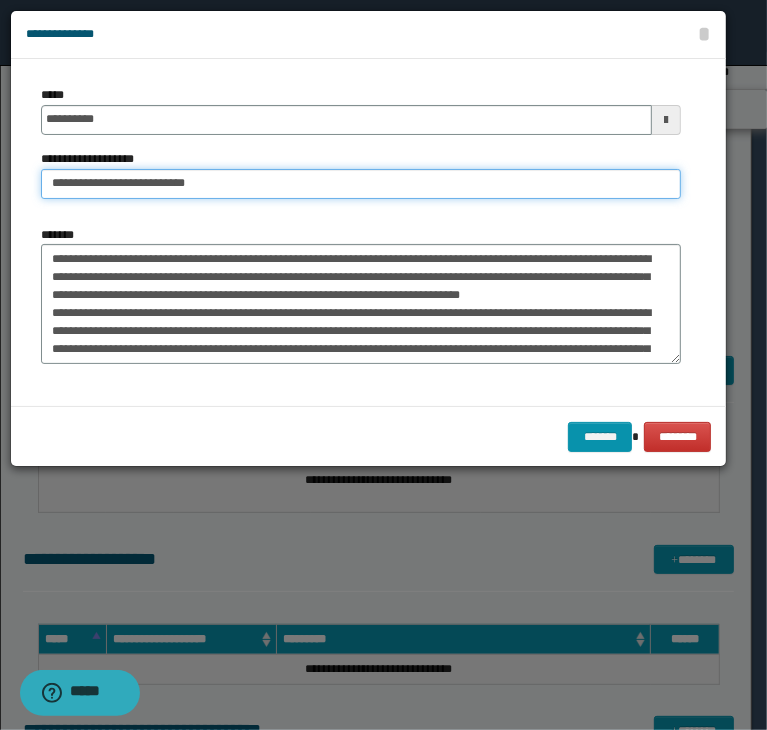 type on "**********" 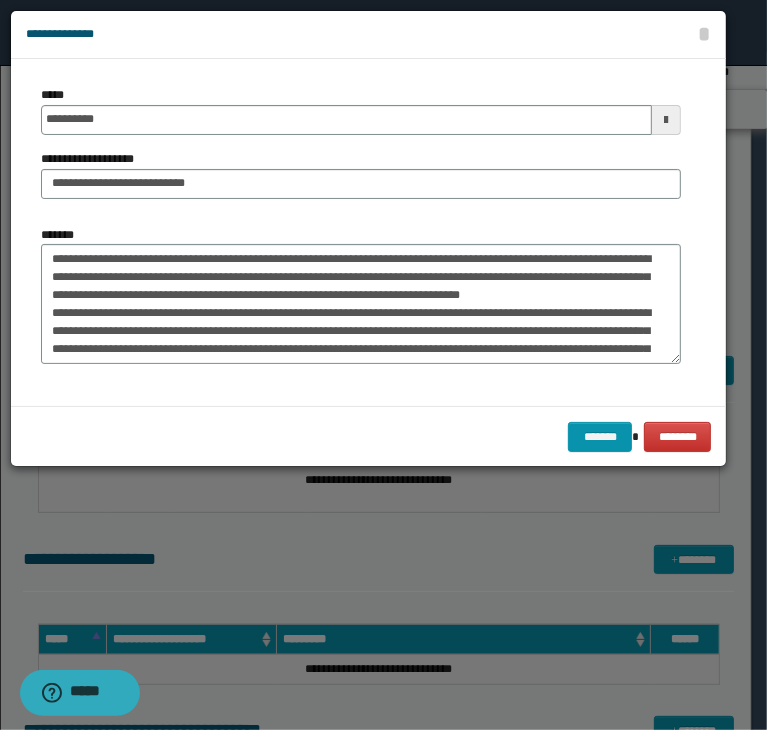 click on "*******
********" at bounding box center [368, 436] 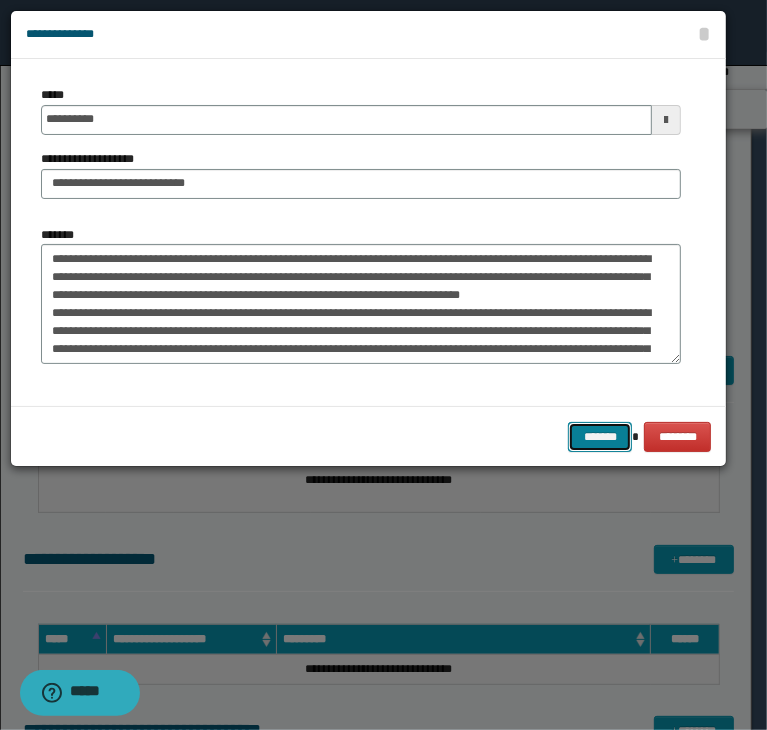 click on "*******" at bounding box center [600, 437] 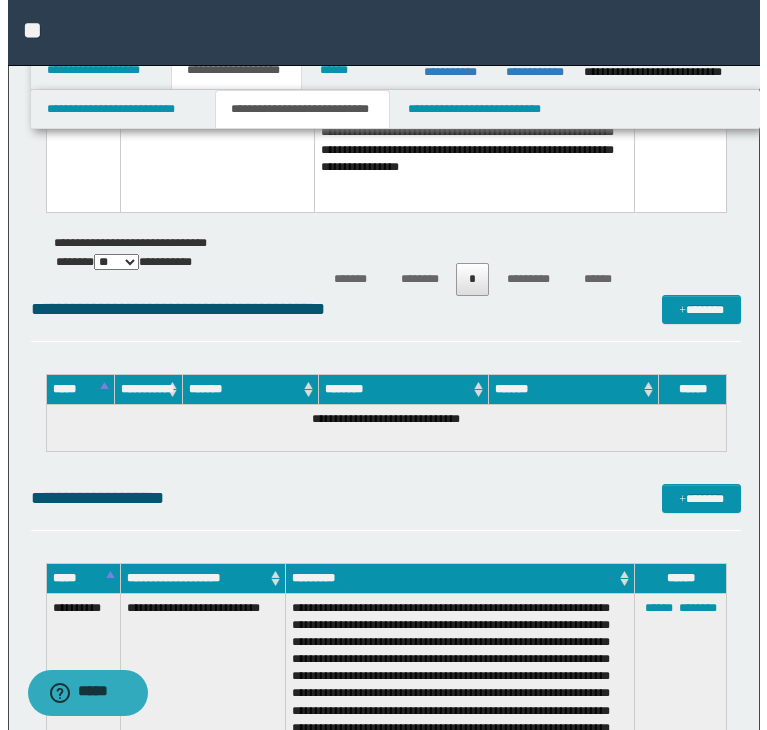 scroll, scrollTop: 3447, scrollLeft: 0, axis: vertical 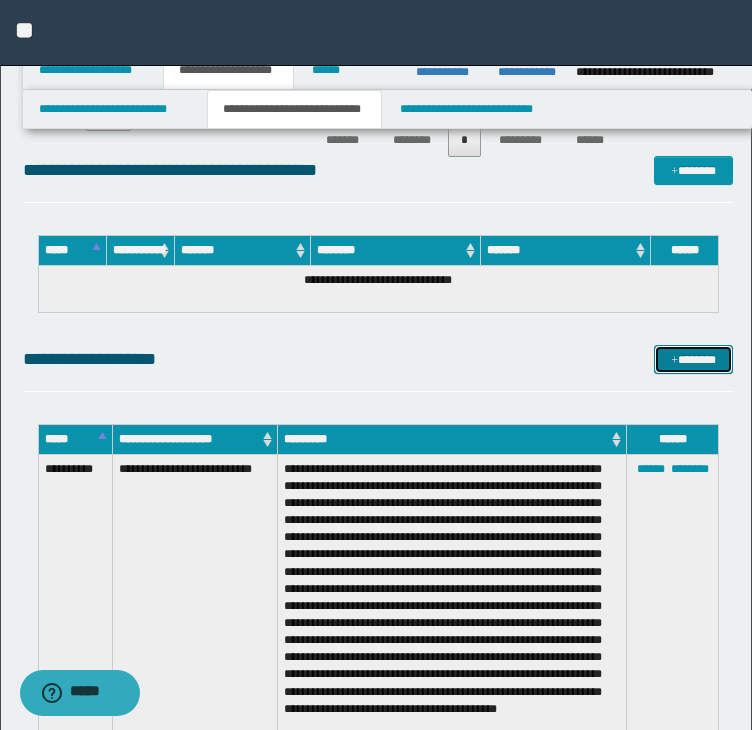 click on "*******" at bounding box center (693, 360) 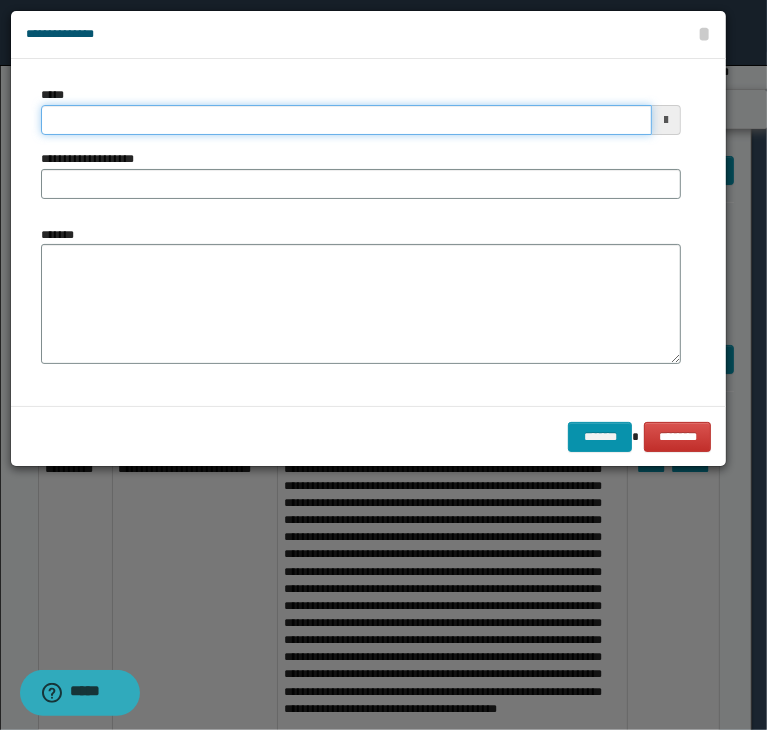 click on "*****" at bounding box center (346, 120) 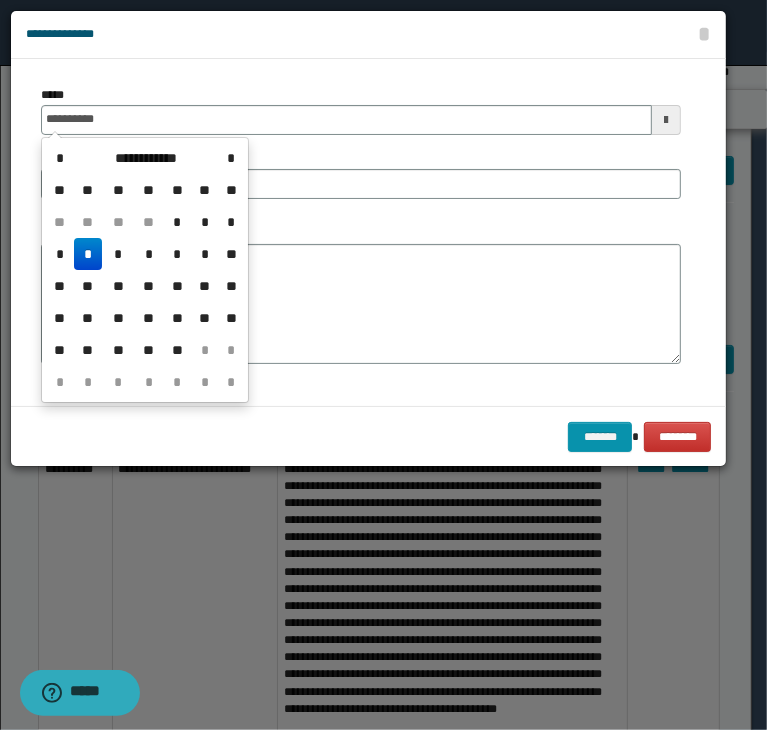 click on "*" at bounding box center [88, 254] 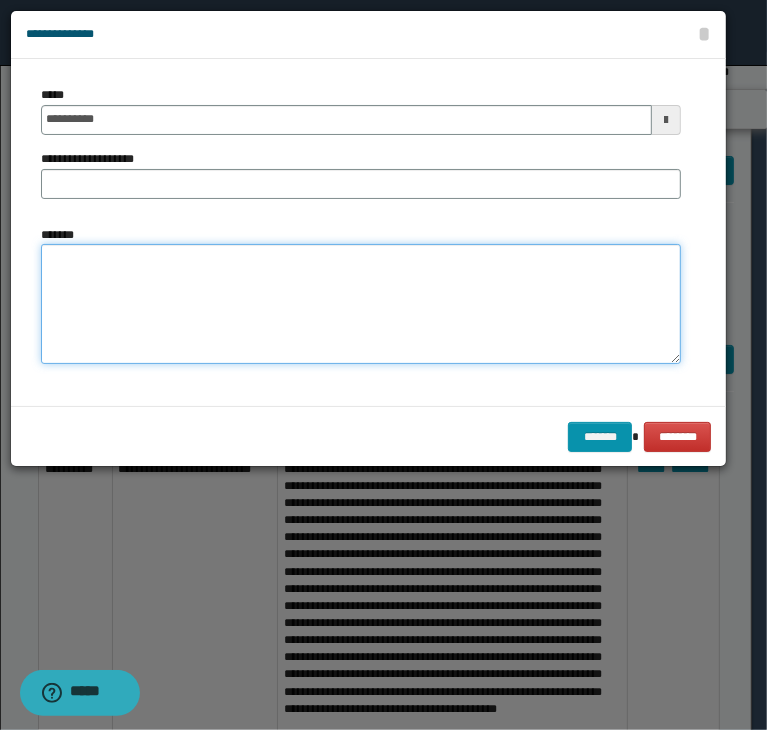 click on "*******" at bounding box center (361, 304) 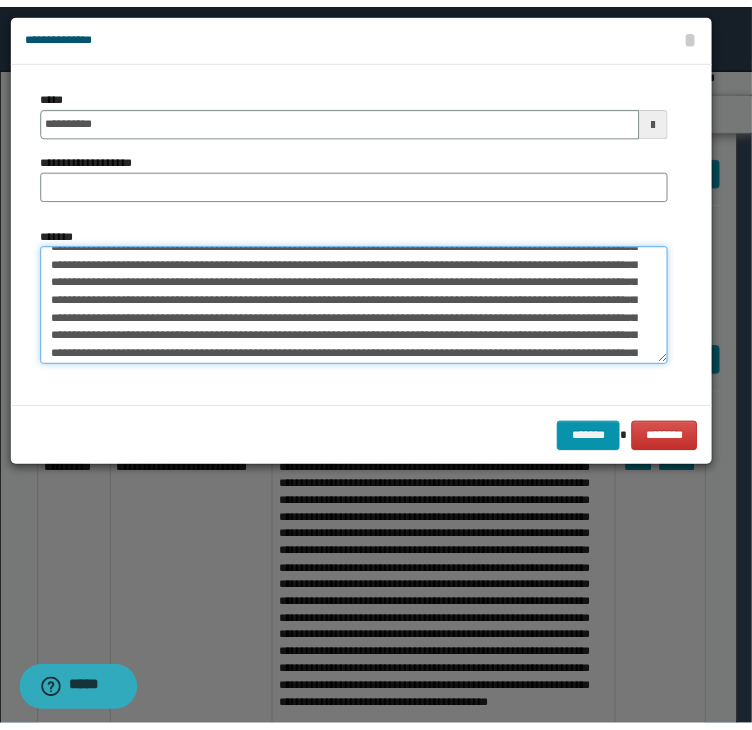 scroll, scrollTop: 0, scrollLeft: 0, axis: both 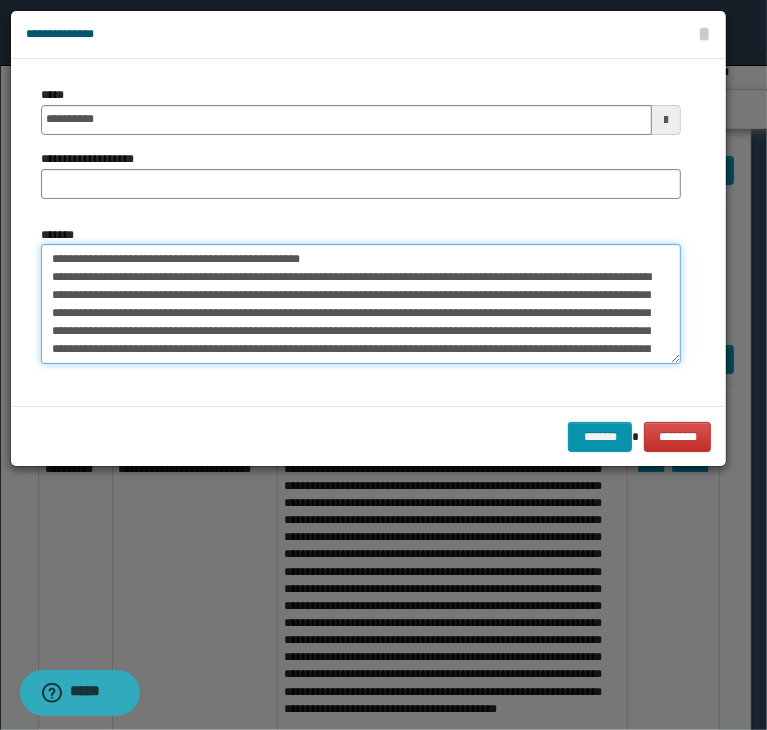 drag, startPoint x: 350, startPoint y: 252, endPoint x: 42, endPoint y: 253, distance: 308.00162 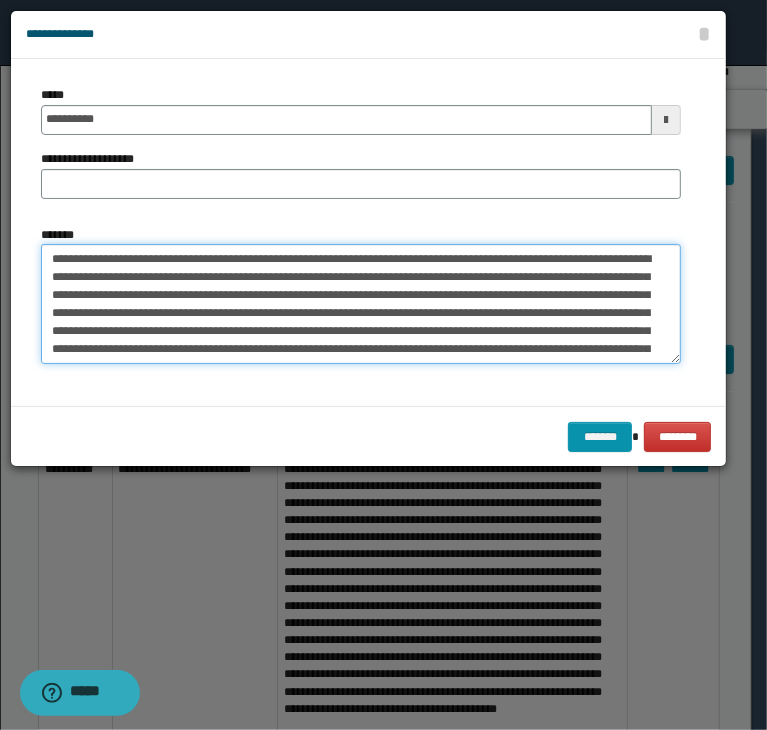 type on "**********" 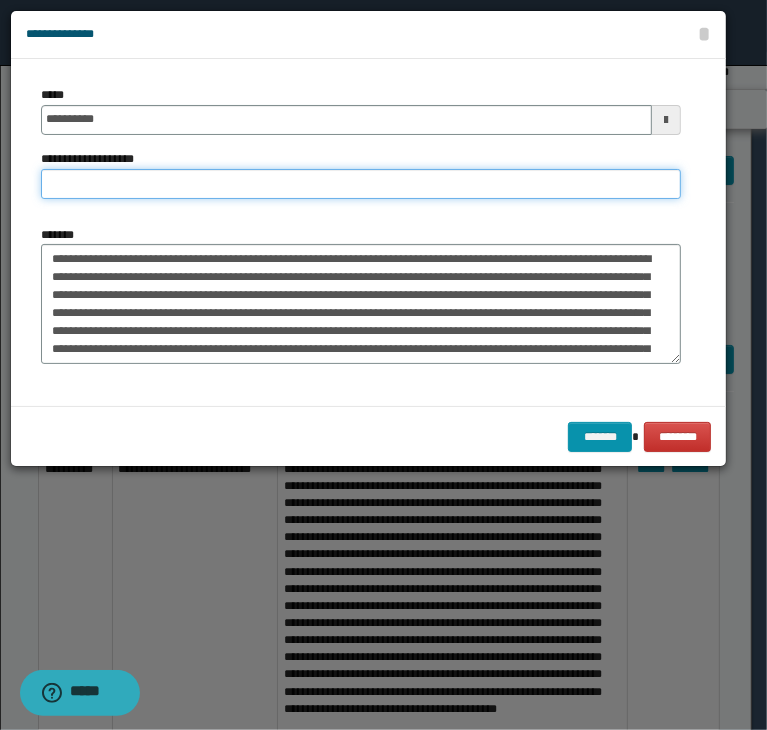 click on "**********" at bounding box center (361, 184) 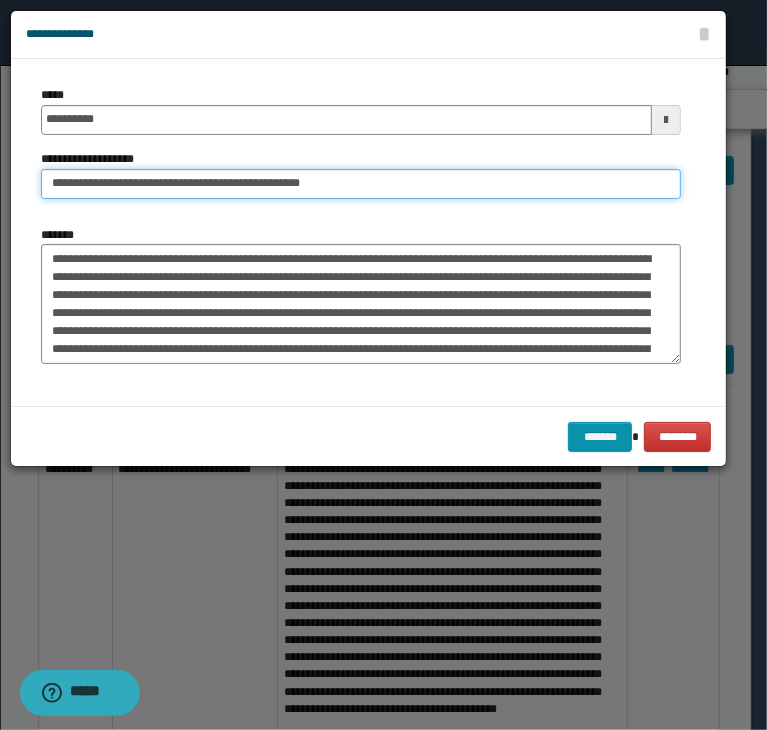 drag, startPoint x: 114, startPoint y: 185, endPoint x: -70, endPoint y: 189, distance: 184.04347 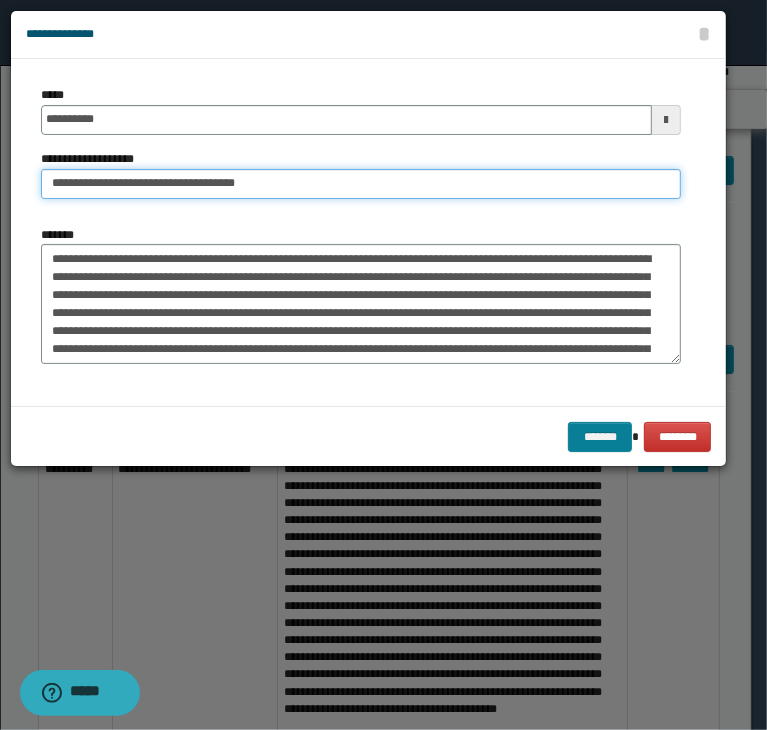 type on "**********" 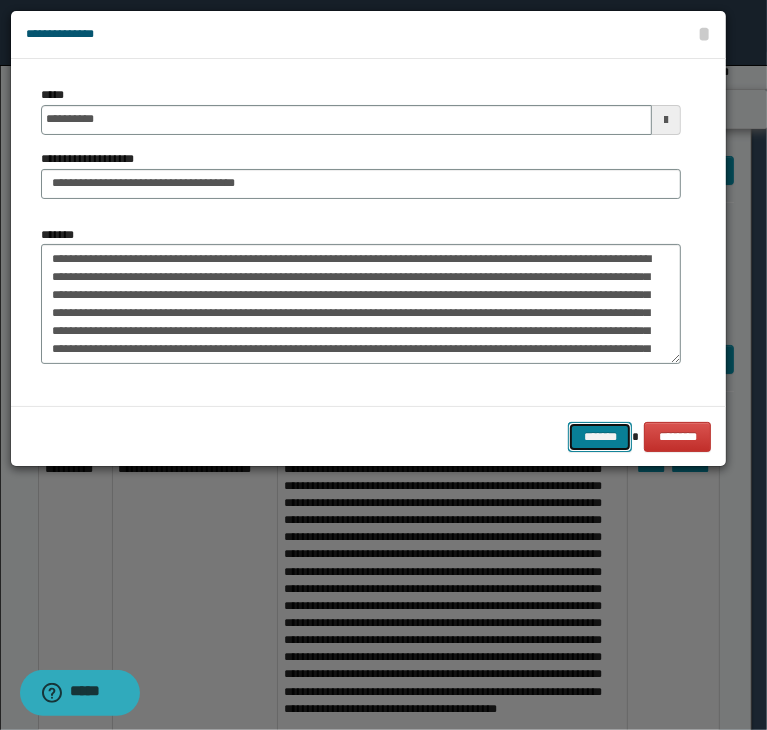 drag, startPoint x: 621, startPoint y: 439, endPoint x: 297, endPoint y: 378, distance: 329.6923 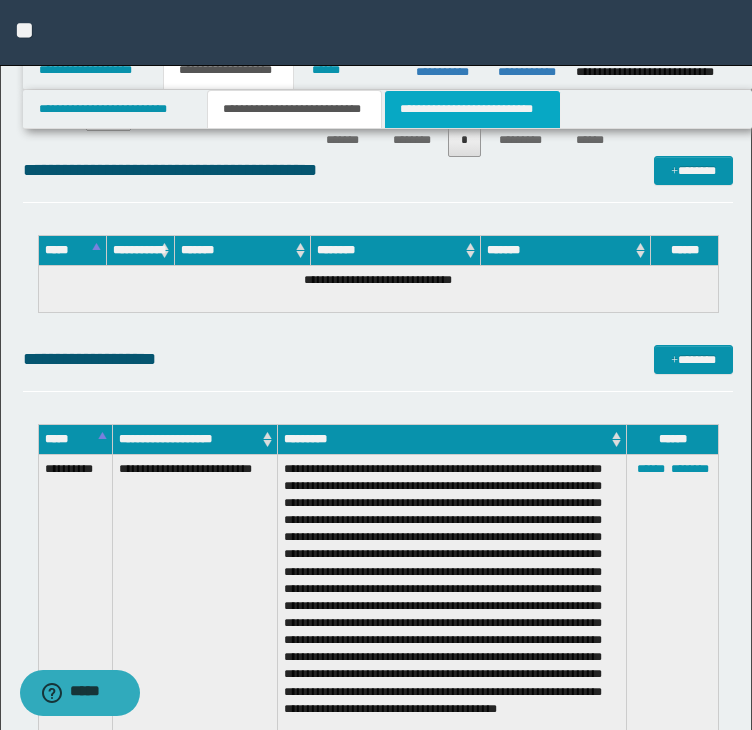 click on "**********" at bounding box center (472, 109) 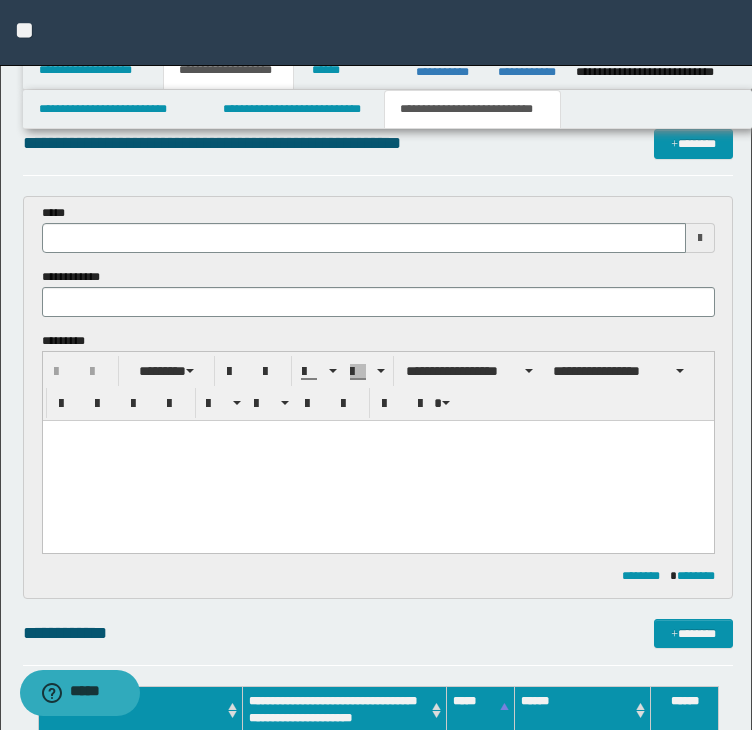 click at bounding box center (377, 435) 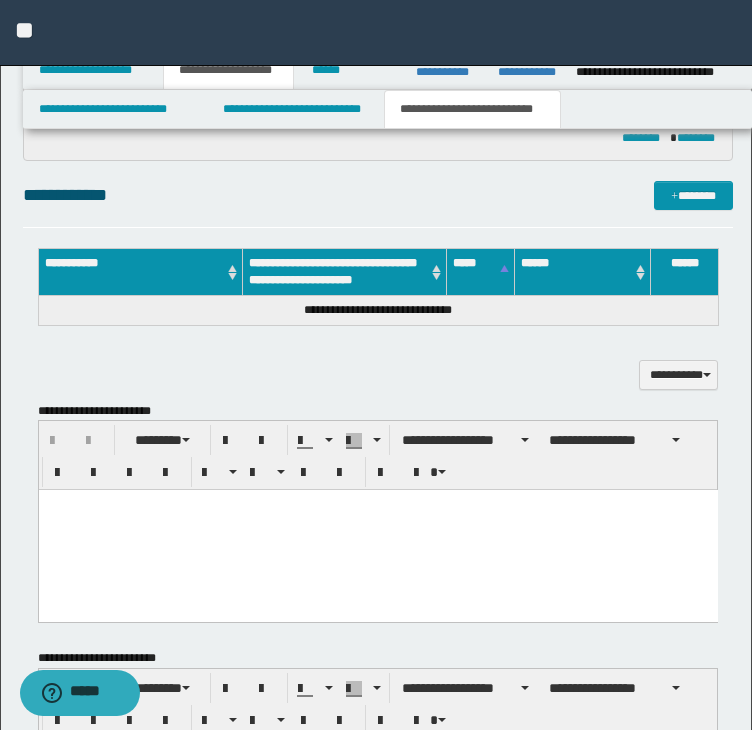 scroll, scrollTop: 500, scrollLeft: 0, axis: vertical 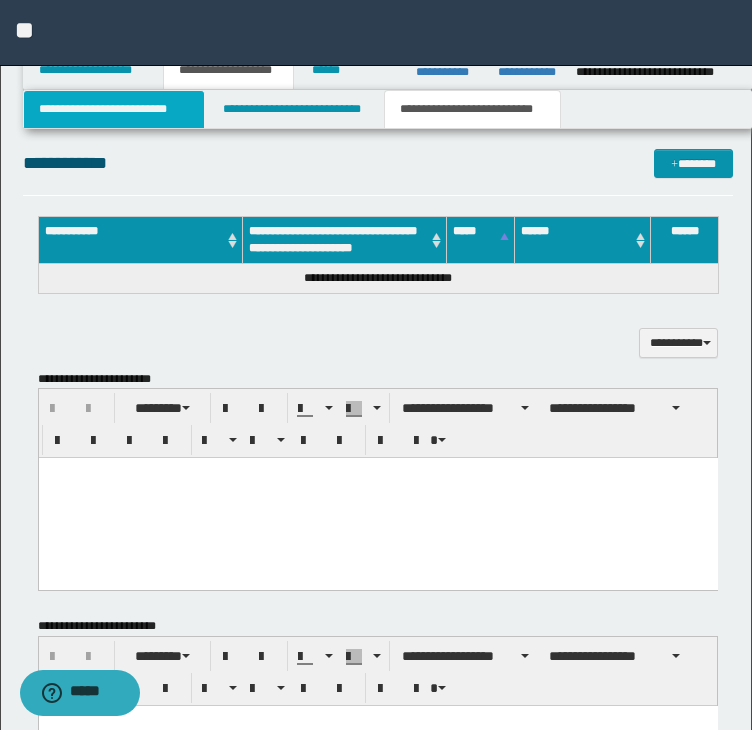 click on "**********" at bounding box center [114, 109] 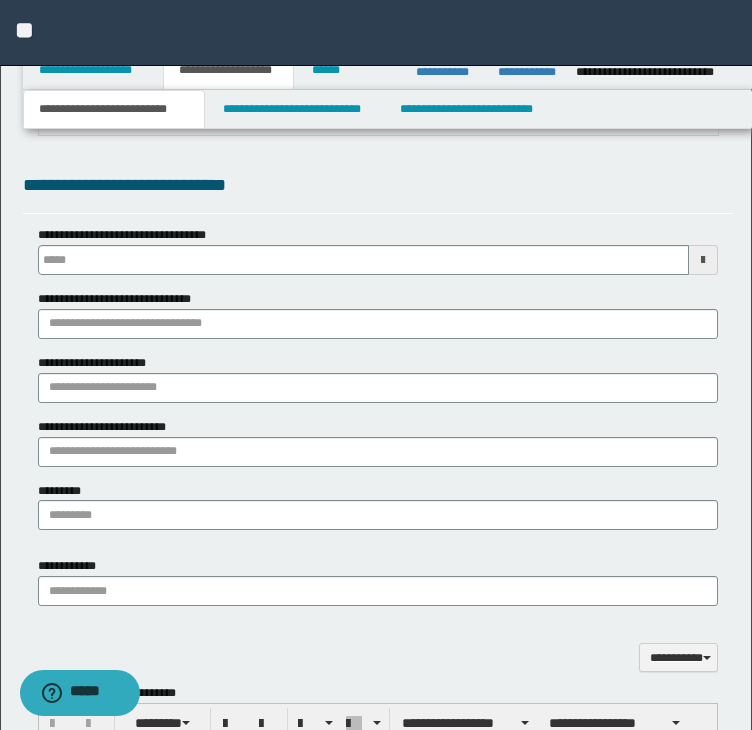 scroll, scrollTop: 1700, scrollLeft: 0, axis: vertical 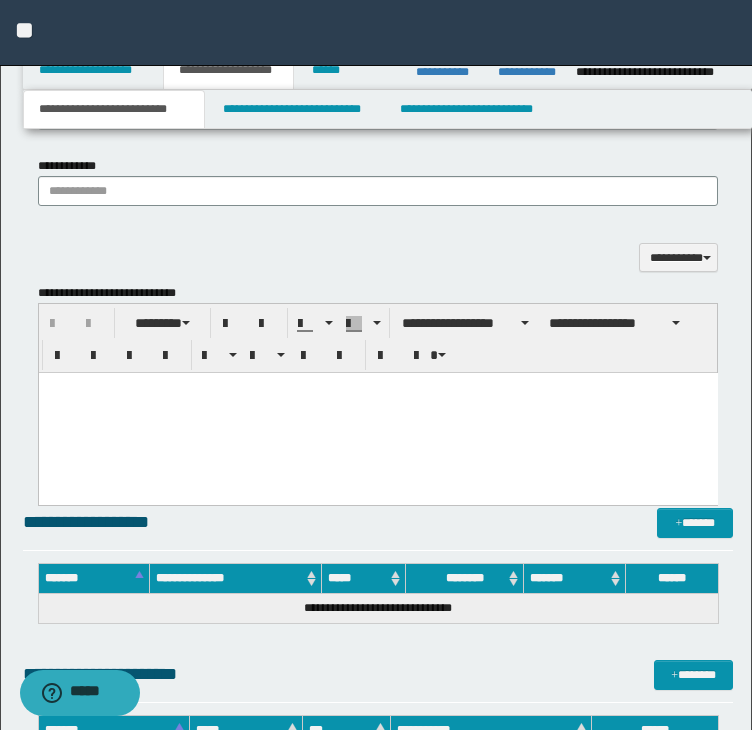 click at bounding box center (377, 413) 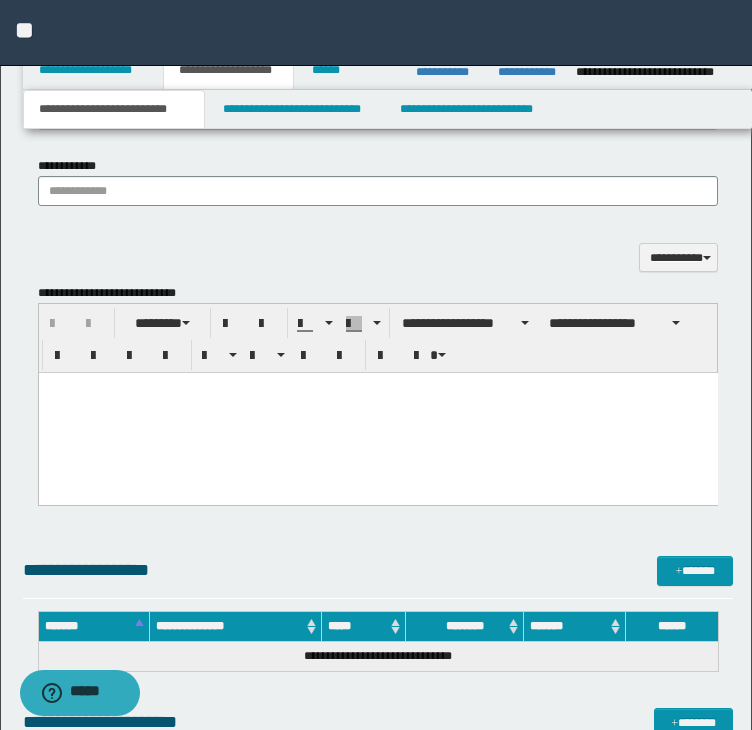type 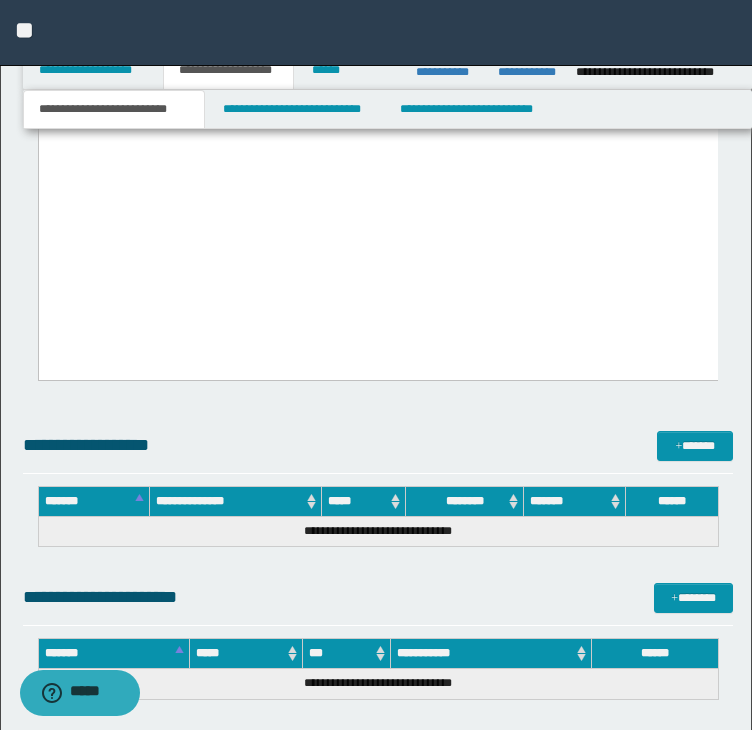 drag, startPoint x: 50, startPoint y: -3011, endPoint x: 399, endPoint y: 402, distance: 3430.7974 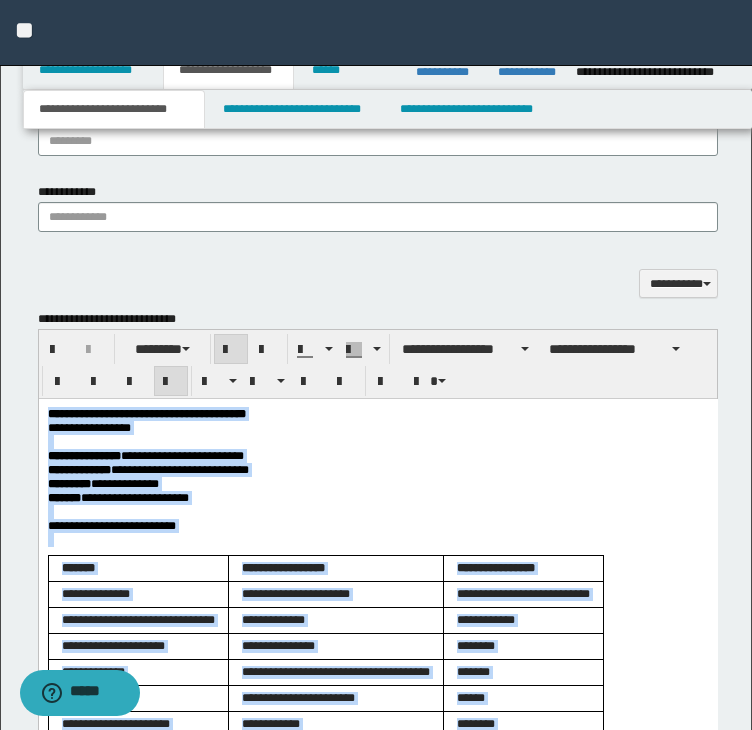 scroll, scrollTop: 1500, scrollLeft: 0, axis: vertical 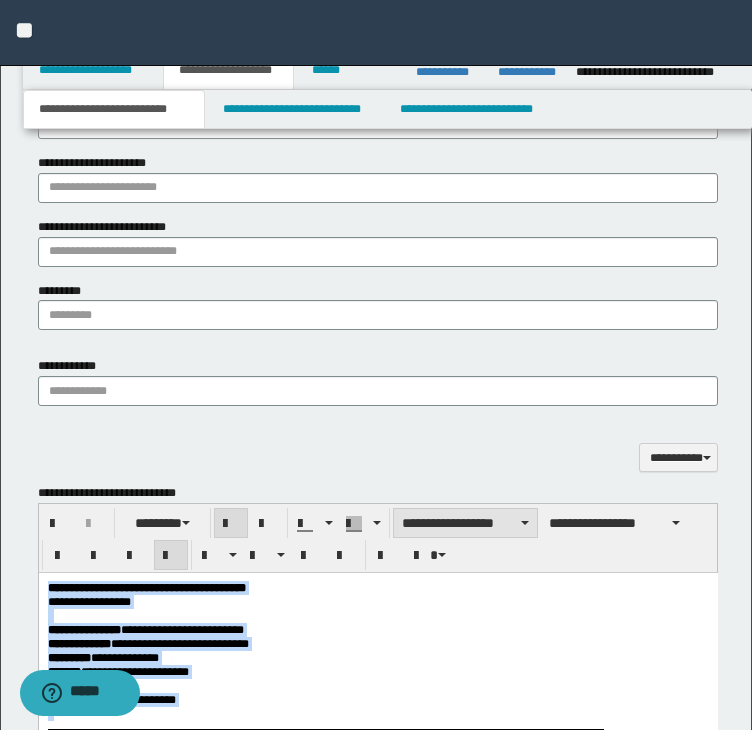 click on "**********" at bounding box center (465, 523) 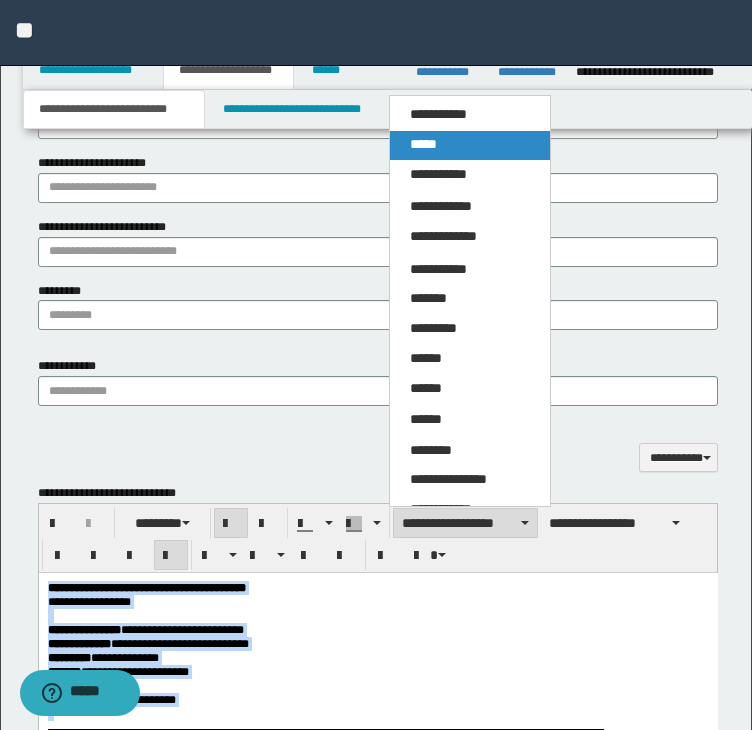 click on "*****" at bounding box center [423, 144] 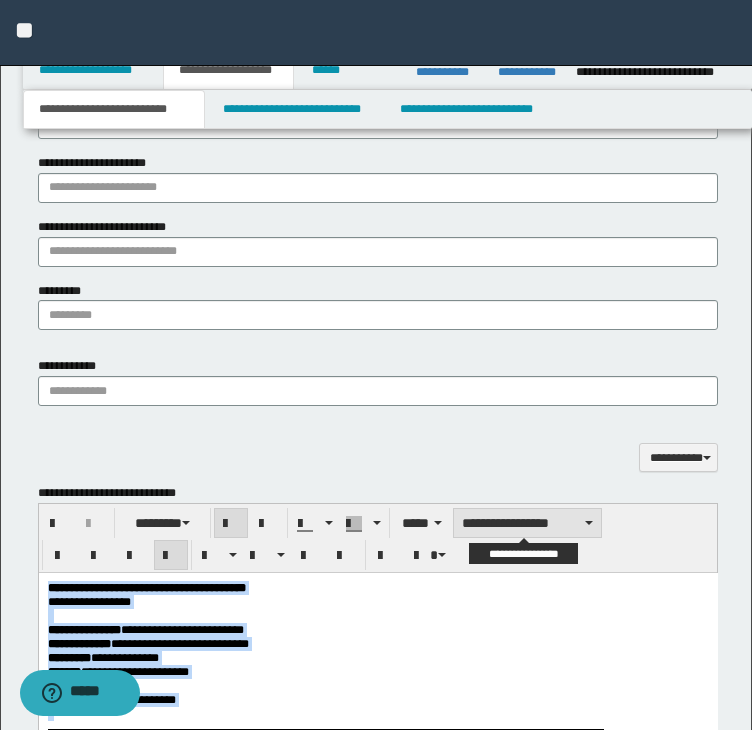 click on "**********" at bounding box center [527, 523] 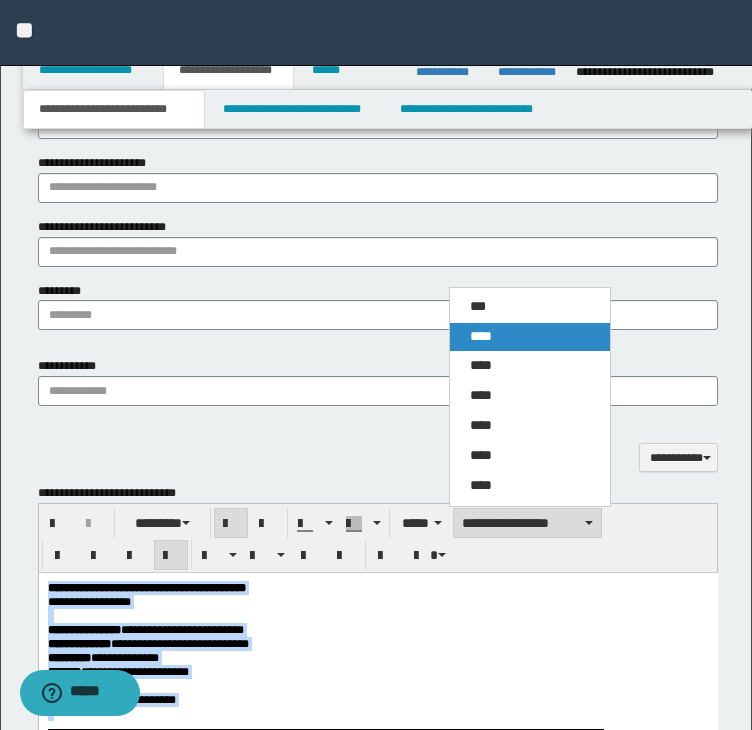 click on "****" at bounding box center [481, 336] 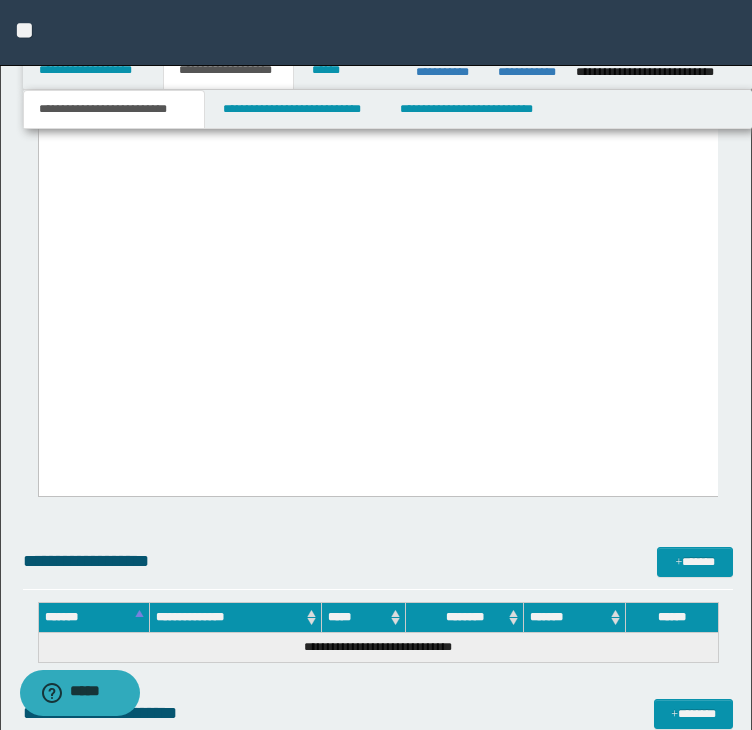 scroll, scrollTop: 5500, scrollLeft: 0, axis: vertical 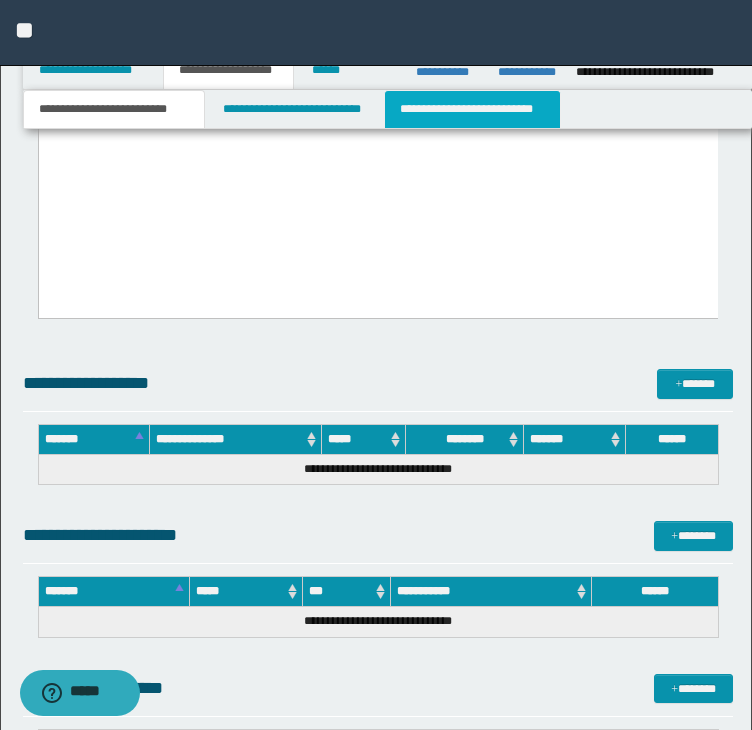 click on "**********" at bounding box center [472, 109] 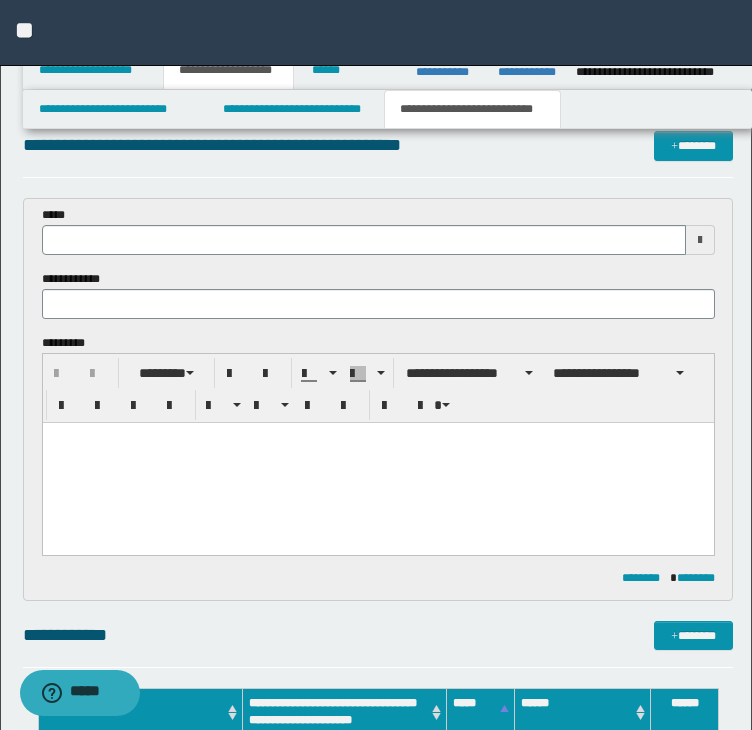 scroll, scrollTop: 0, scrollLeft: 0, axis: both 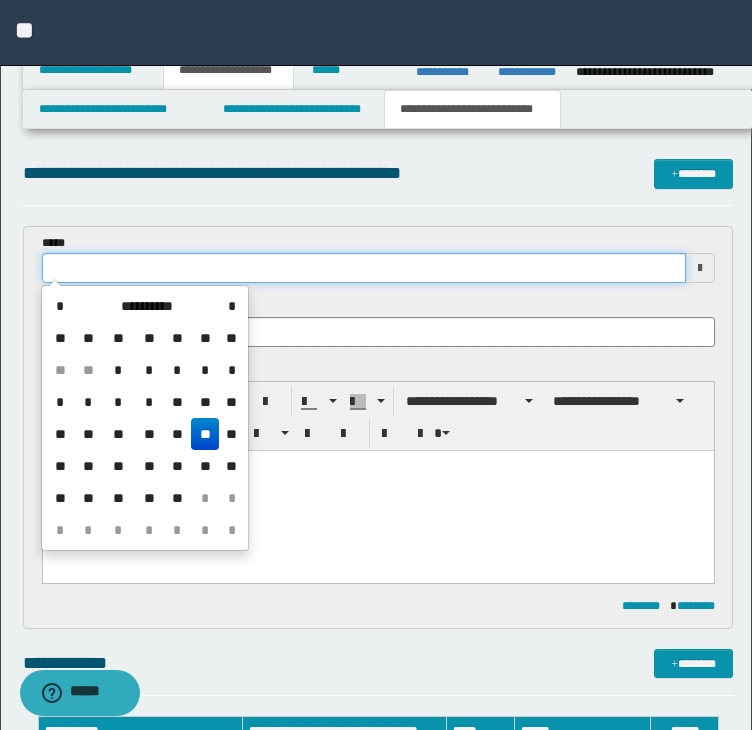 click at bounding box center (364, 268) 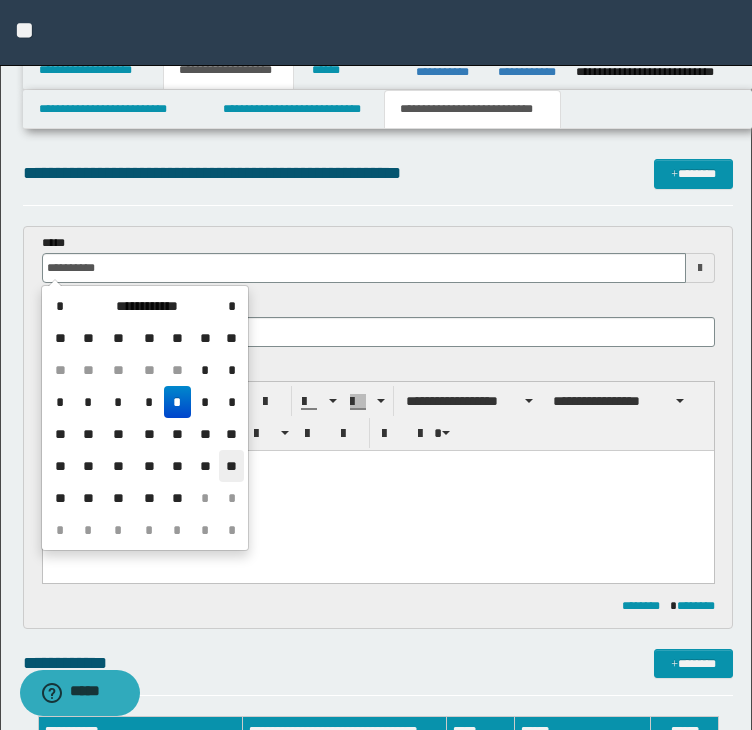 drag, startPoint x: 240, startPoint y: 470, endPoint x: 201, endPoint y: 21, distance: 450.69058 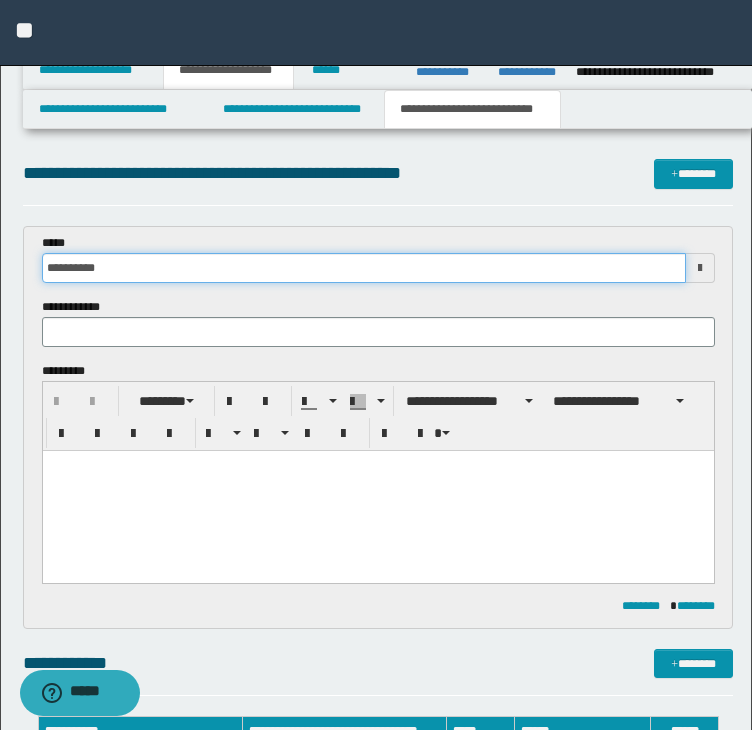 drag, startPoint x: 155, startPoint y: 273, endPoint x: 1, endPoint y: 262, distance: 154.39236 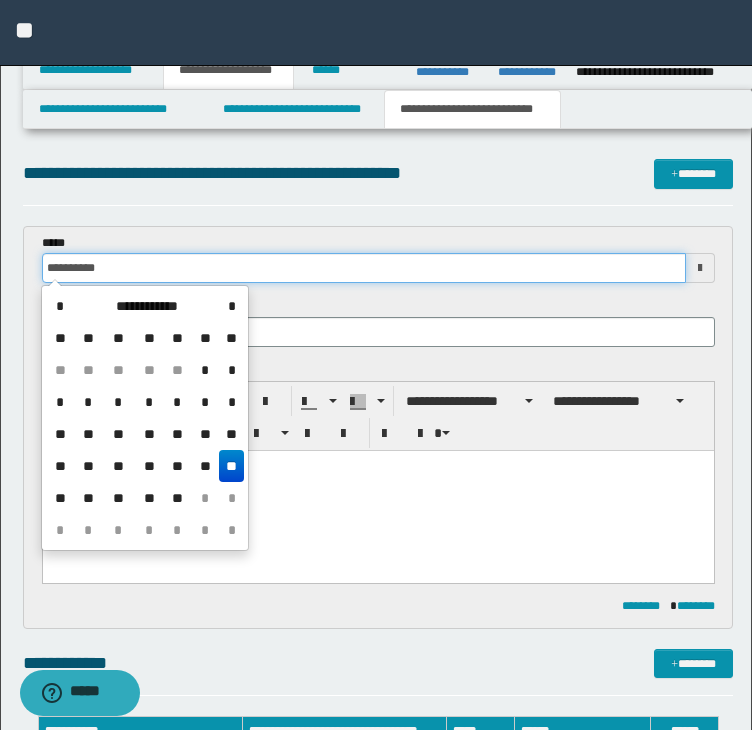 type on "**********" 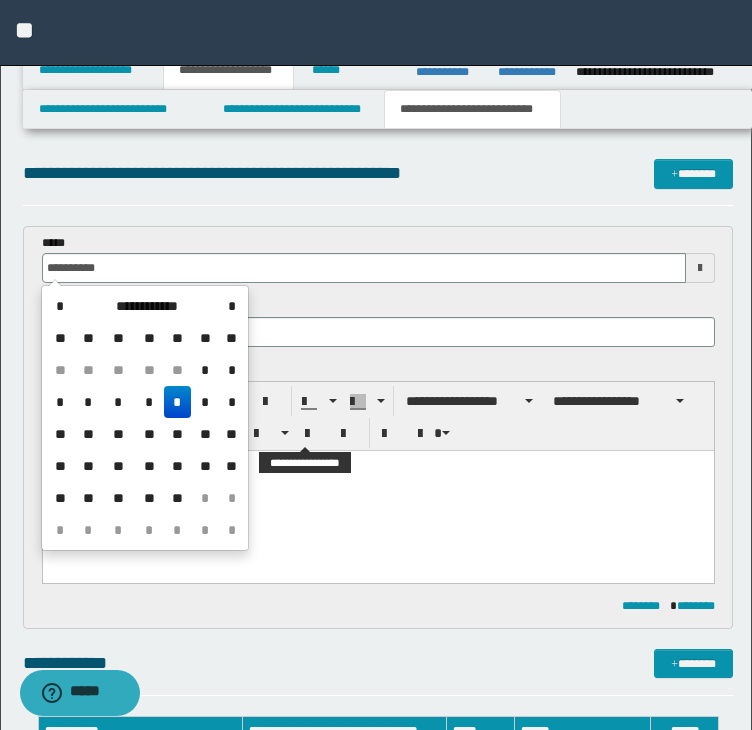 click at bounding box center (377, 465) 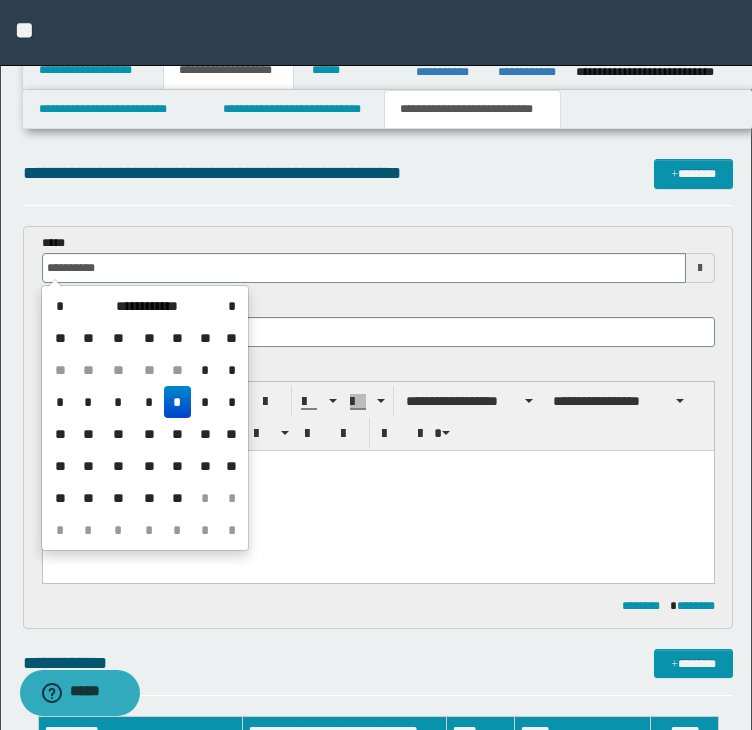 click at bounding box center (377, 490) 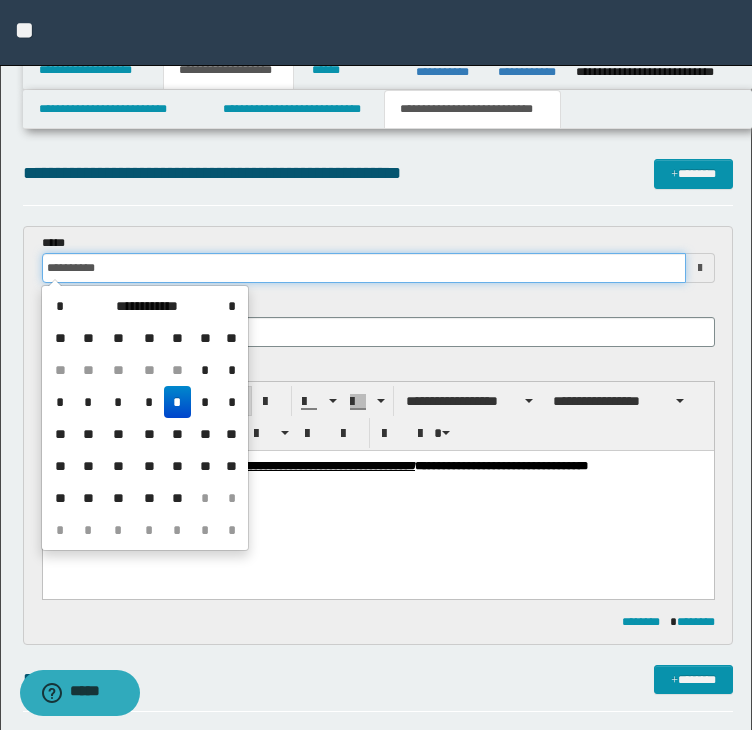 drag, startPoint x: 127, startPoint y: 271, endPoint x: -23, endPoint y: 266, distance: 150.08331 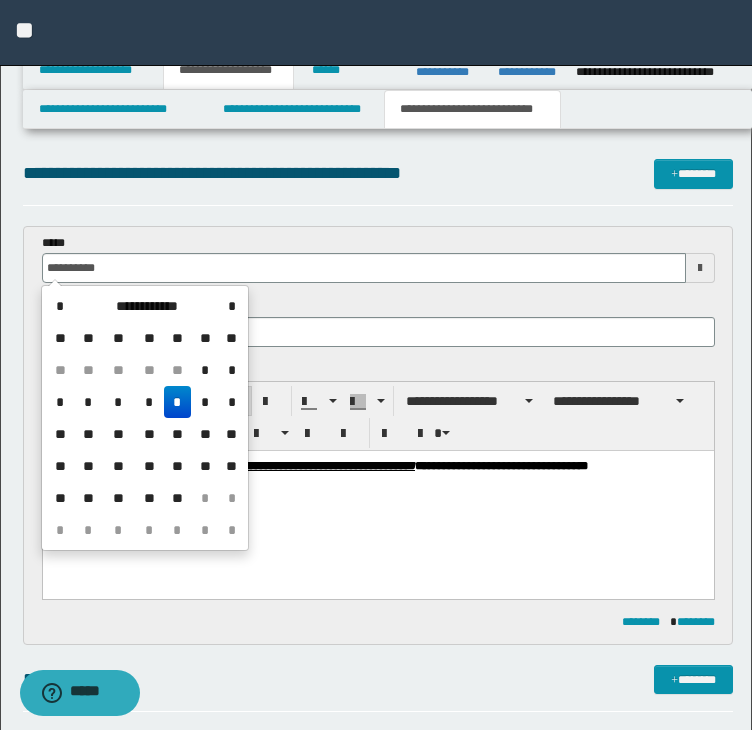 click on "**********" at bounding box center (377, 490) 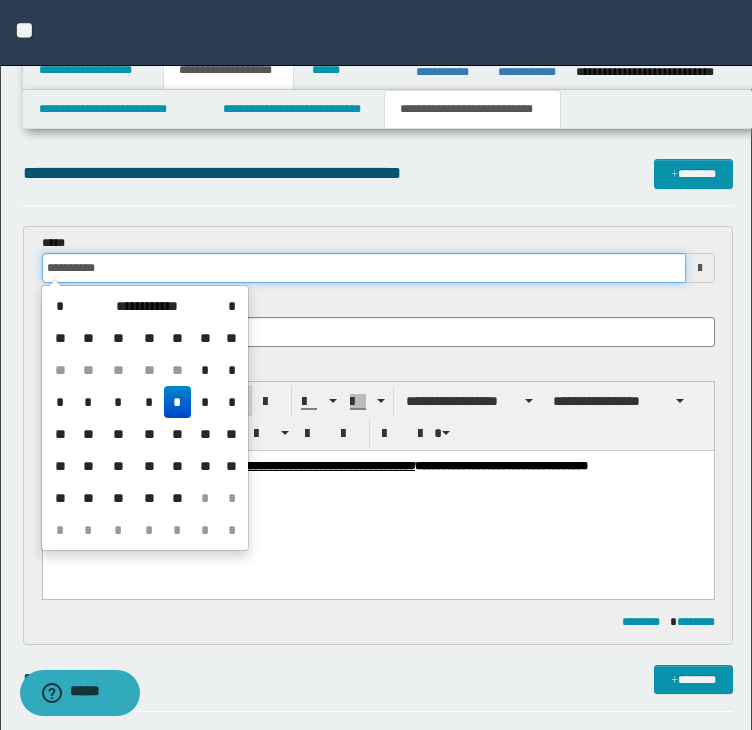 drag, startPoint x: 108, startPoint y: 264, endPoint x: 8, endPoint y: 275, distance: 100.60318 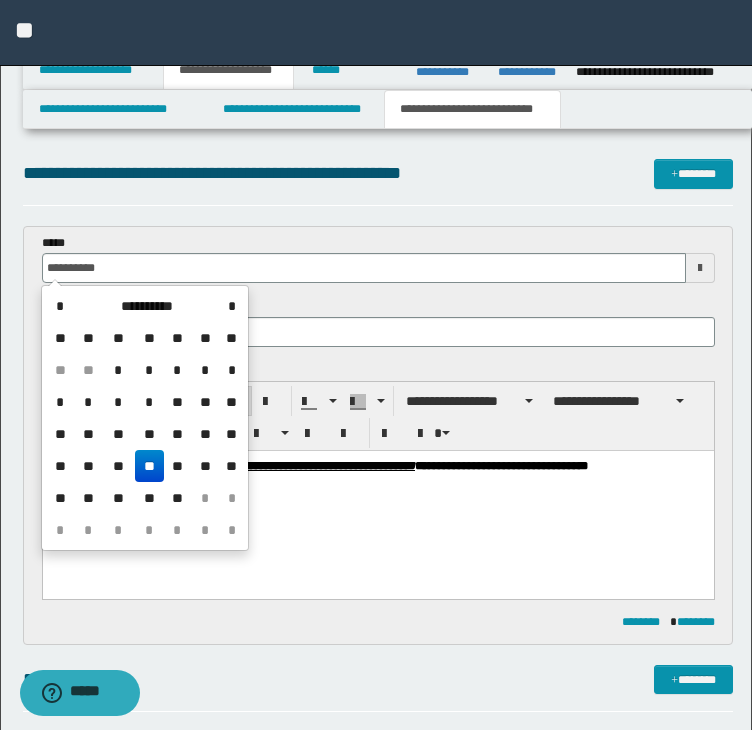 click on "**" at bounding box center [149, 466] 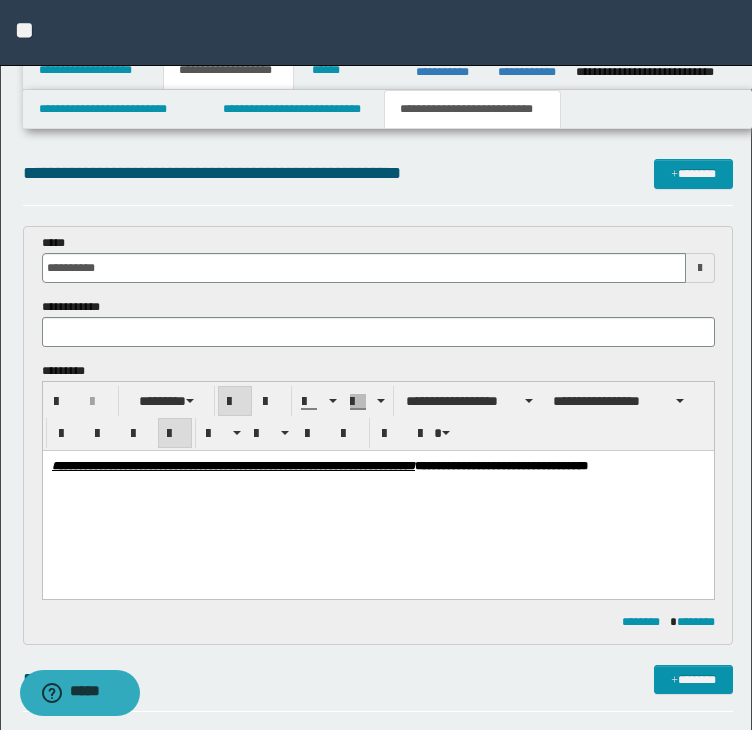 drag, startPoint x: 249, startPoint y: 496, endPoint x: 217, endPoint y: 460, distance: 48.166378 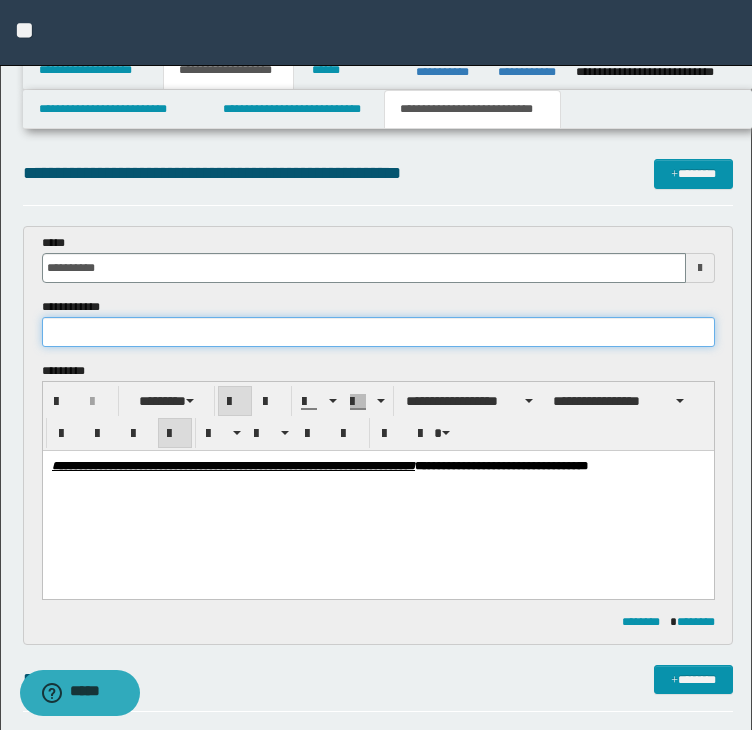 click at bounding box center [378, 332] 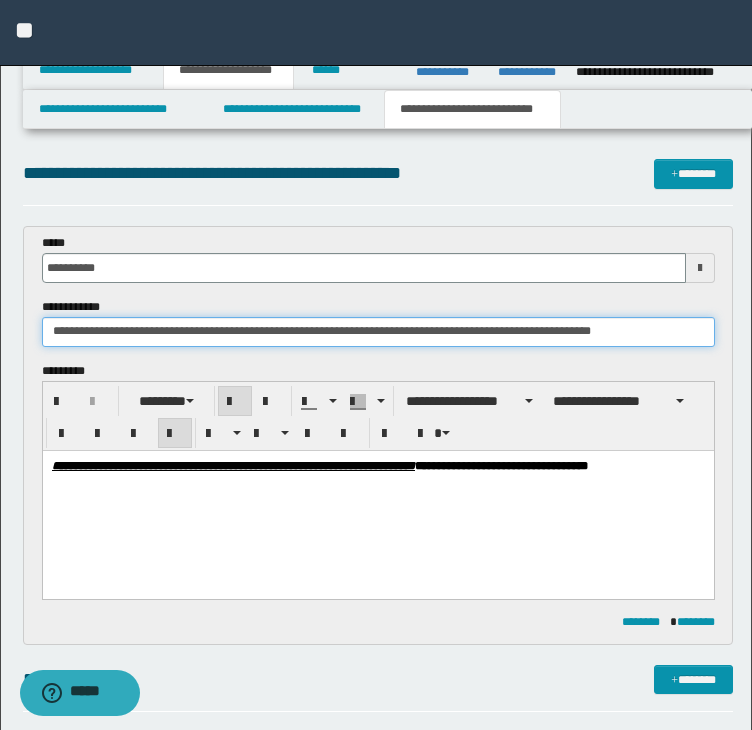 drag, startPoint x: 520, startPoint y: 327, endPoint x: -20, endPoint y: 333, distance: 540.0333 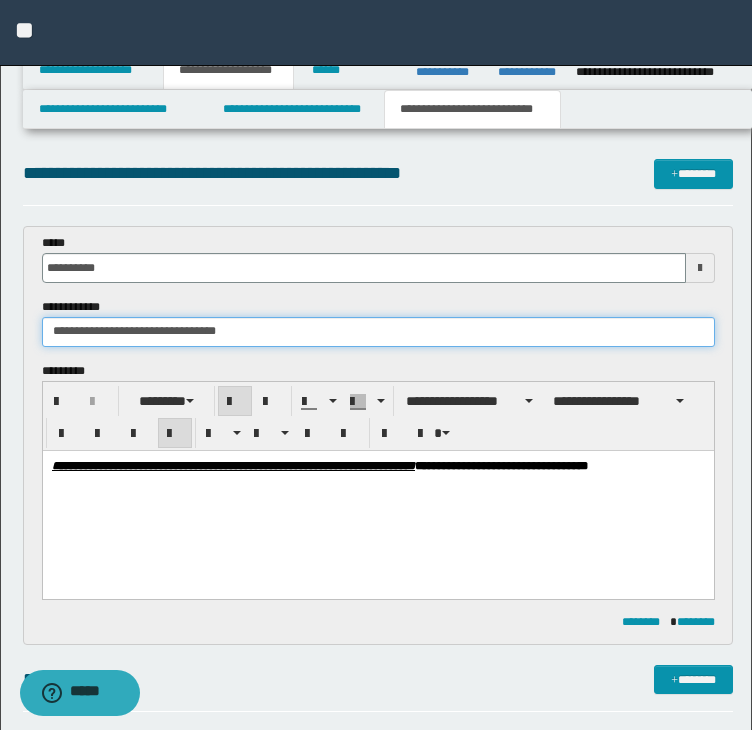 drag, startPoint x: 168, startPoint y: 330, endPoint x: 270, endPoint y: 337, distance: 102.239914 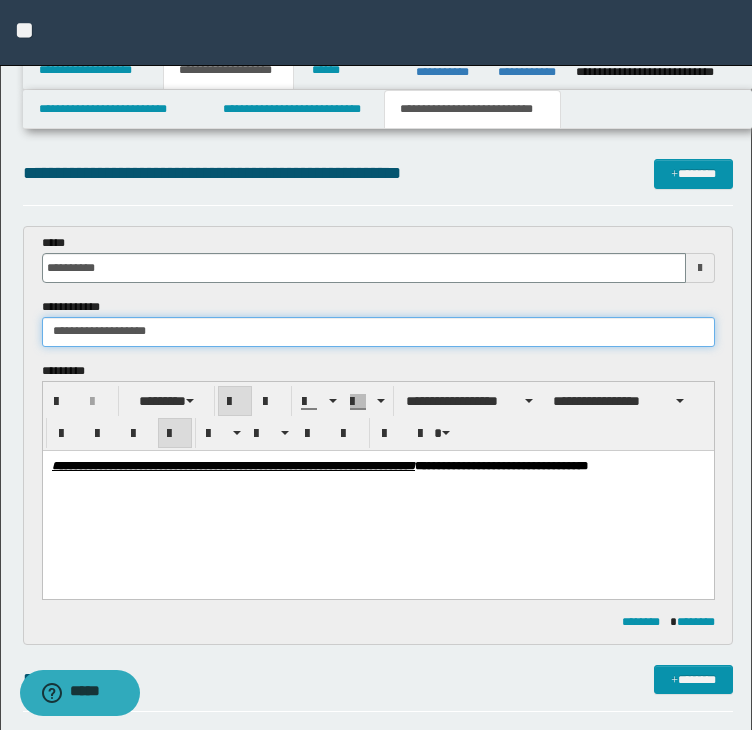 type on "**********" 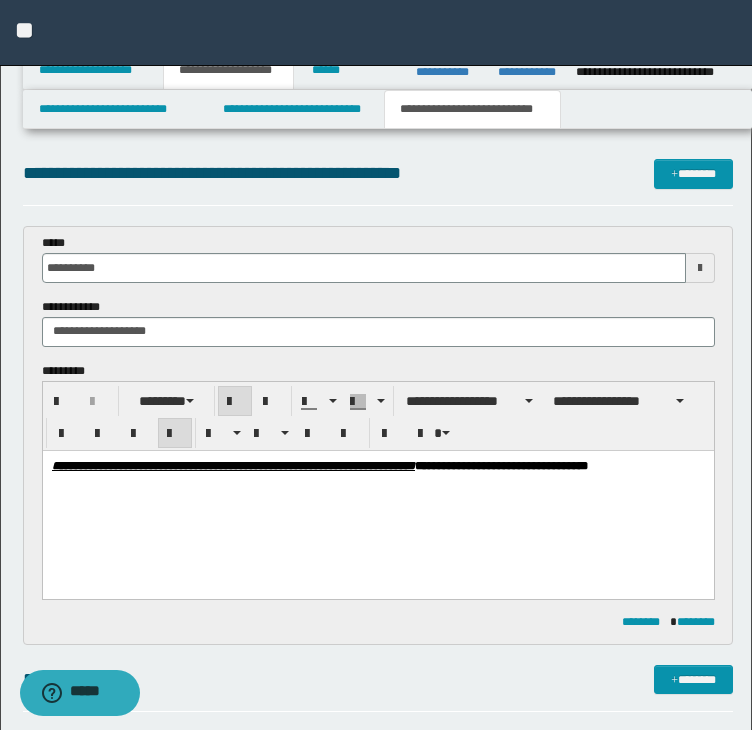 click on "**********" at bounding box center [377, 490] 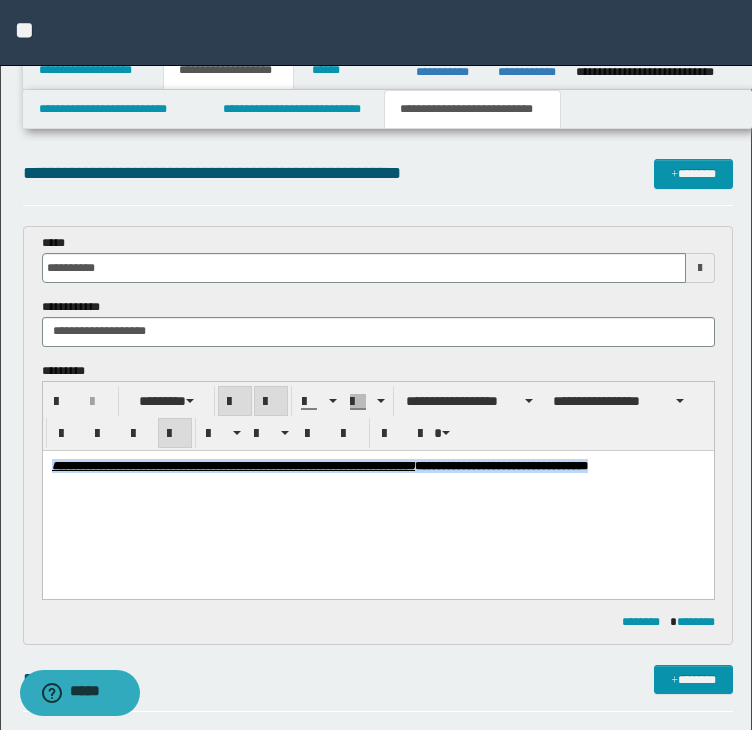 click on "**********" at bounding box center [500, 464] 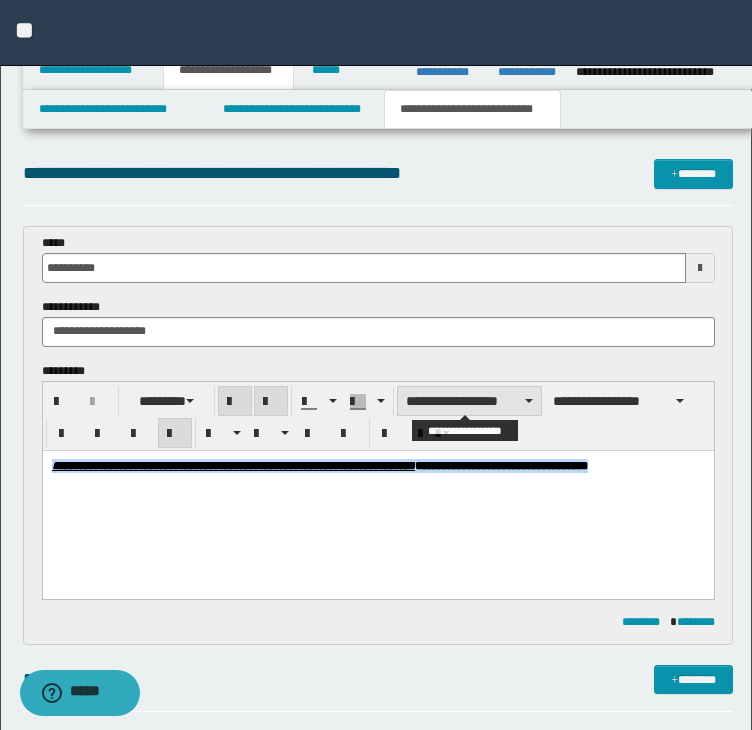 click on "**********" at bounding box center [469, 401] 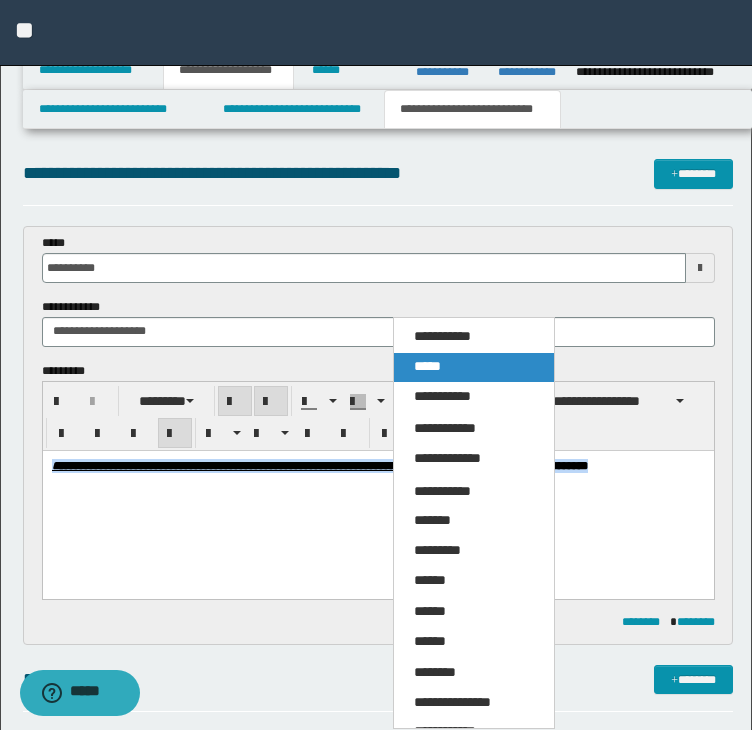 click on "*****" at bounding box center [474, 367] 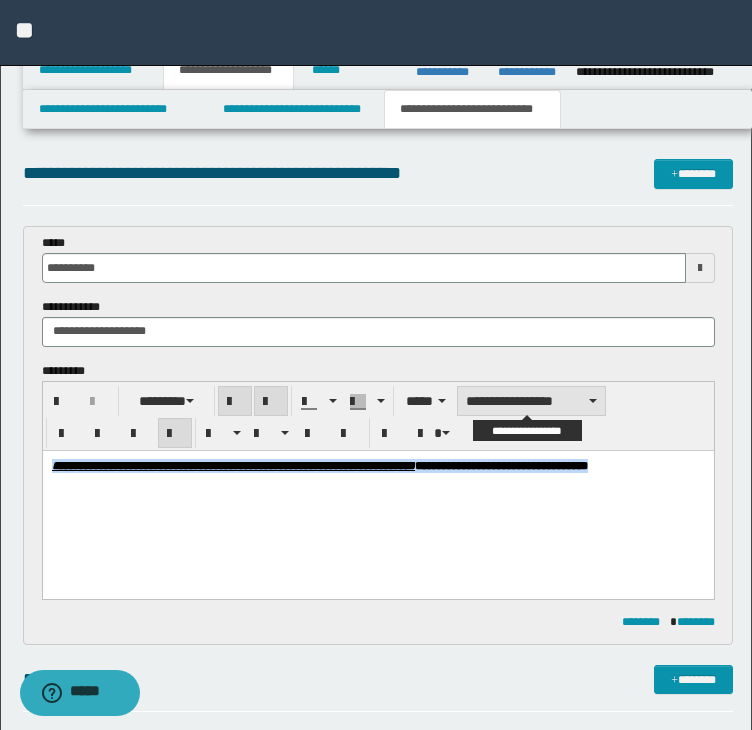 click on "**********" at bounding box center (531, 401) 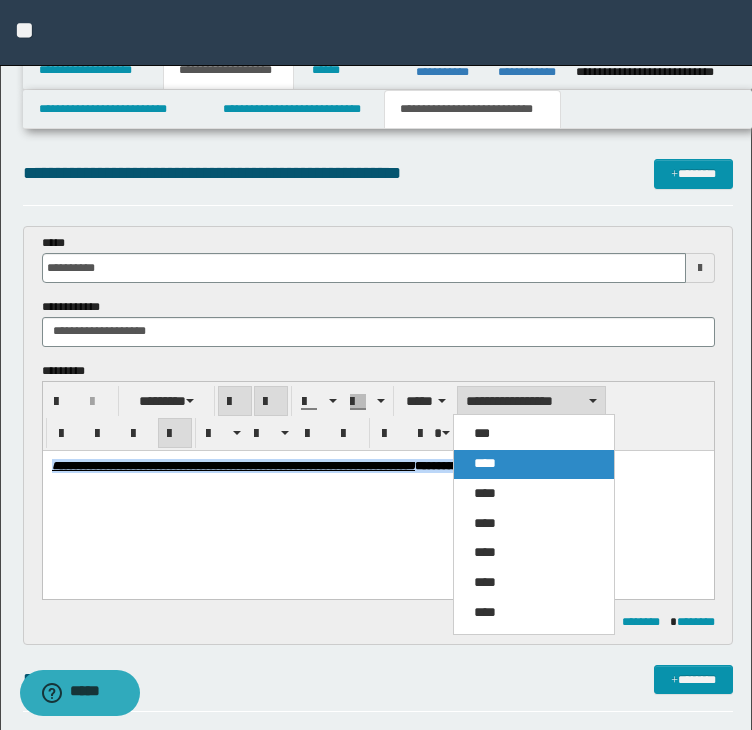 drag, startPoint x: 490, startPoint y: 453, endPoint x: 441, endPoint y: 2, distance: 453.65405 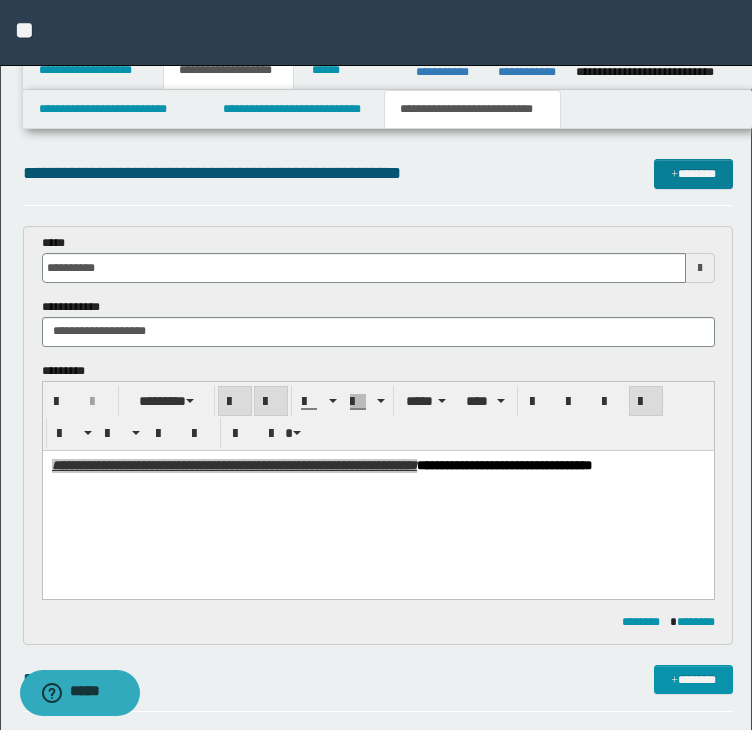 click on "*******" at bounding box center [693, 174] 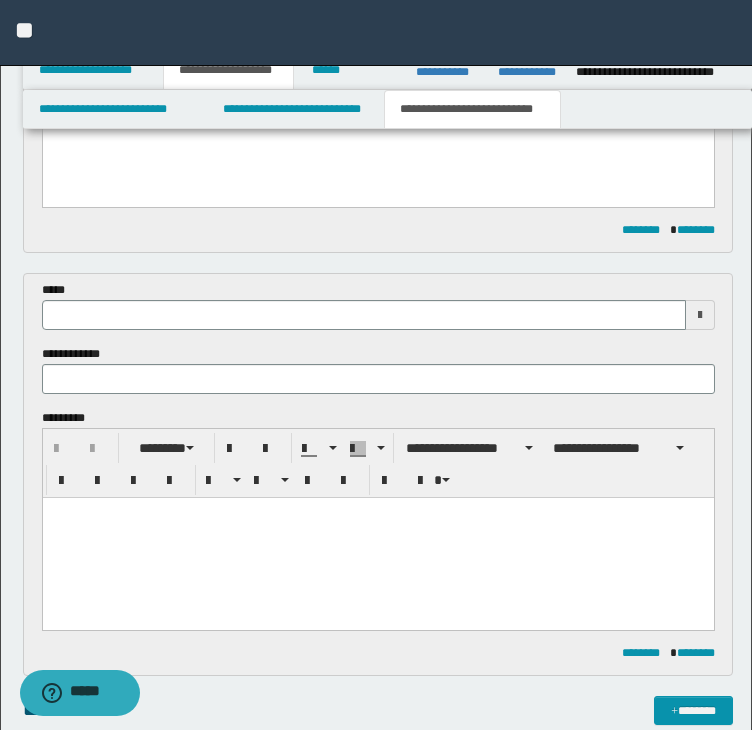 scroll, scrollTop: 391, scrollLeft: 0, axis: vertical 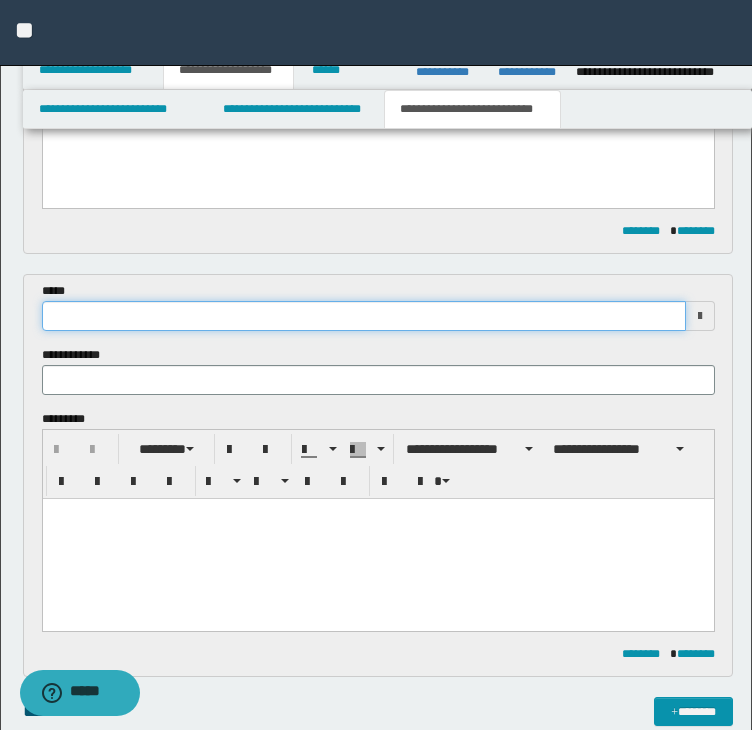 click at bounding box center (364, 316) 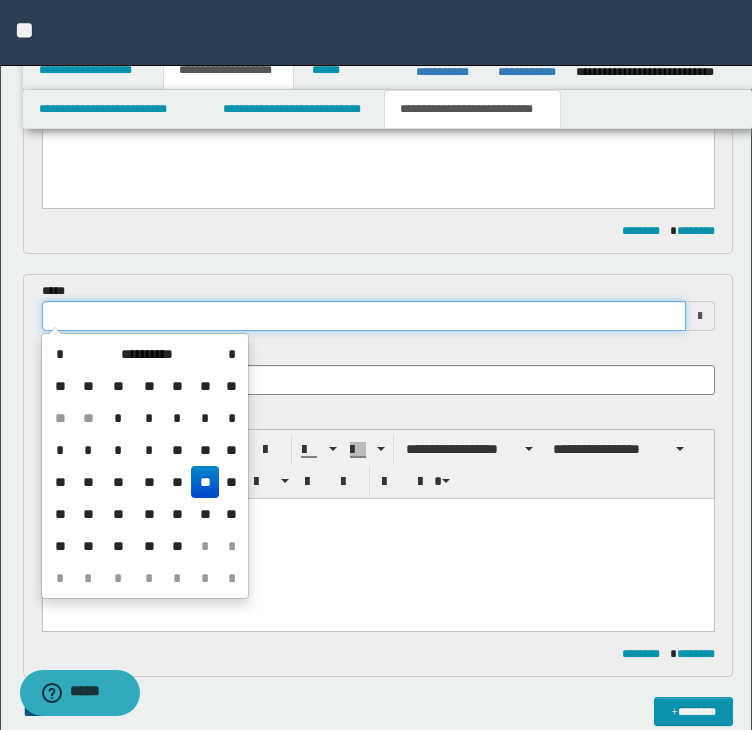 type on "**********" 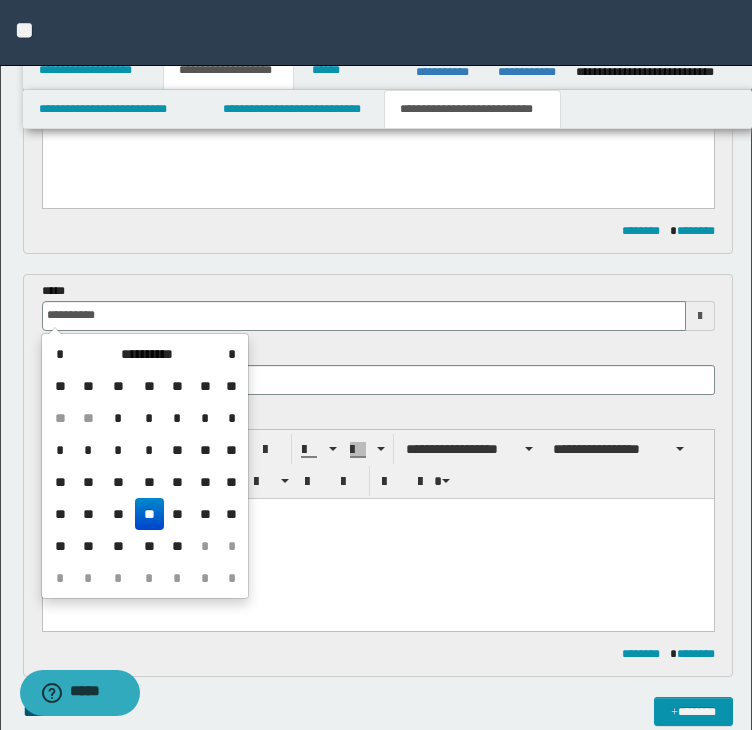 click at bounding box center (377, 538) 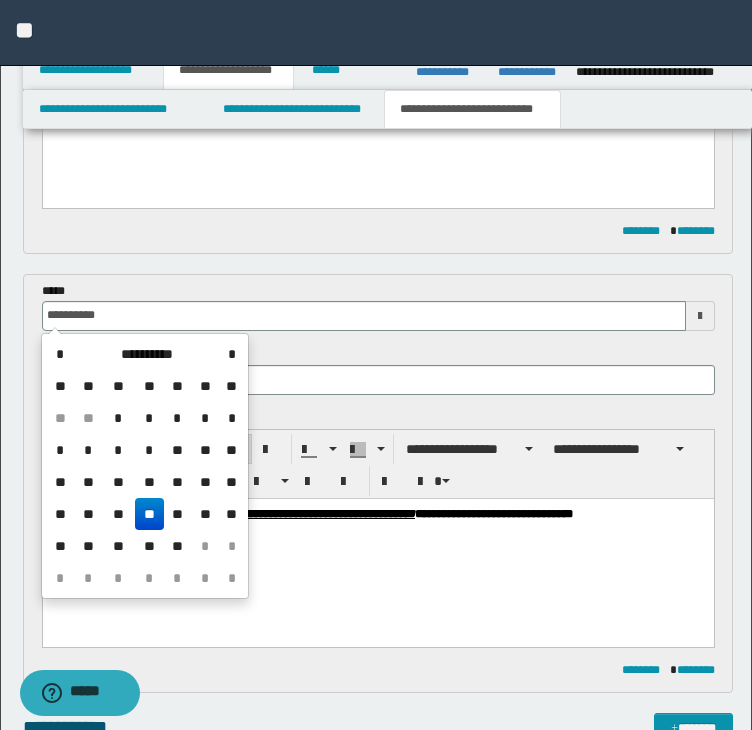 type on "**********" 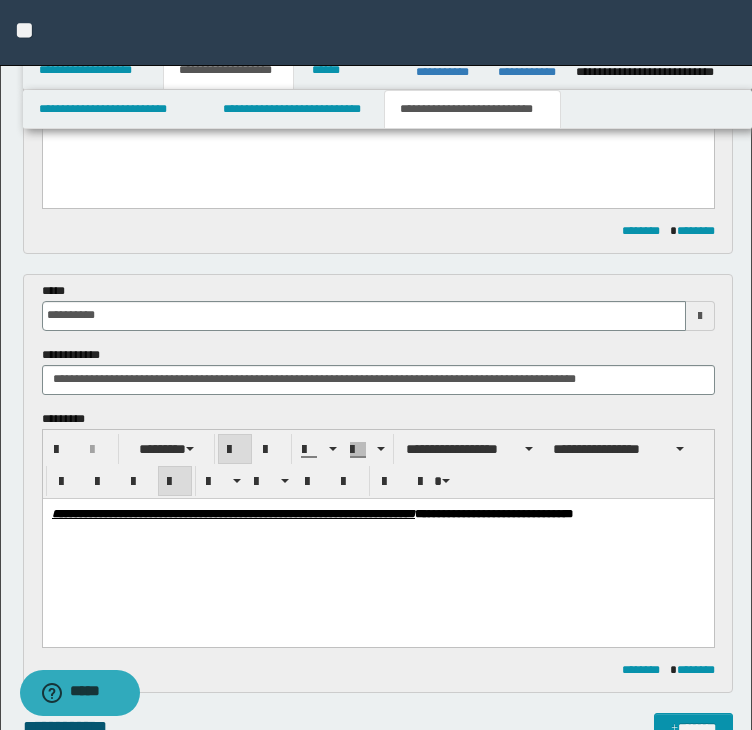 drag, startPoint x: 519, startPoint y: 381, endPoint x: 25, endPoint y: 376, distance: 494.0253 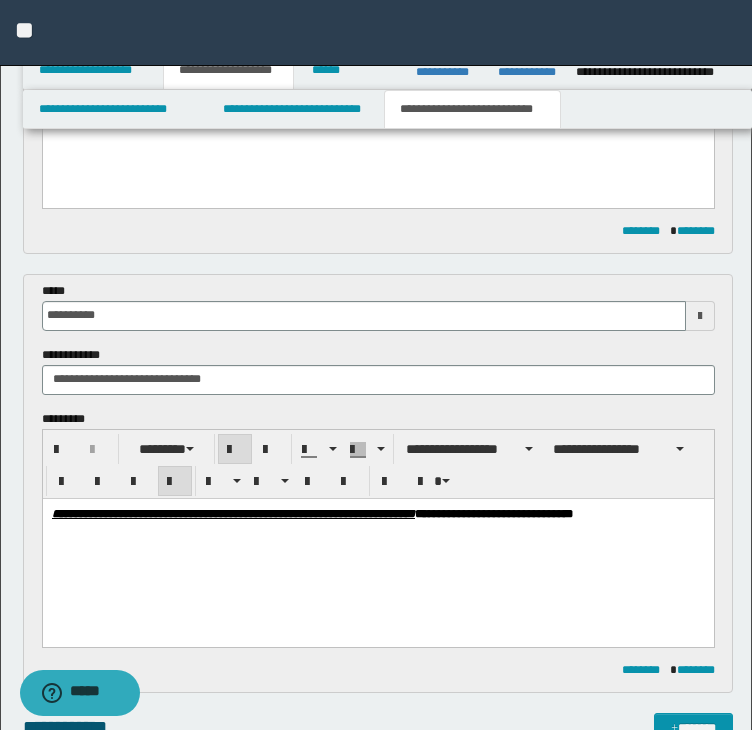 drag, startPoint x: 148, startPoint y: 379, endPoint x: 264, endPoint y: 382, distance: 116.03879 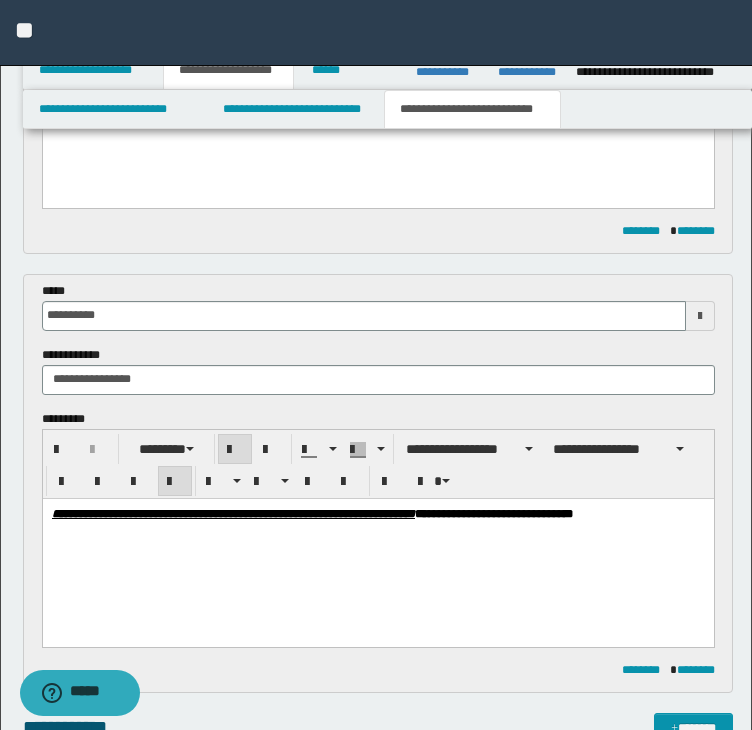 type on "**********" 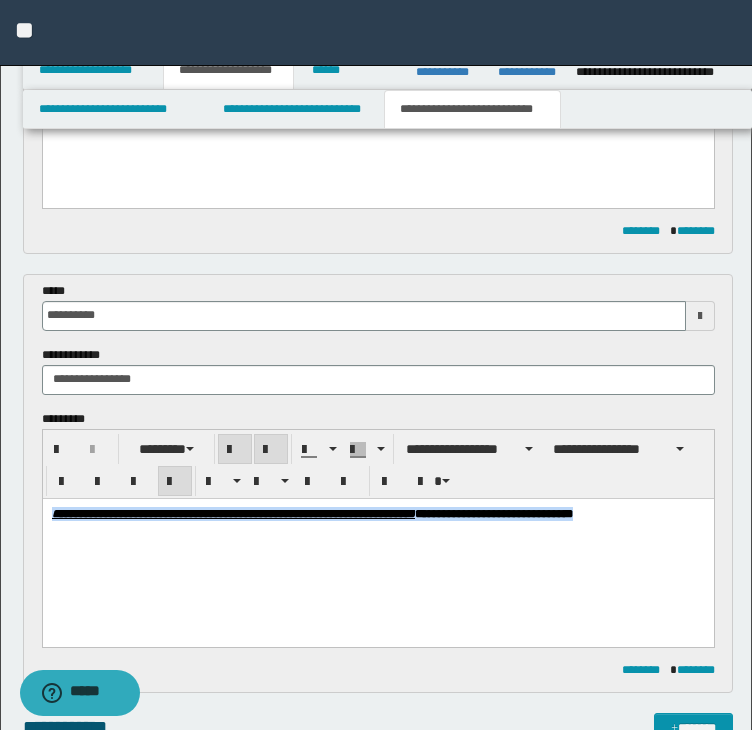 drag, startPoint x: 116, startPoint y: 530, endPoint x: 80, endPoint y: 996, distance: 467.3885 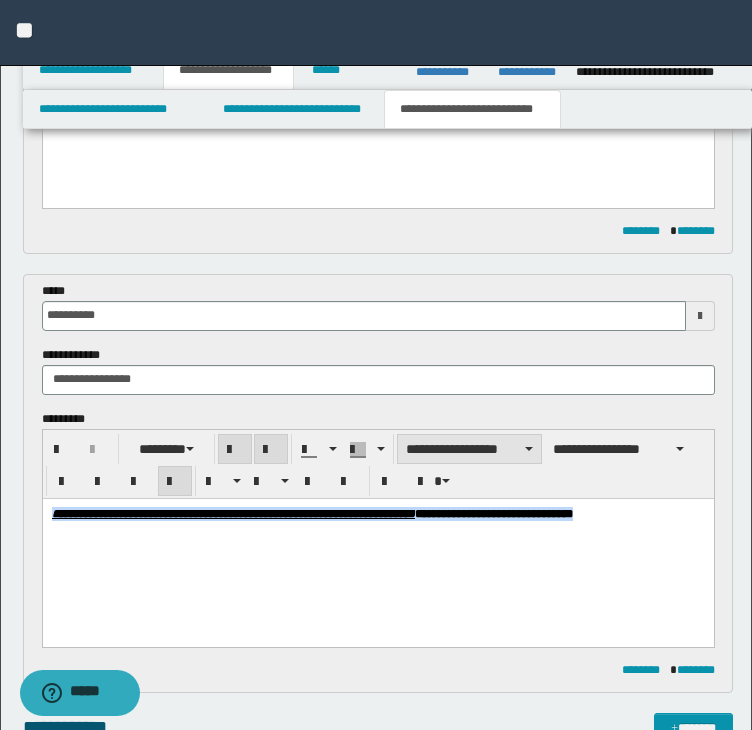 click on "**********" at bounding box center [469, 449] 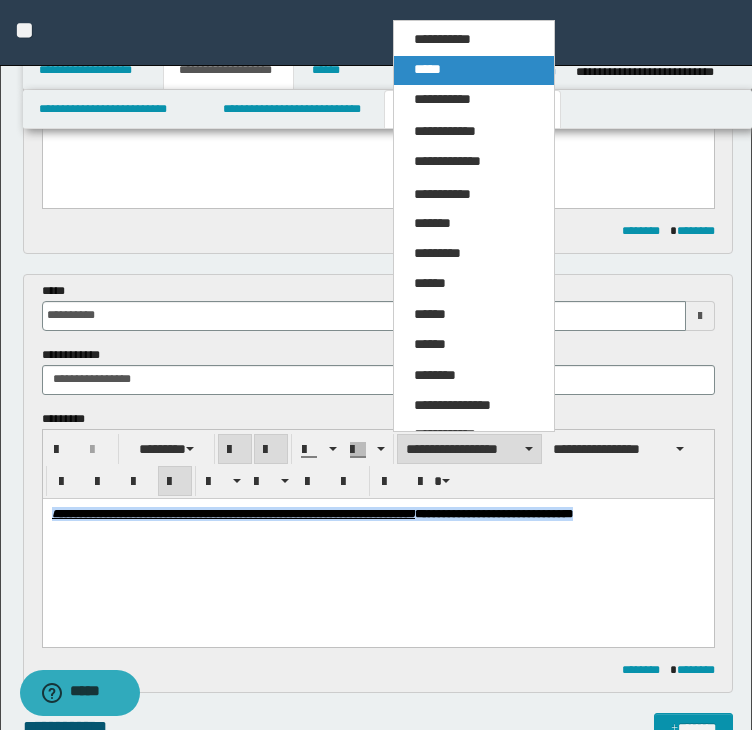 click on "*****" at bounding box center [427, 69] 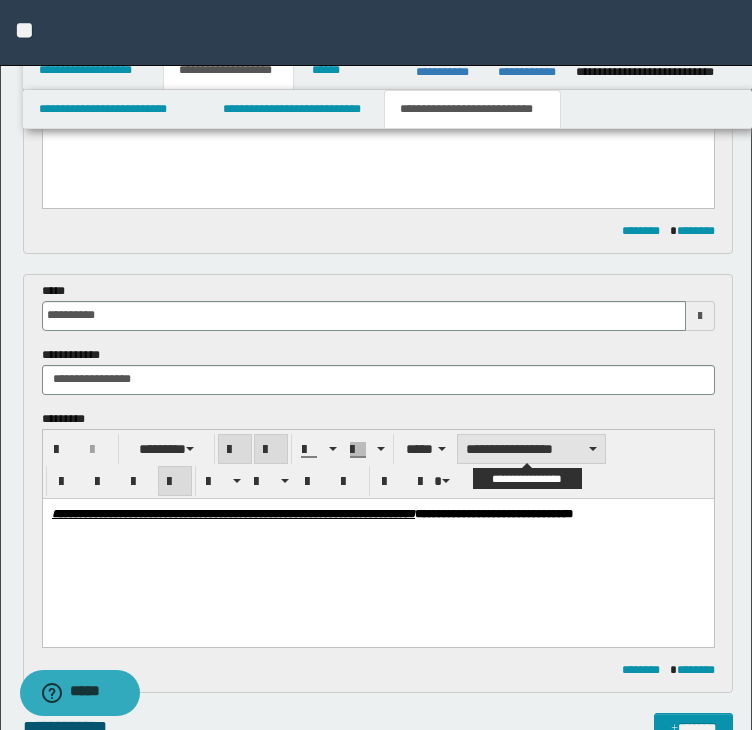 click on "**********" at bounding box center (531, 449) 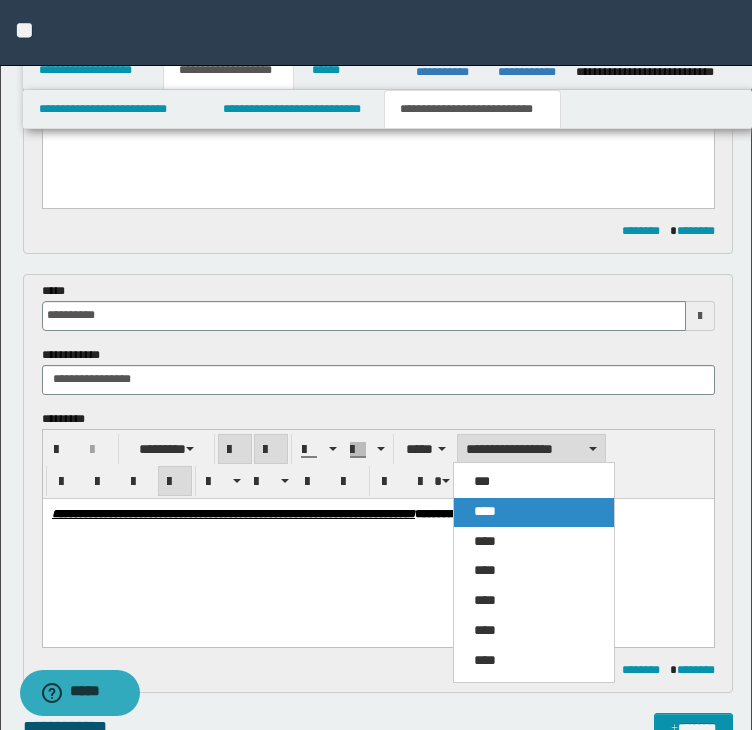 click on "****" at bounding box center [485, 511] 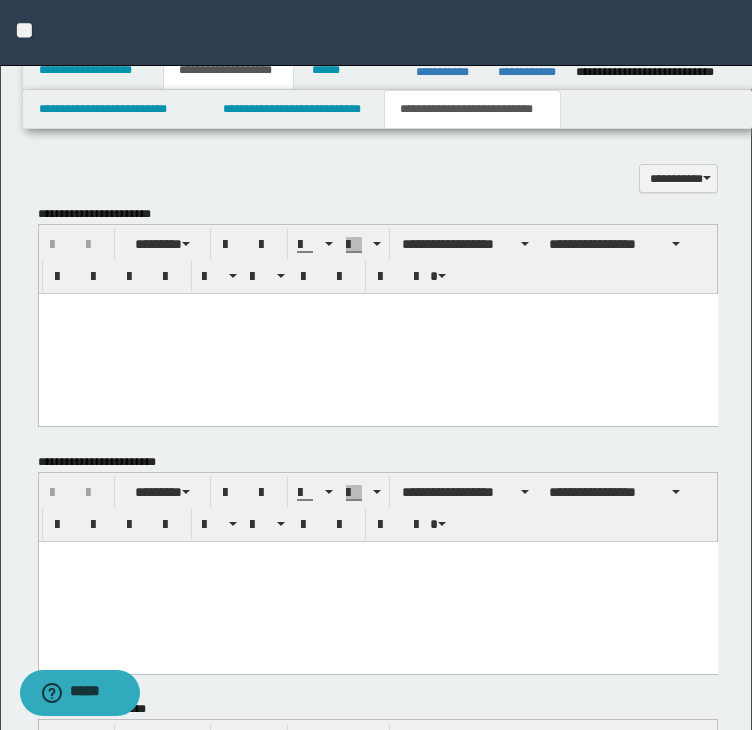 scroll, scrollTop: 1384, scrollLeft: 0, axis: vertical 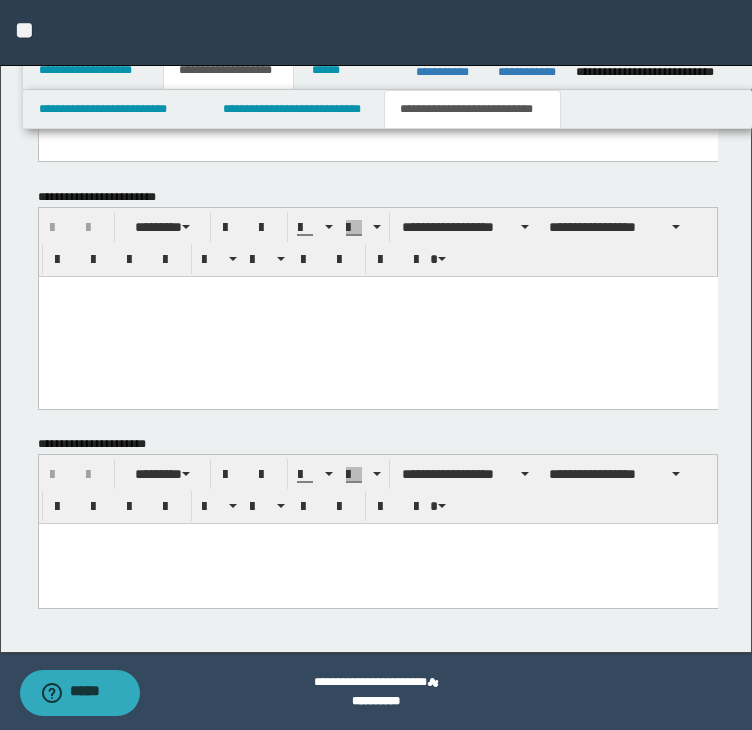 click at bounding box center (377, 539) 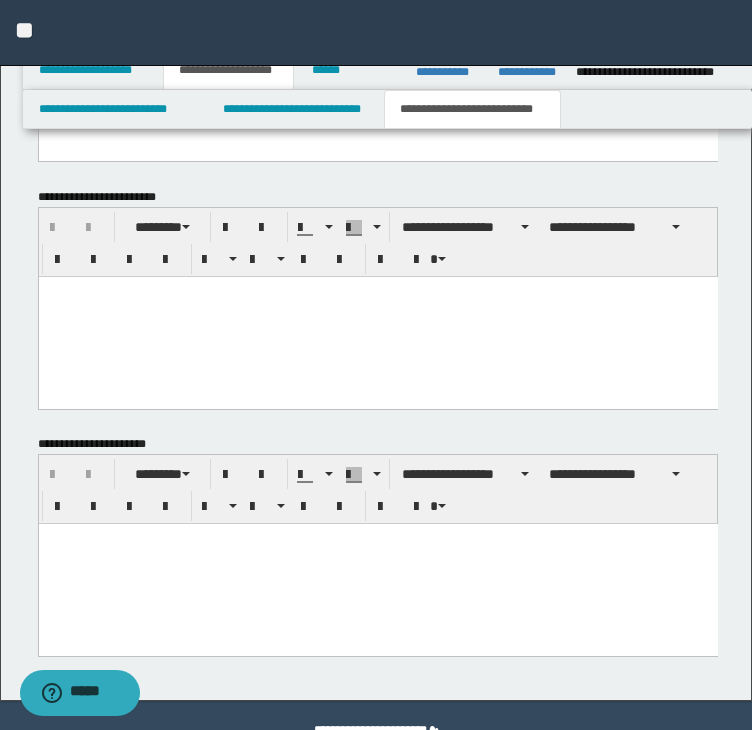 type 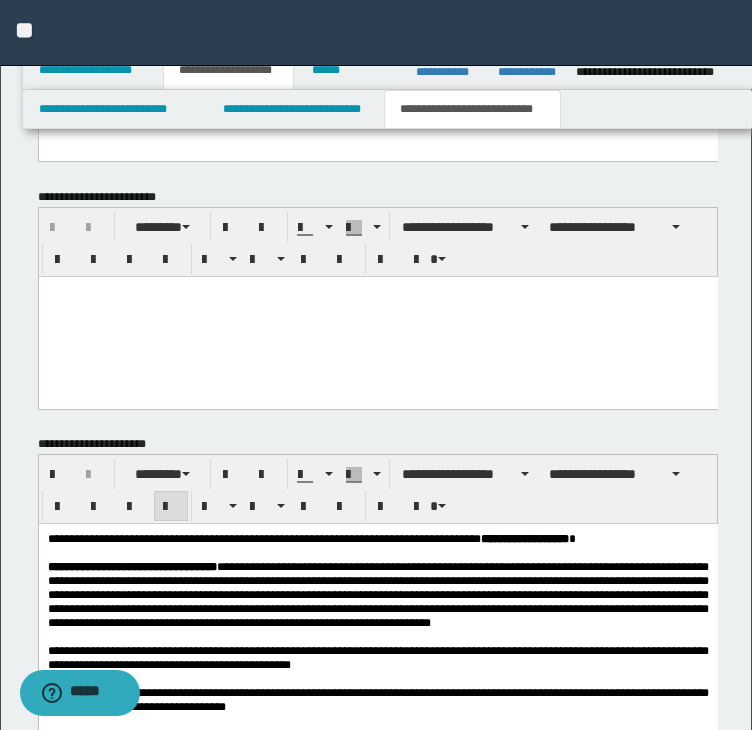 drag, startPoint x: 44, startPoint y: 534, endPoint x: 128, endPoint y: 526, distance: 84.38009 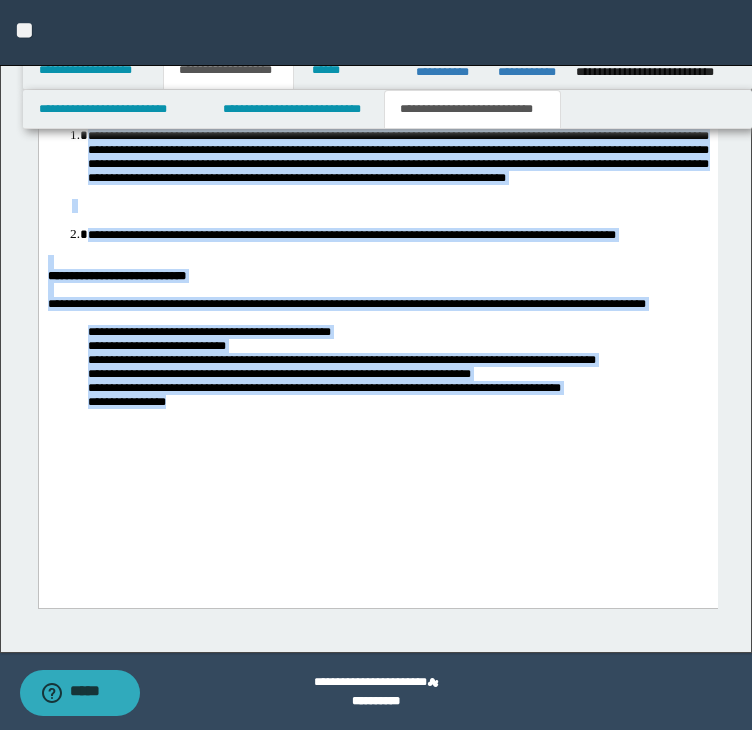 drag, startPoint x: 45, startPoint y: -225, endPoint x: 259, endPoint y: 537, distance: 791.4796 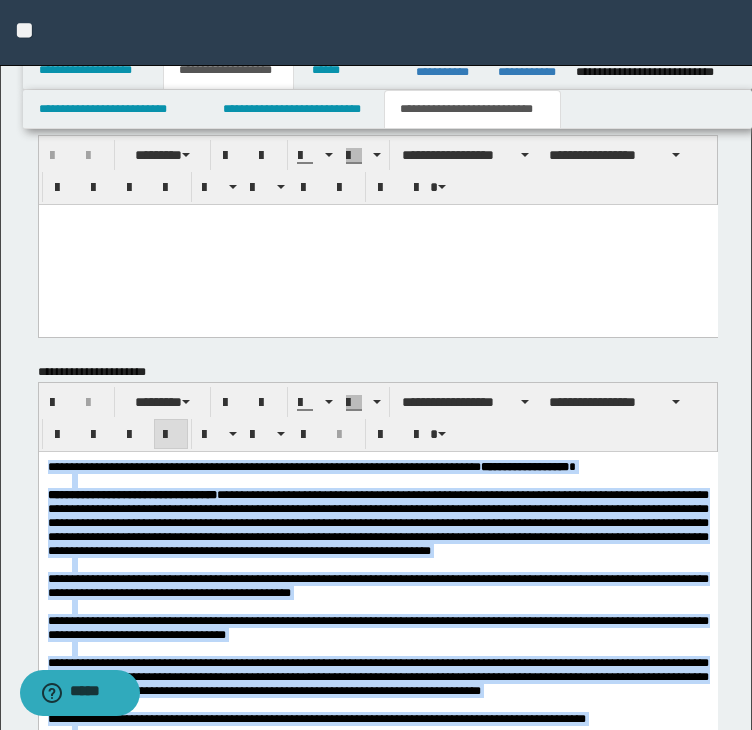 scroll, scrollTop: 1452, scrollLeft: 0, axis: vertical 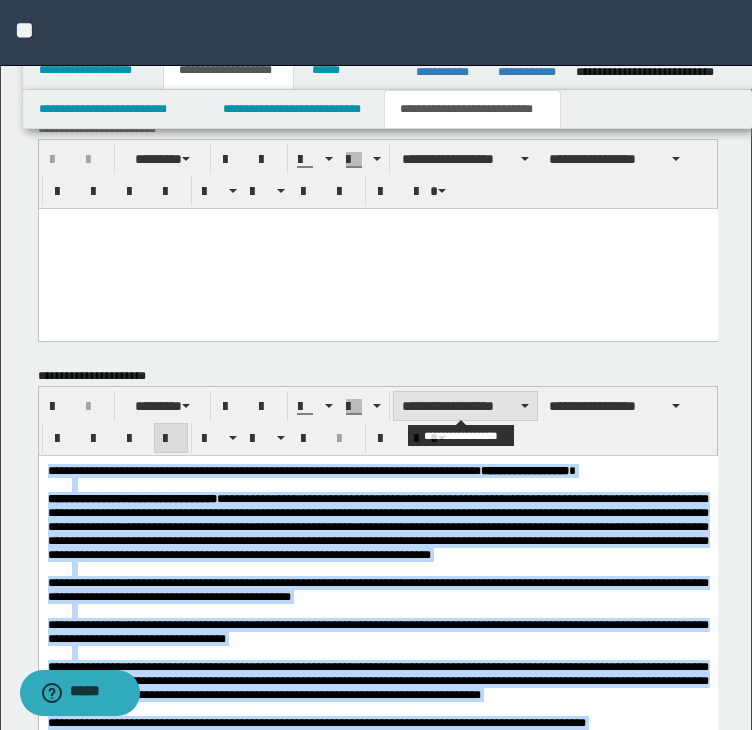 click on "**********" at bounding box center [465, 406] 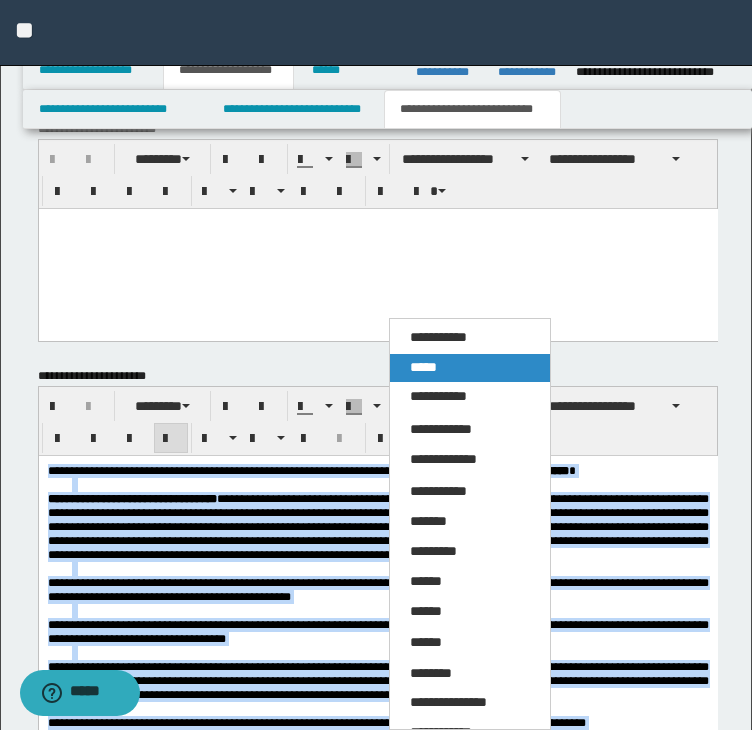 click on "*****" at bounding box center (423, 367) 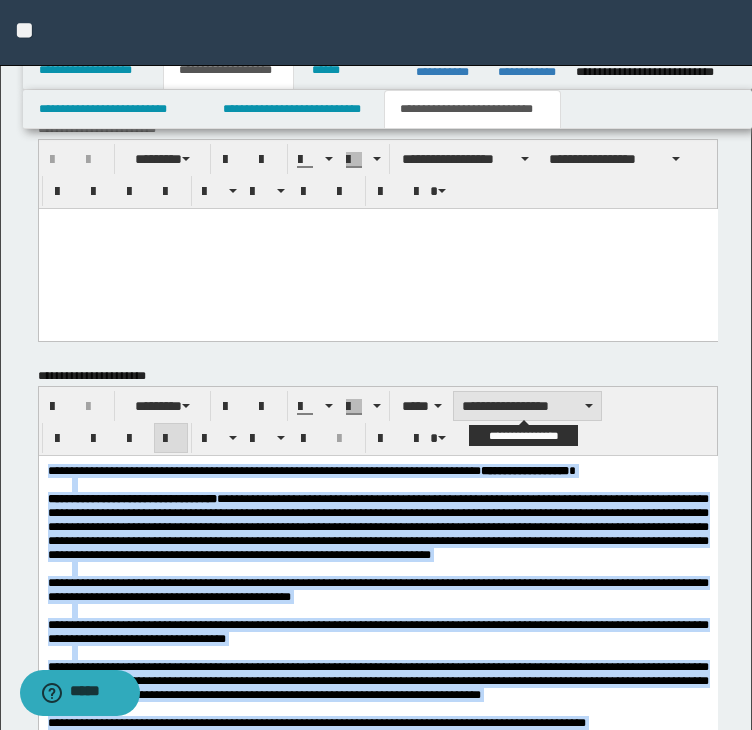 click on "**********" at bounding box center (527, 406) 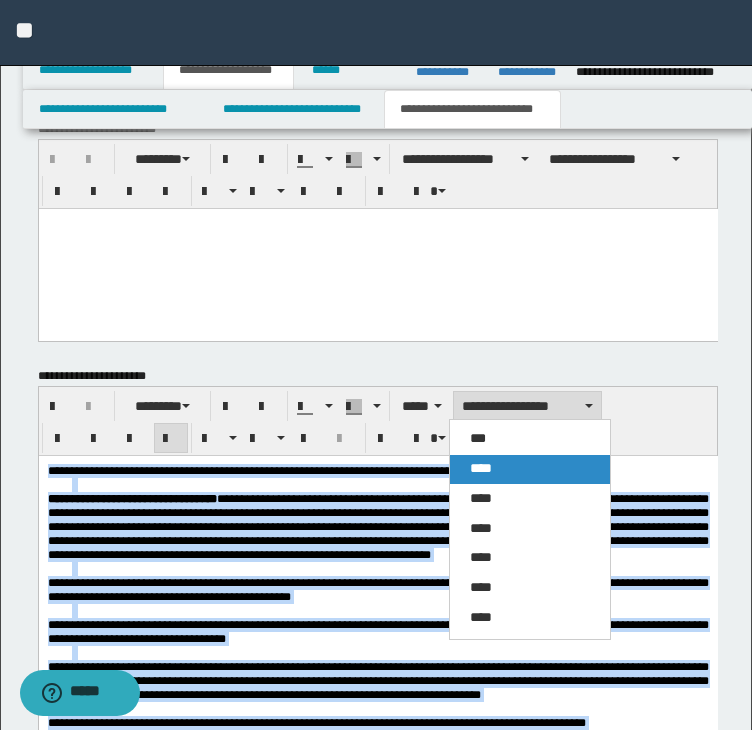 click on "****" at bounding box center [481, 468] 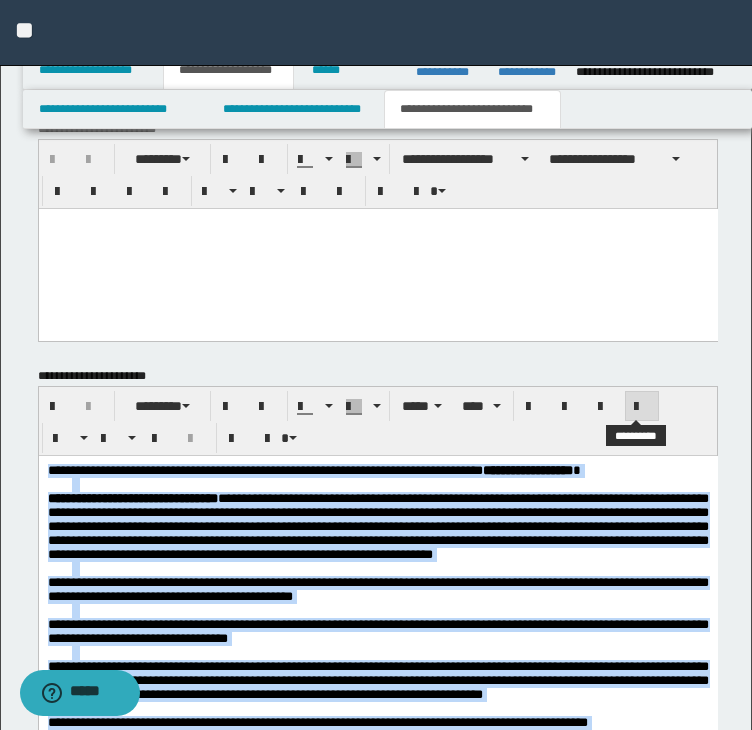 click at bounding box center (642, 406) 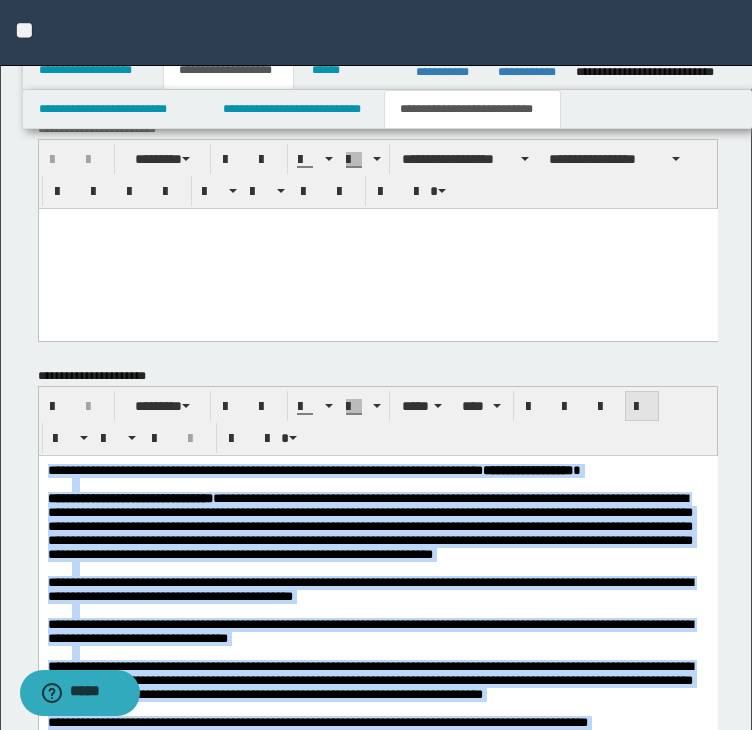 click at bounding box center (642, 406) 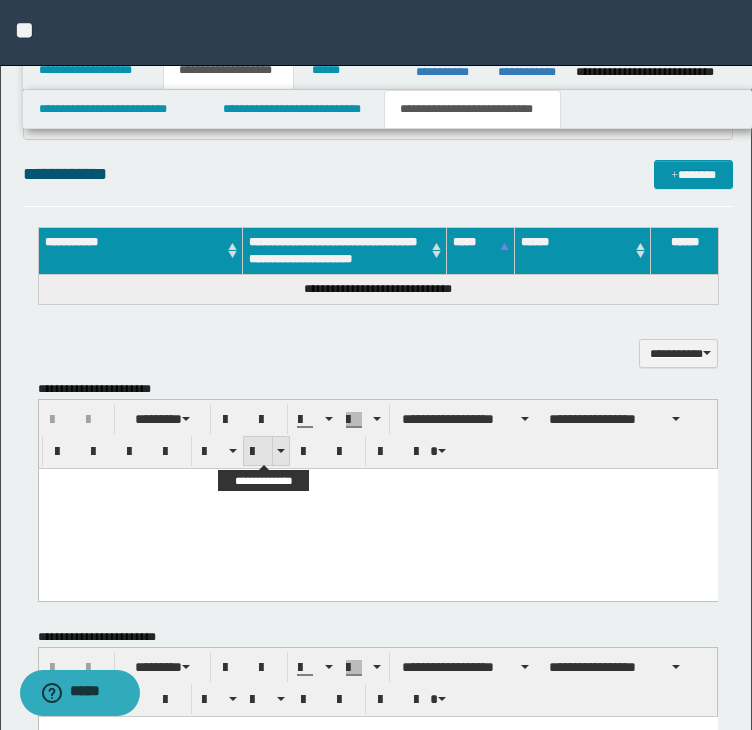 scroll, scrollTop: 852, scrollLeft: 0, axis: vertical 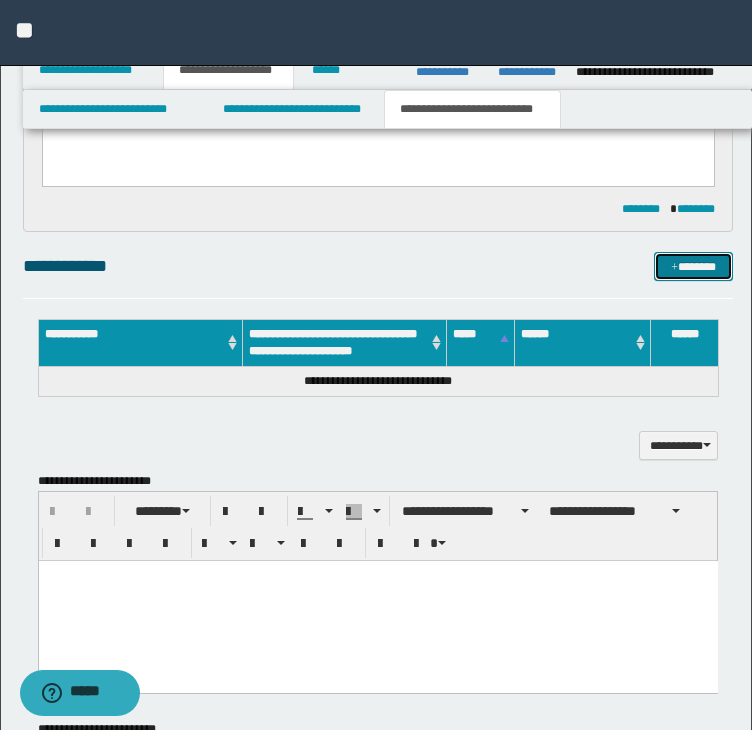 drag, startPoint x: 690, startPoint y: 258, endPoint x: 649, endPoint y: 254, distance: 41.19466 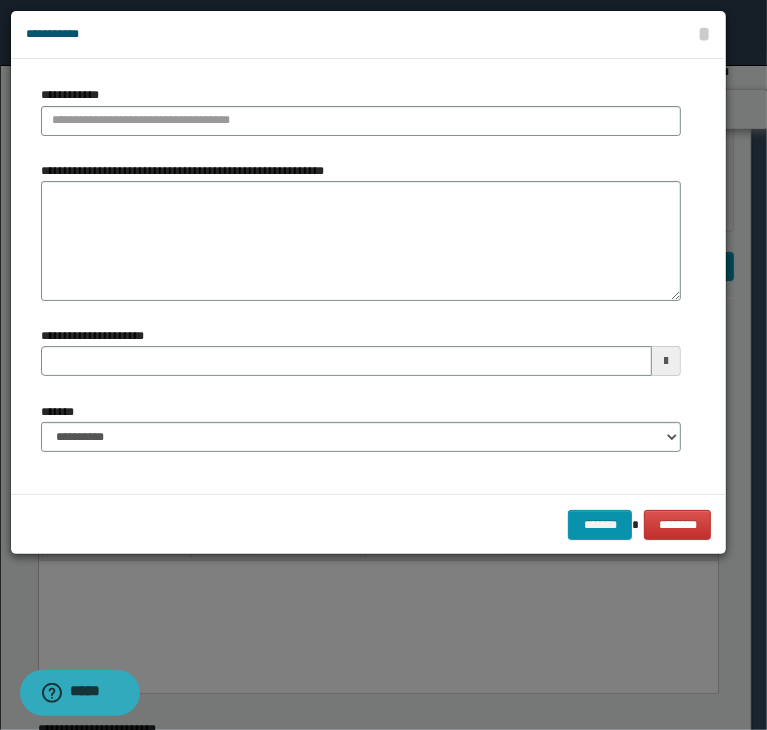 type 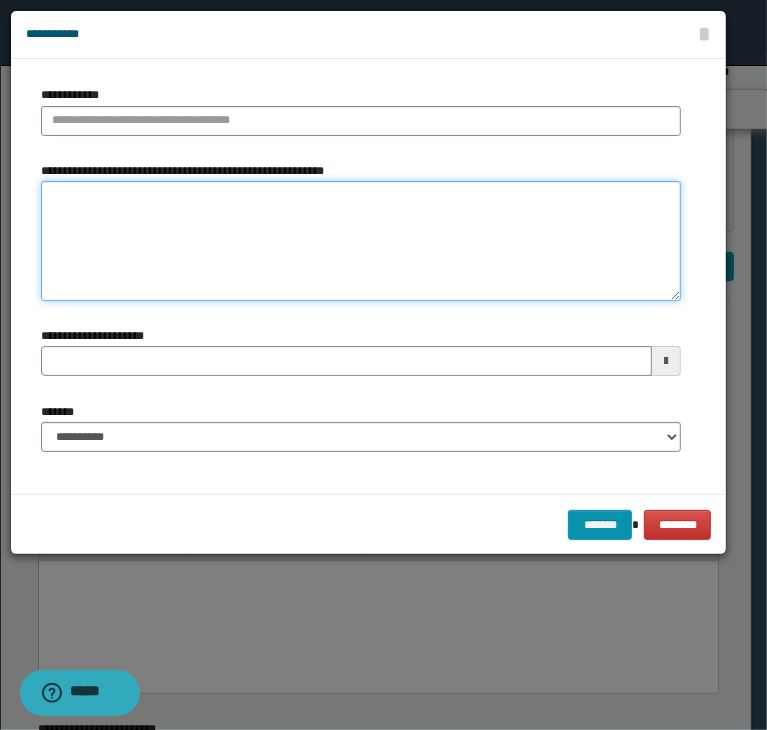 click on "**********" at bounding box center (361, 241) 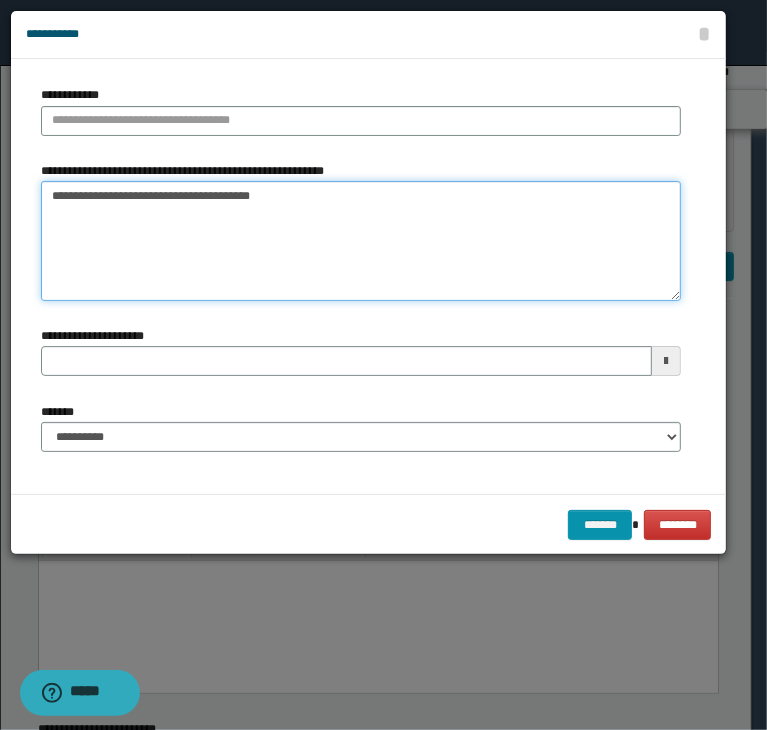 drag, startPoint x: 50, startPoint y: 201, endPoint x: 200, endPoint y: 197, distance: 150.05333 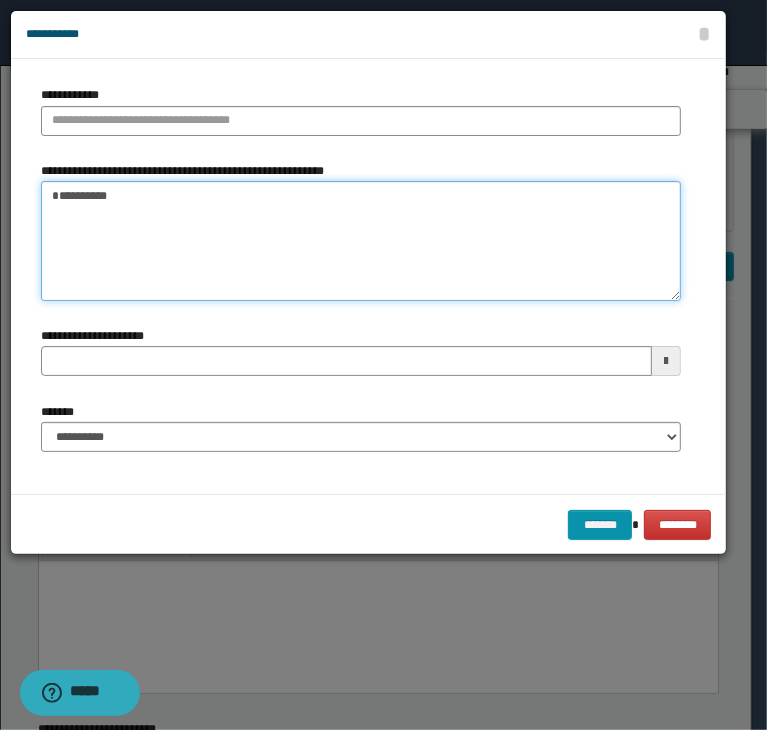 type on "*********" 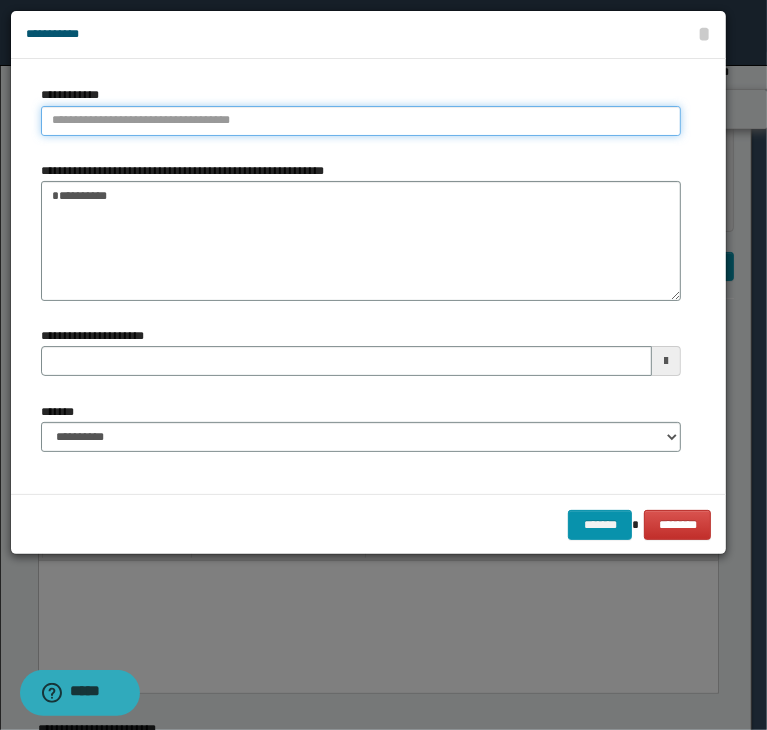 type on "**********" 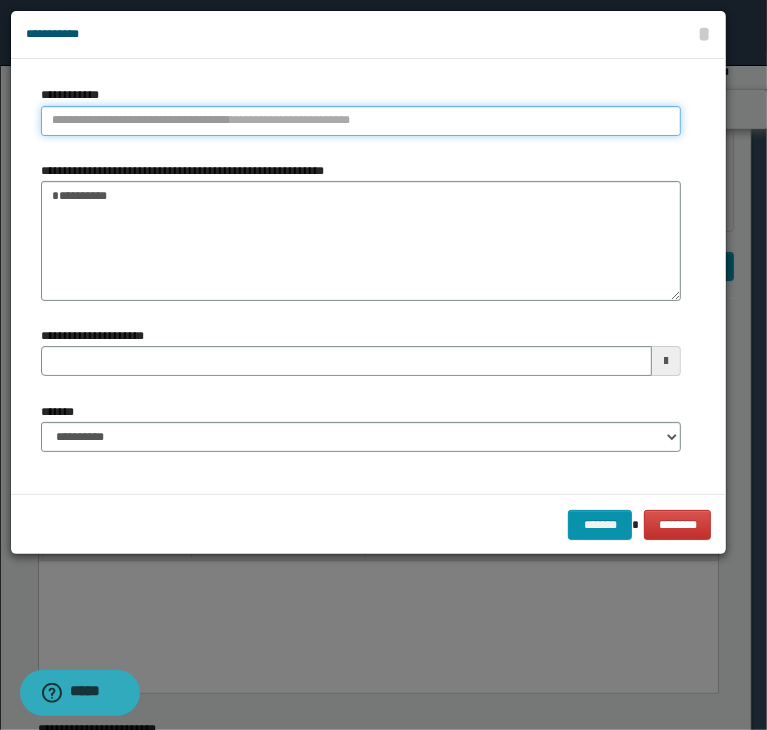 click on "**********" at bounding box center [361, 121] 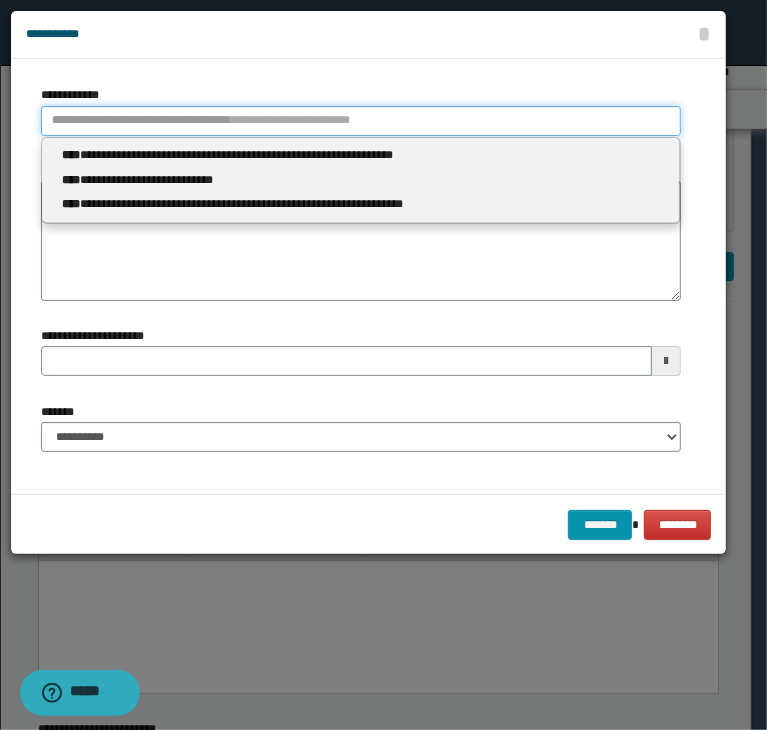 paste on "**********" 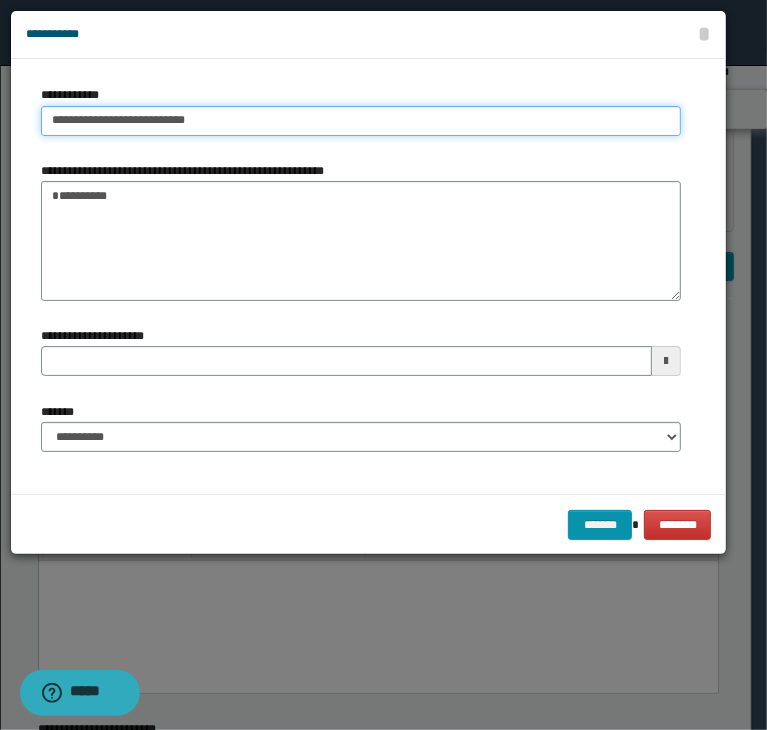 type on "**********" 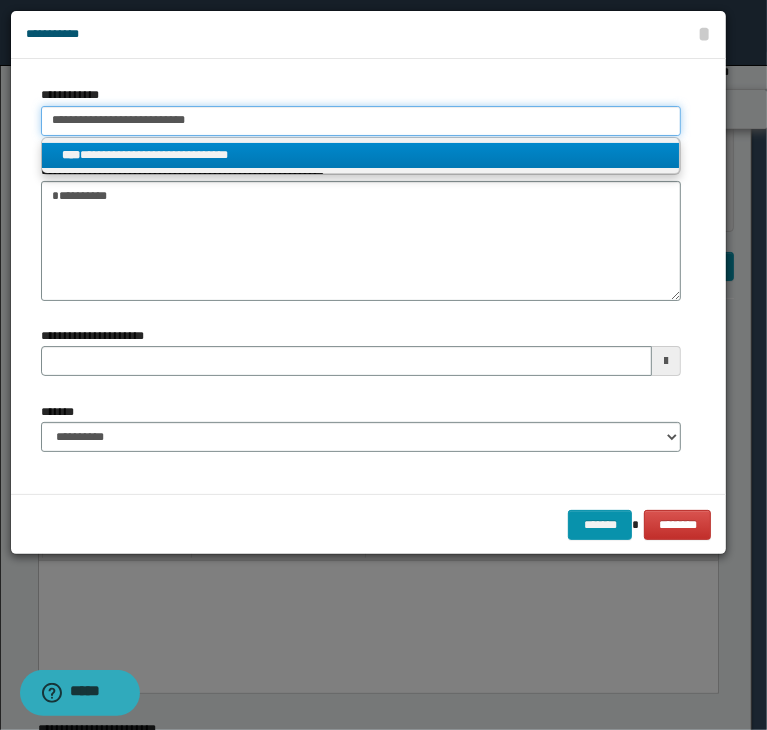 type on "**********" 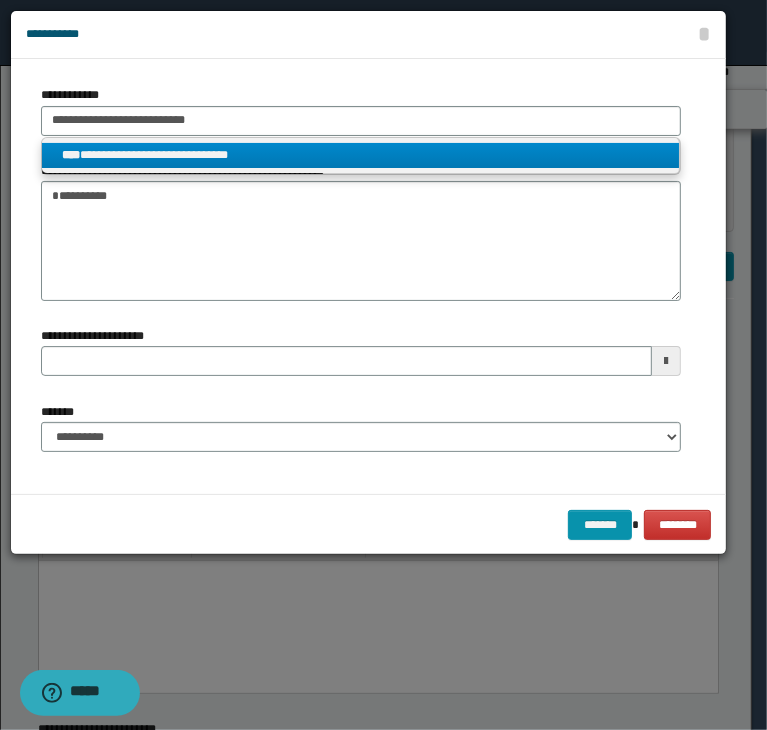 click on "**********" at bounding box center (361, 155) 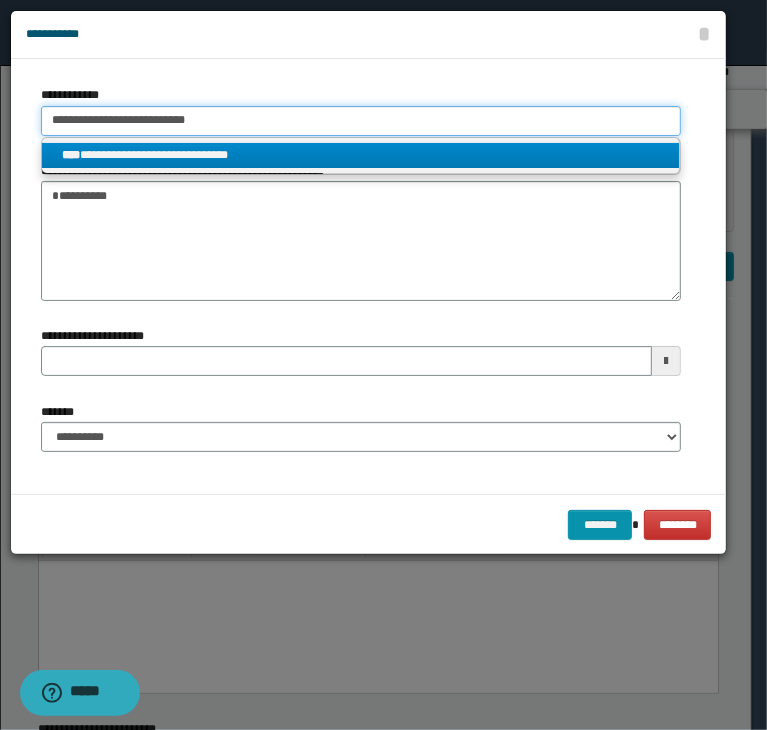 type 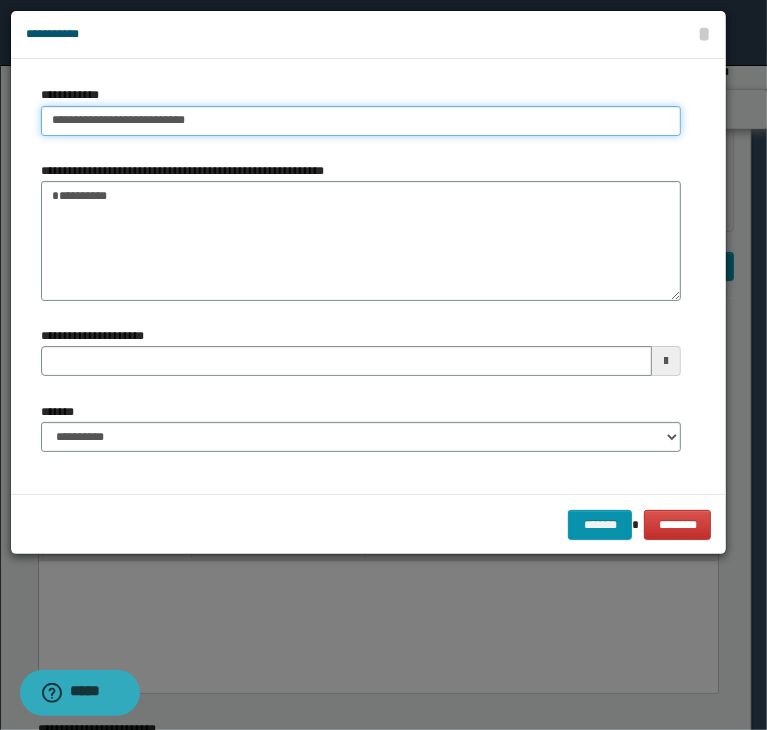 type 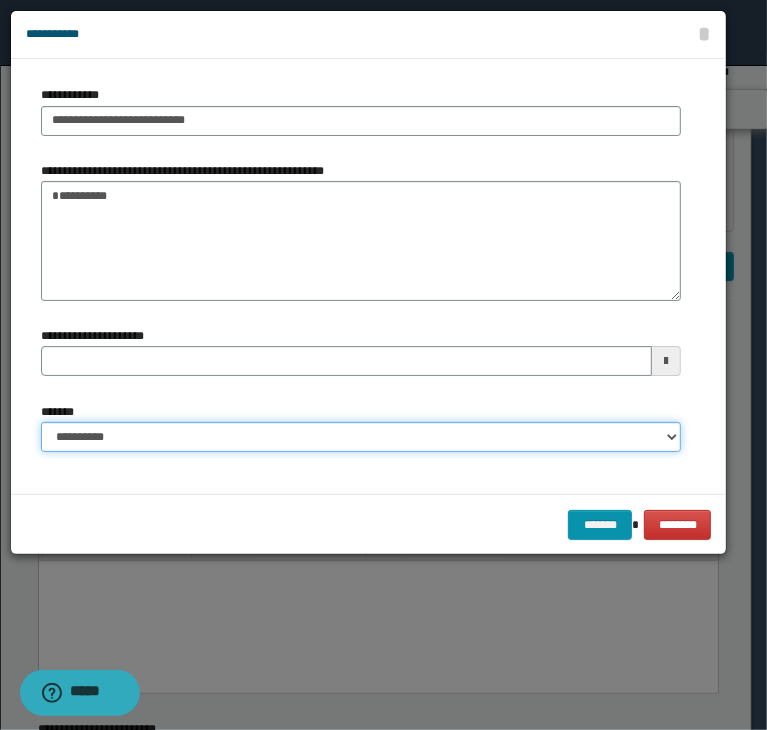 click on "**********" at bounding box center [361, 437] 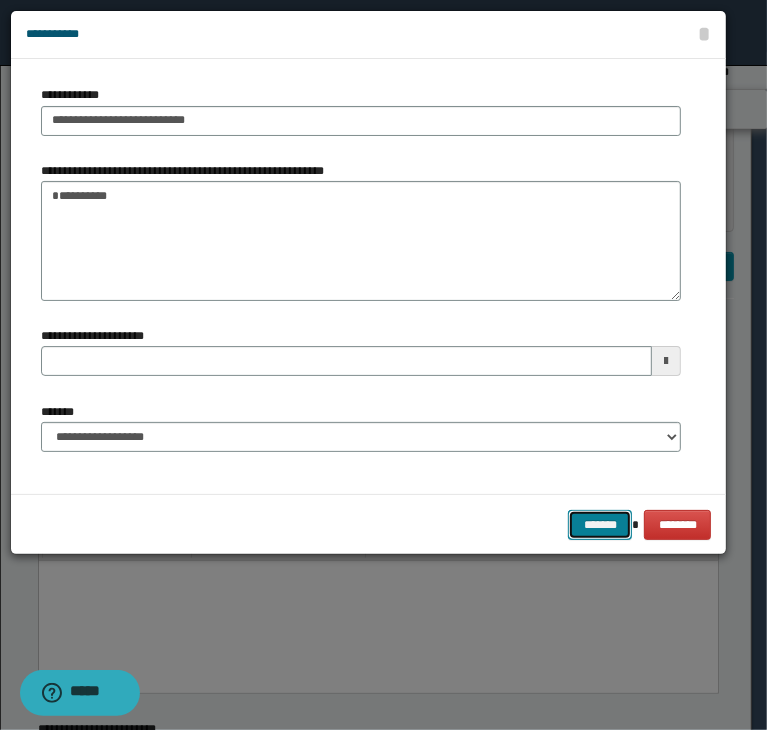 click on "*******" at bounding box center (600, 525) 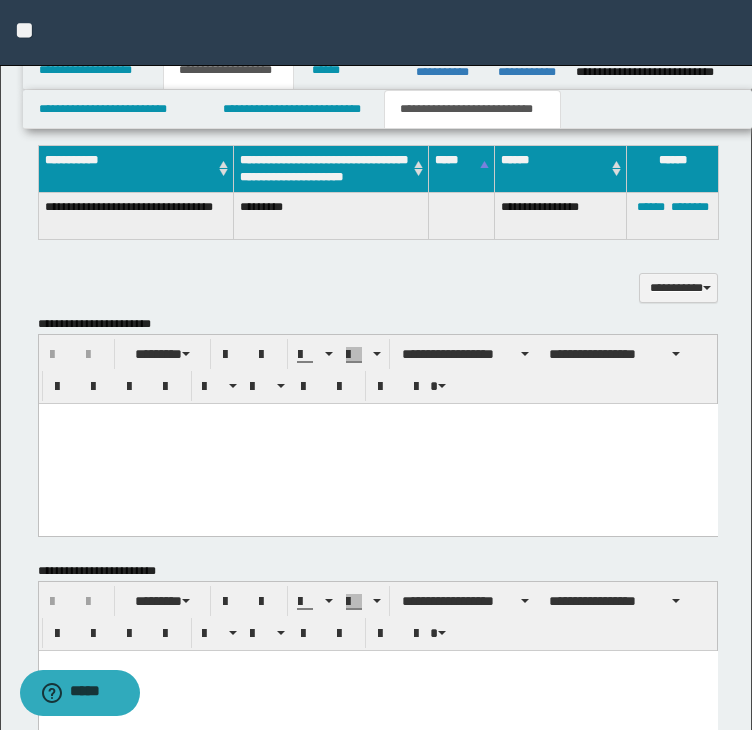 scroll, scrollTop: 852, scrollLeft: 0, axis: vertical 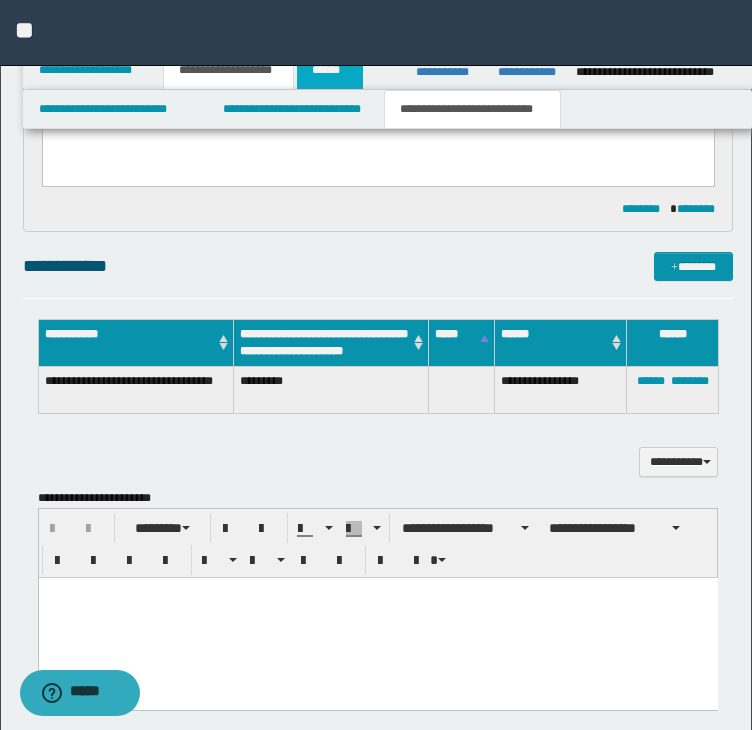 click on "******" at bounding box center (330, 70) 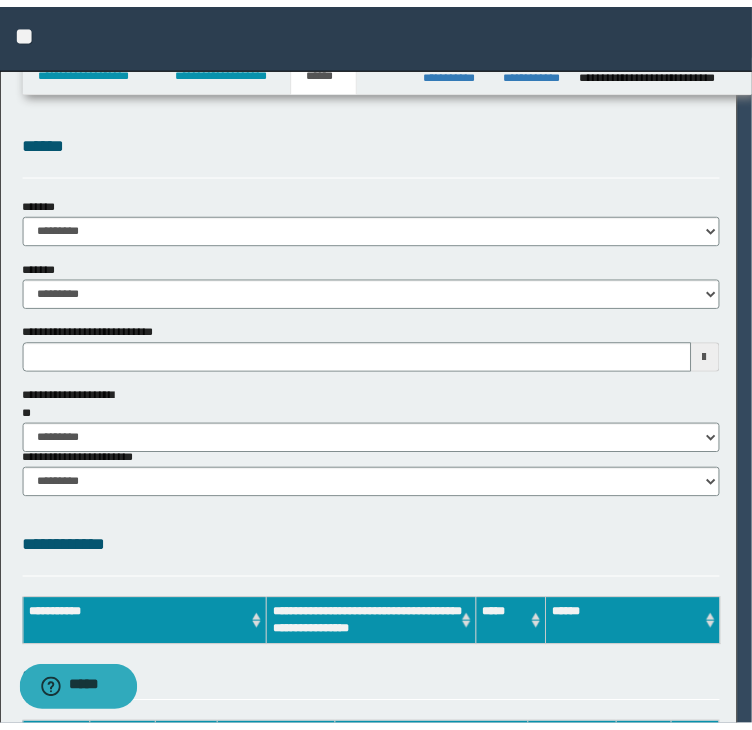 scroll, scrollTop: 0, scrollLeft: 0, axis: both 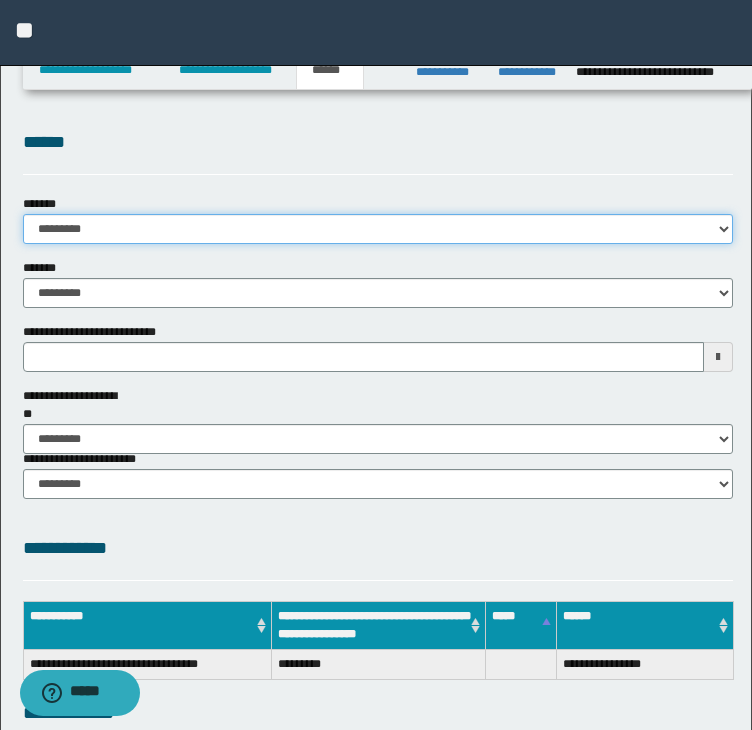 click on "**********" at bounding box center (378, 229) 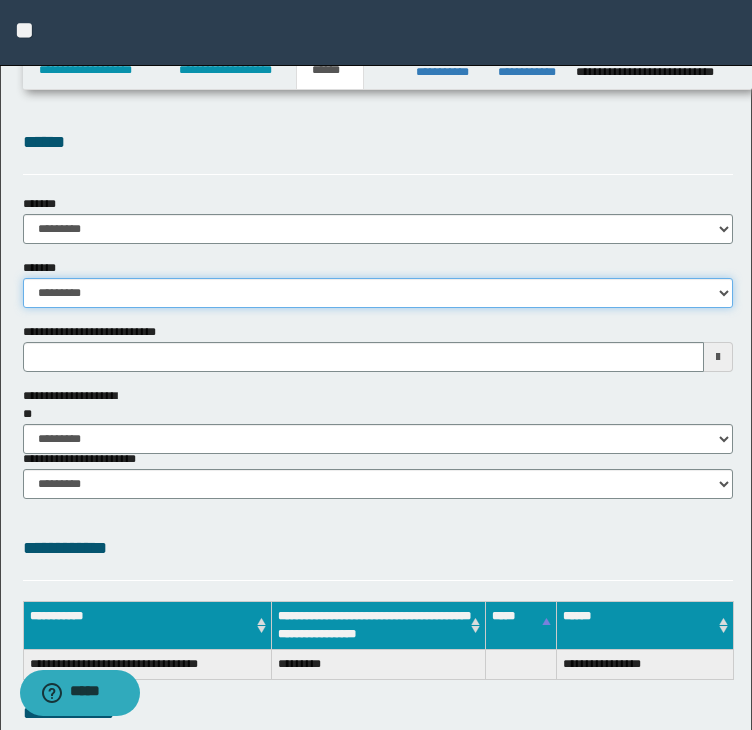 click on "**********" at bounding box center [378, 293] 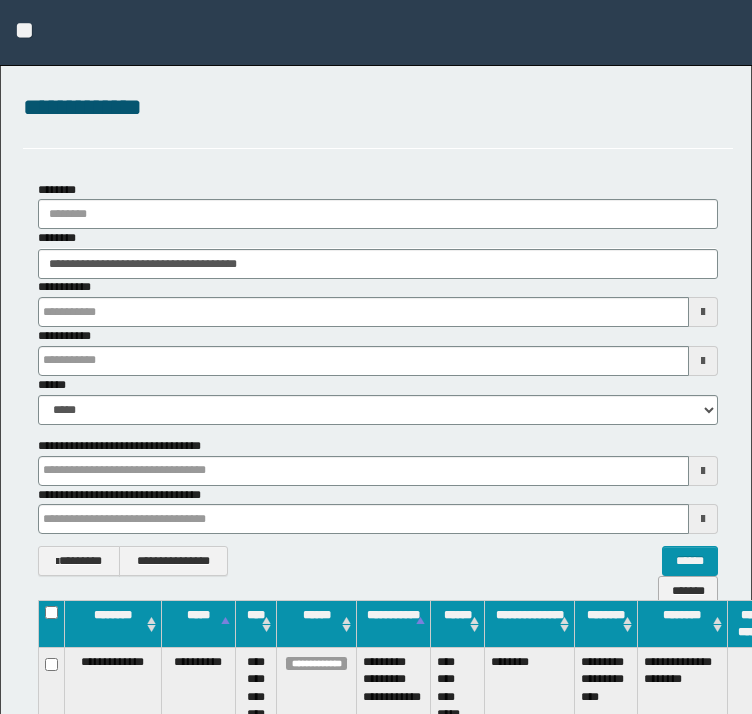 scroll, scrollTop: 172, scrollLeft: 76, axis: both 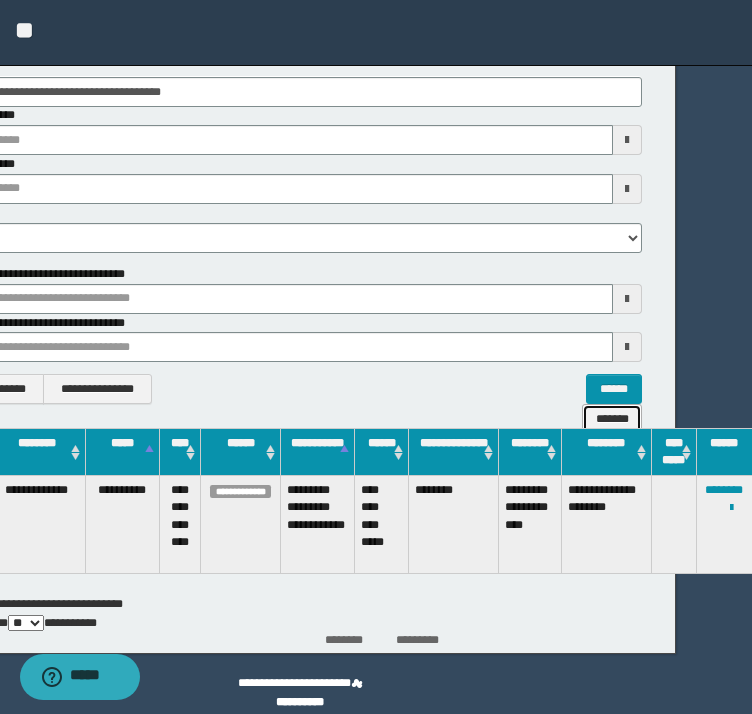 click on "*******" at bounding box center [612, 419] 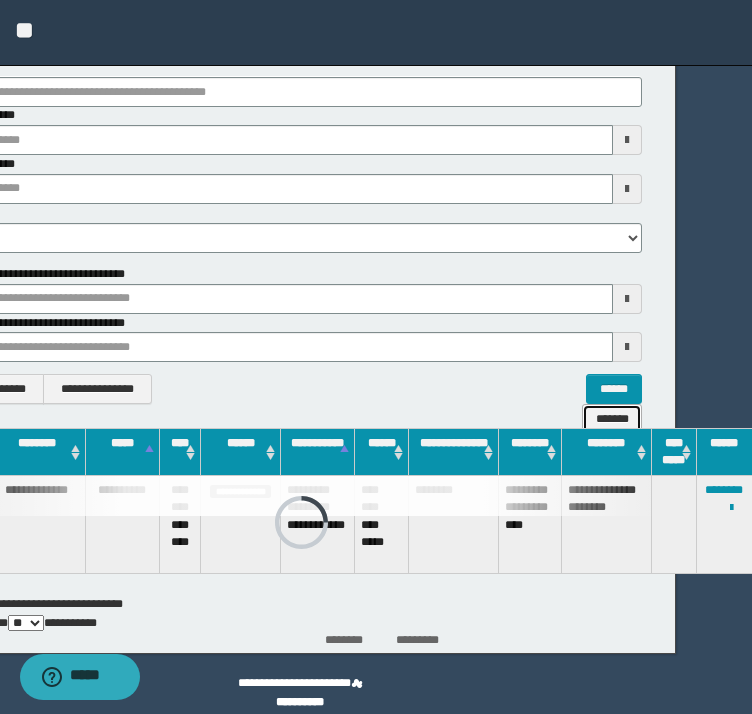 scroll, scrollTop: 0, scrollLeft: 76, axis: horizontal 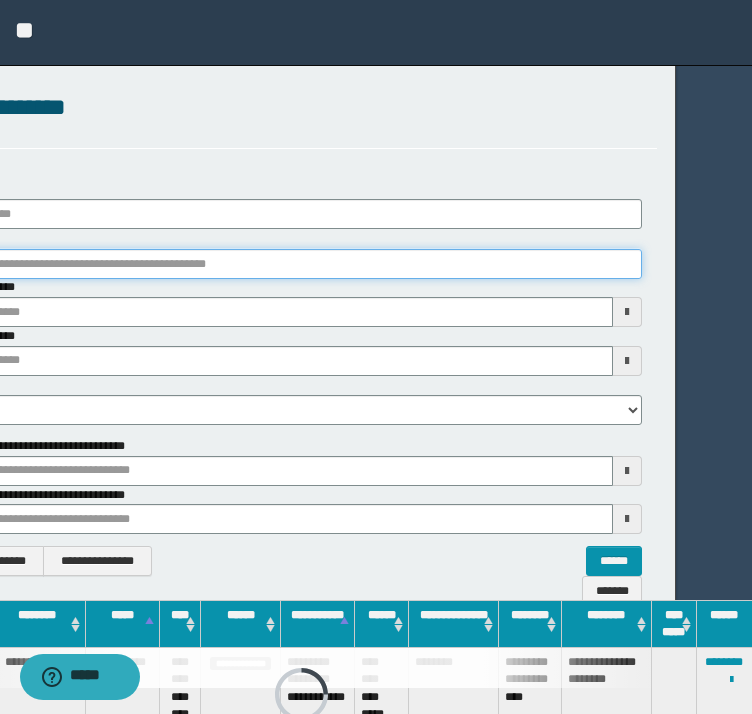 click on "********" at bounding box center [302, 264] 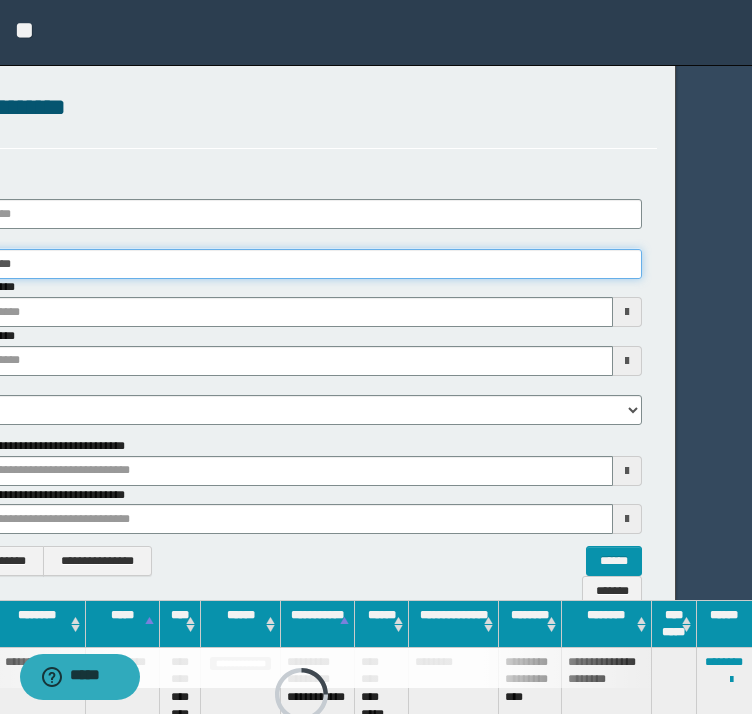 type on "********" 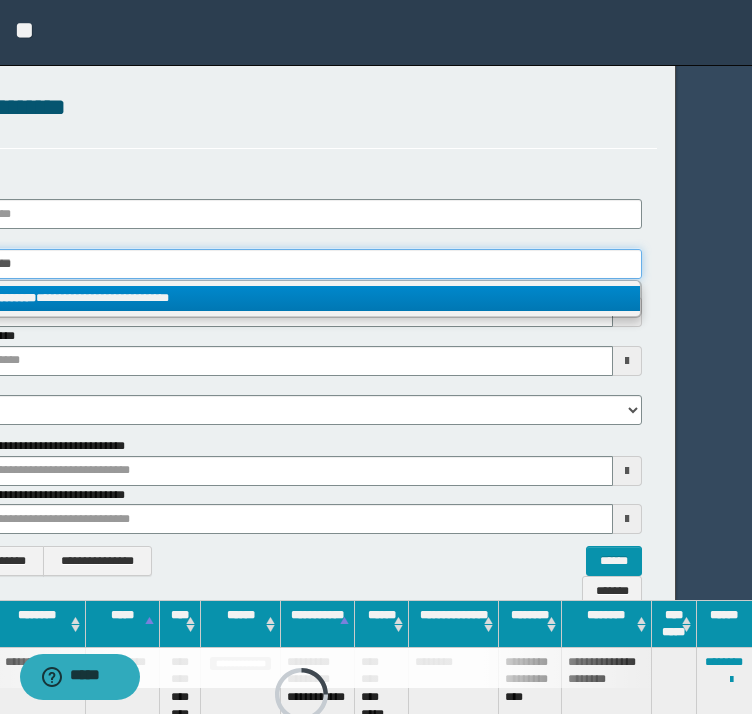 type on "********" 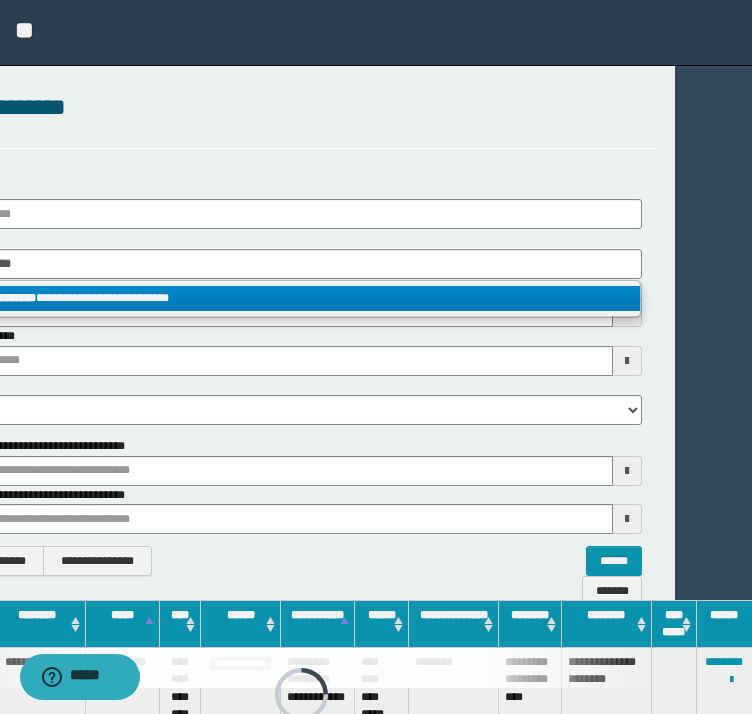 click on "**********" at bounding box center (302, 298) 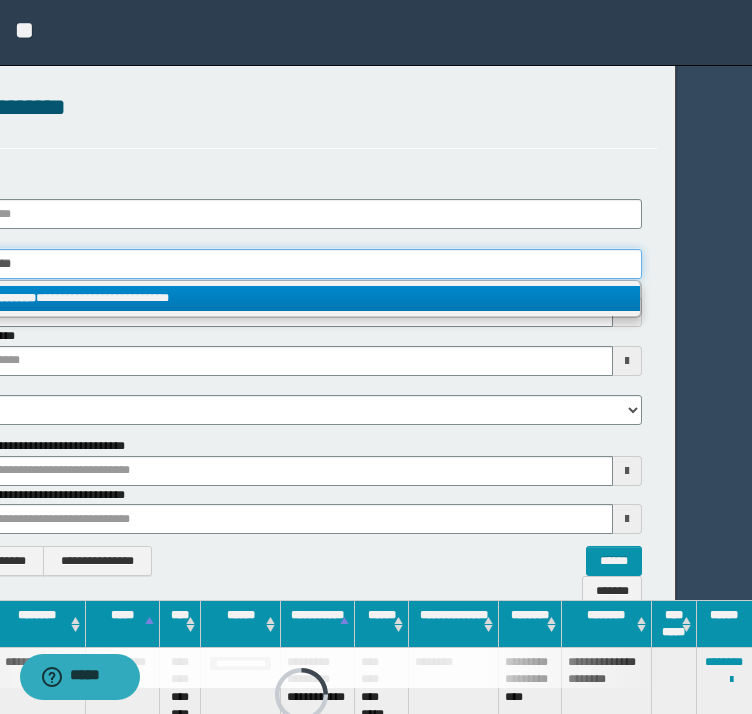 type 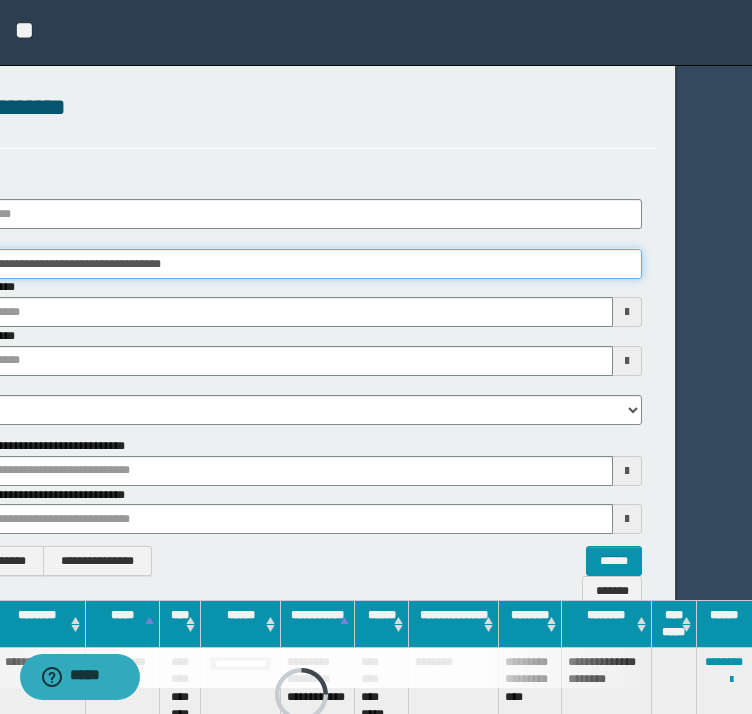 scroll, scrollTop: 0, scrollLeft: 37, axis: horizontal 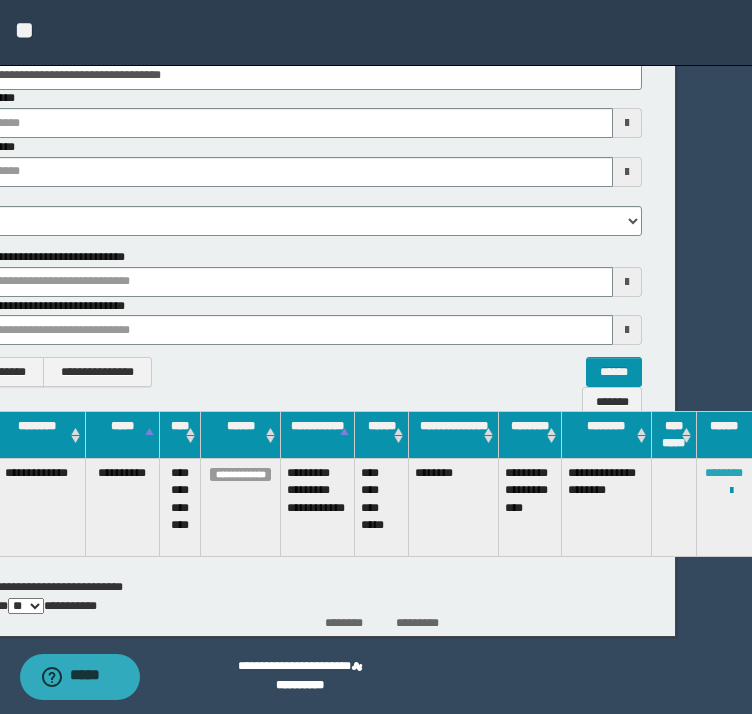 click on "********" at bounding box center [724, 473] 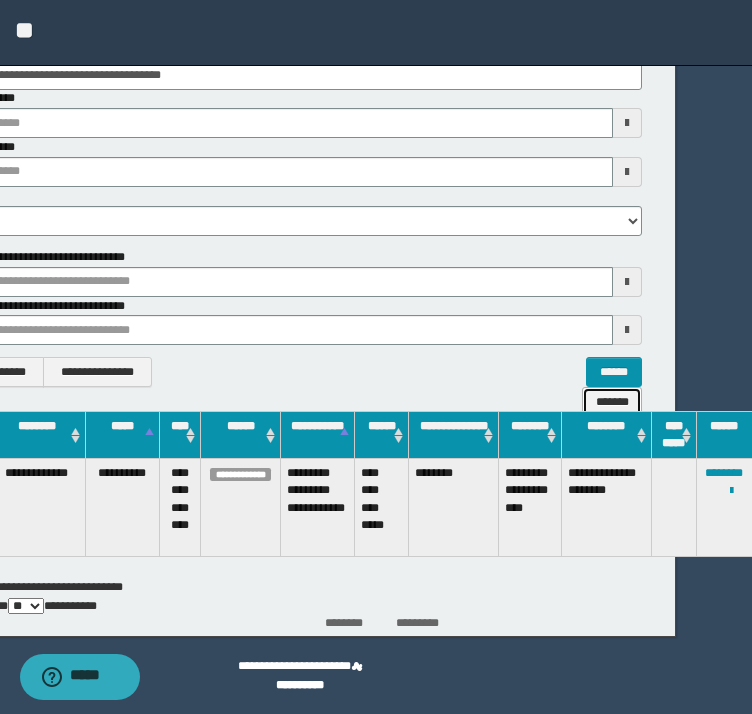 click on "*******" at bounding box center [612, 402] 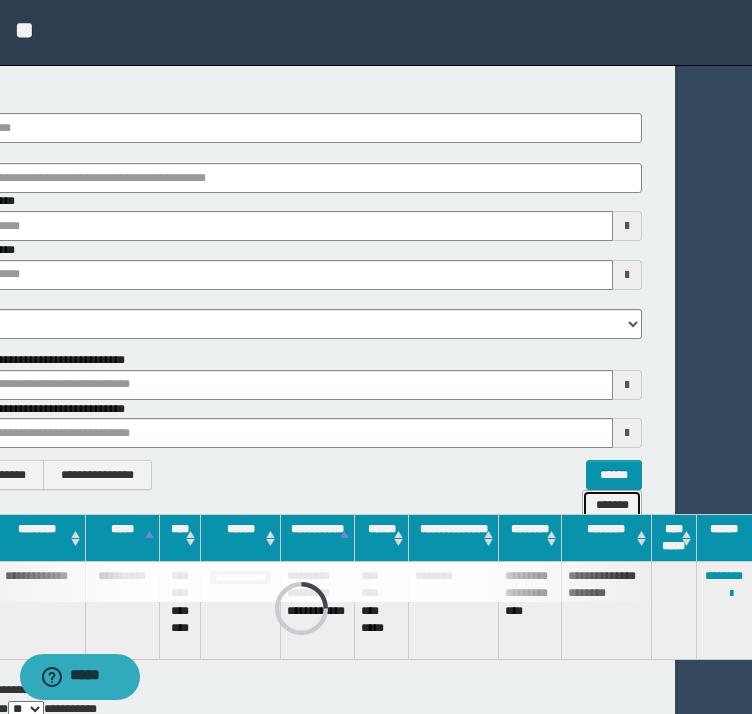 scroll, scrollTop: 0, scrollLeft: 76, axis: horizontal 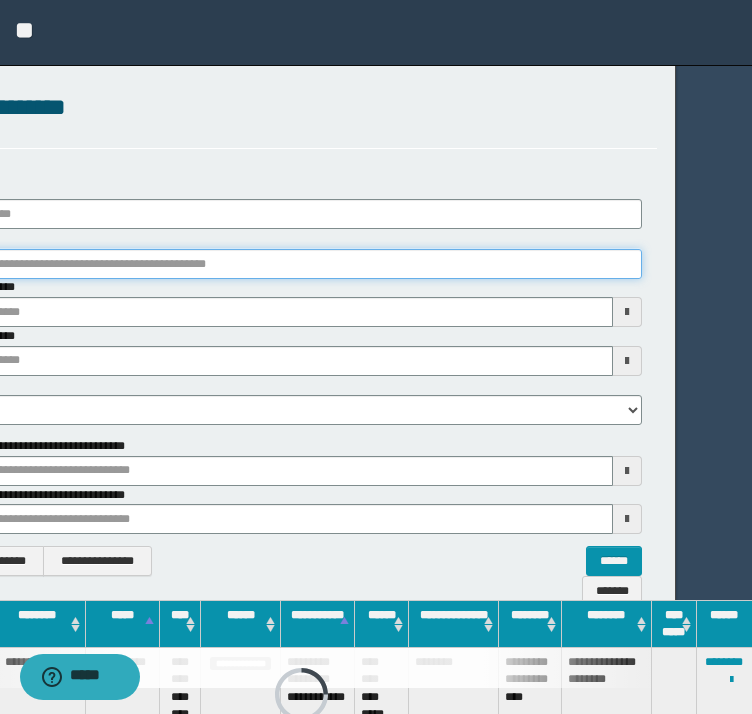 click on "********" at bounding box center (302, 264) 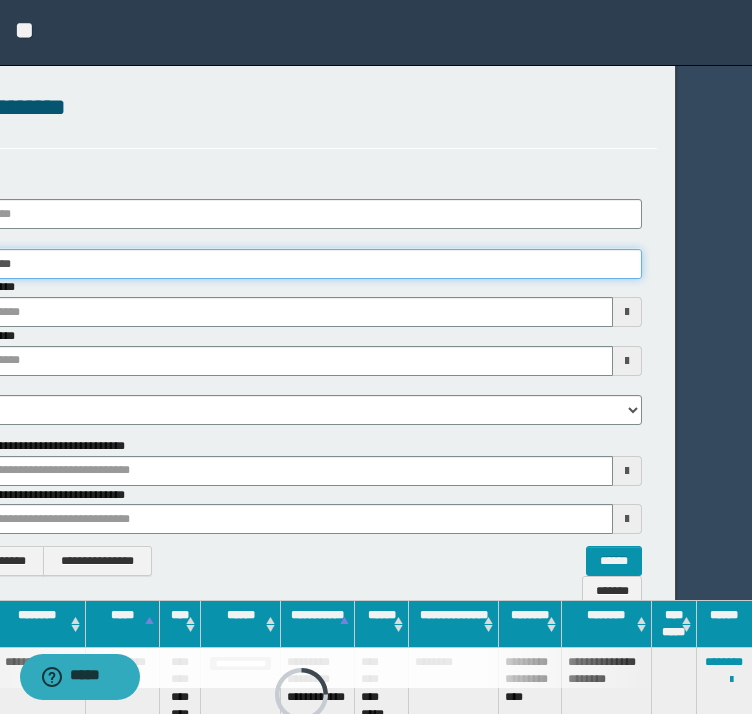 type on "********" 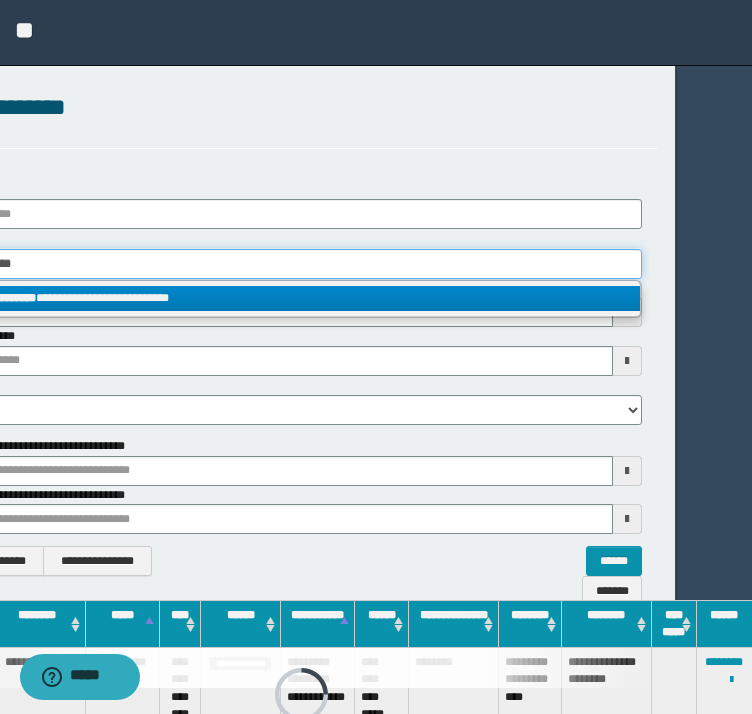 type on "********" 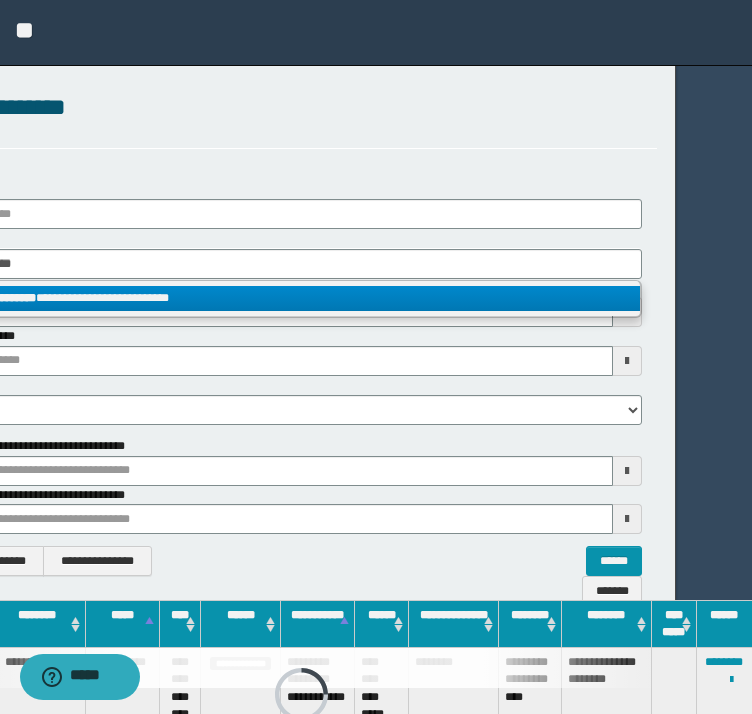 click on "**********" at bounding box center (302, 298) 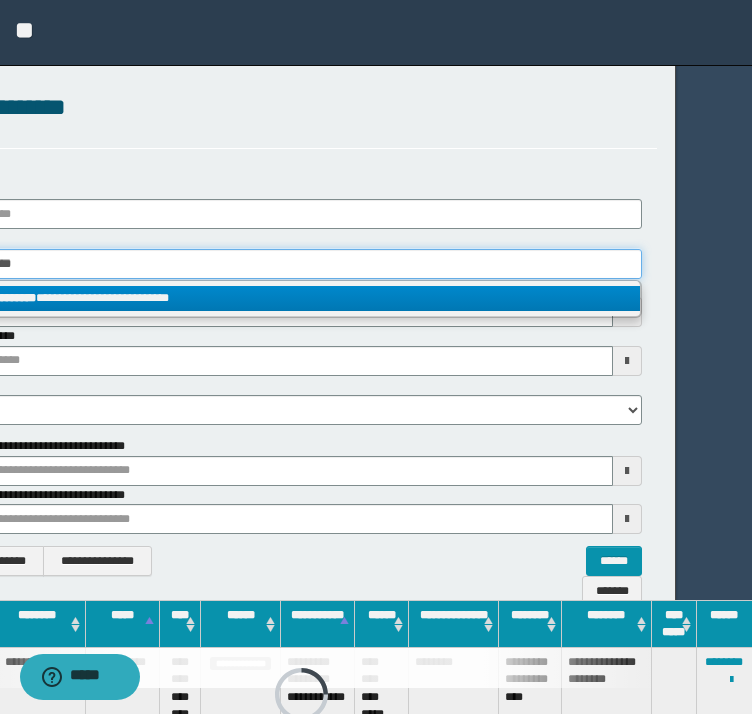 type 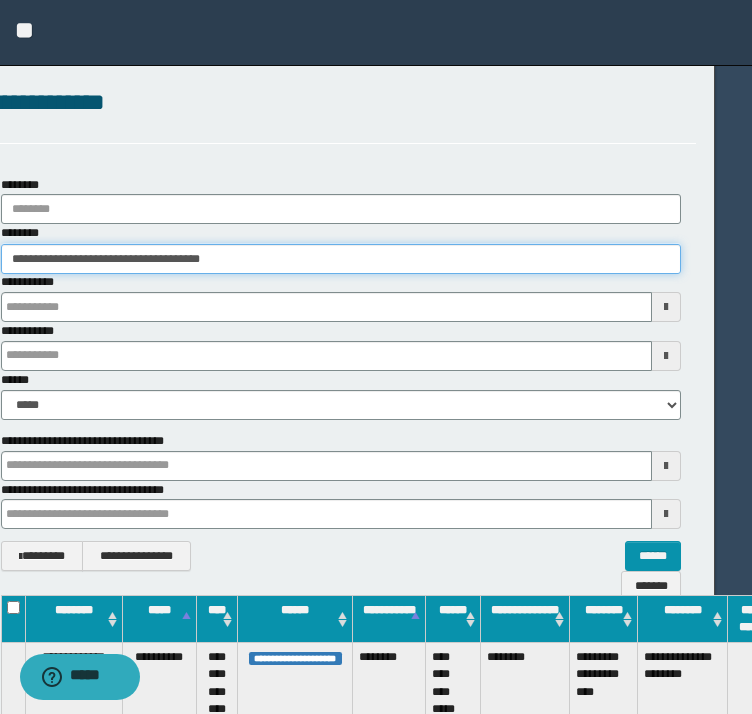 scroll, scrollTop: 172, scrollLeft: 37, axis: both 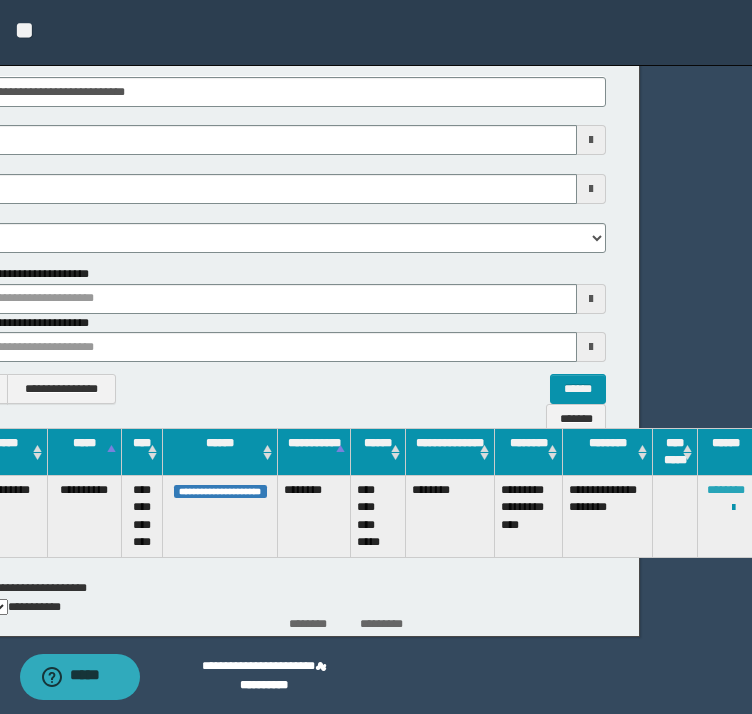 click on "********" at bounding box center [726, 490] 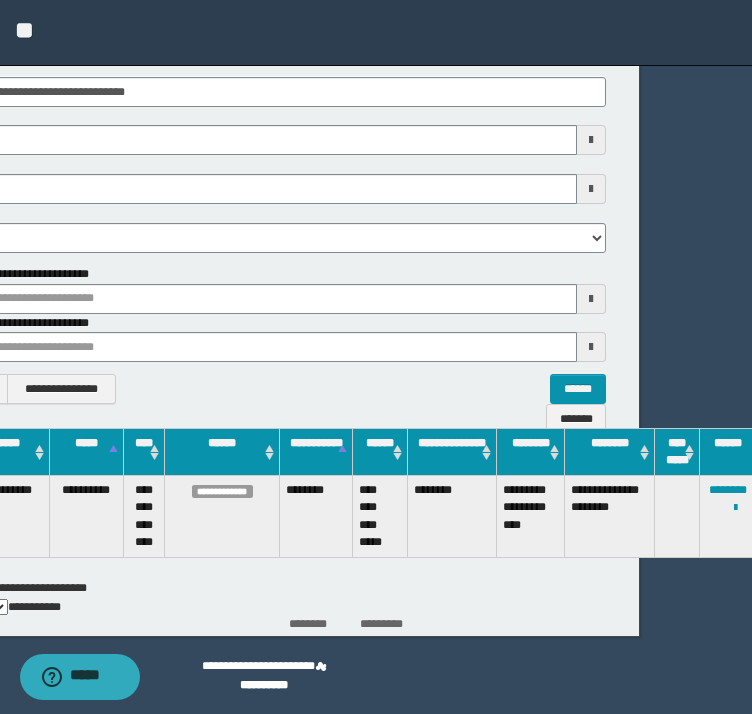 scroll, scrollTop: 172, scrollLeft: 80, axis: both 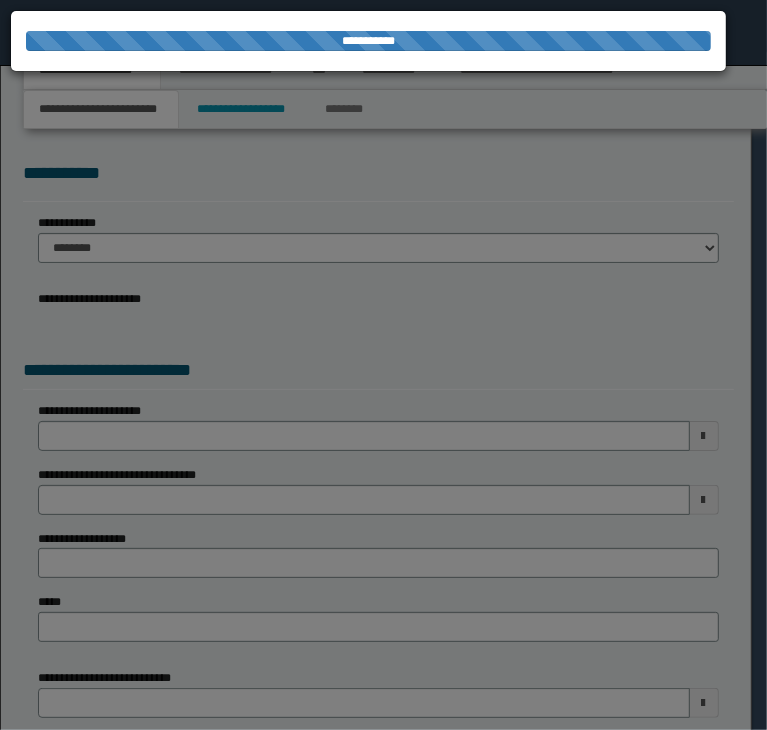 select on "*" 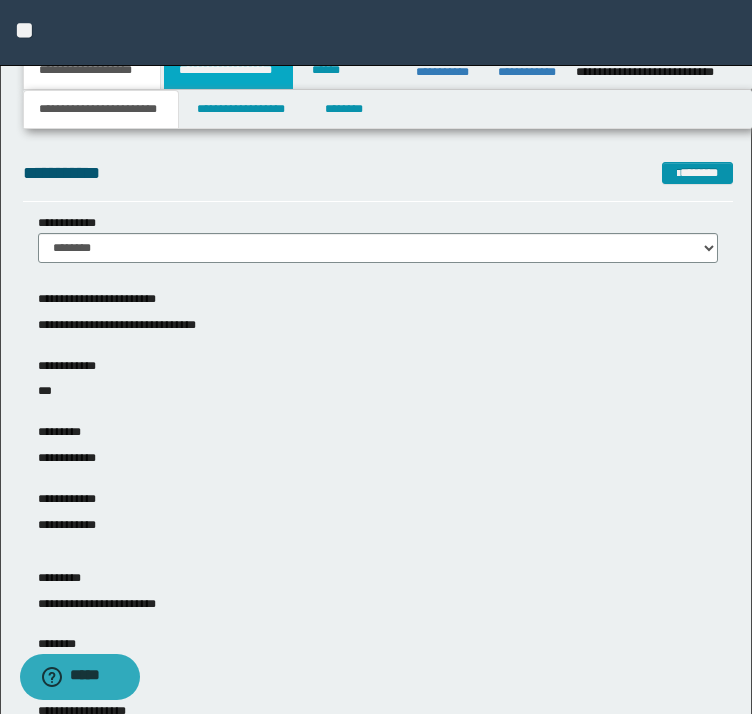 click on "**********" at bounding box center [228, 70] 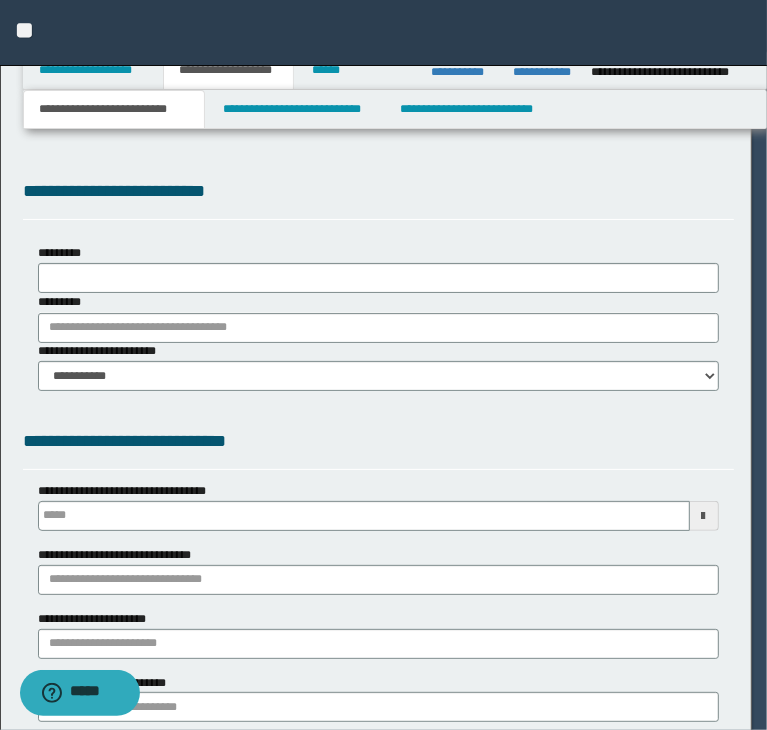 type 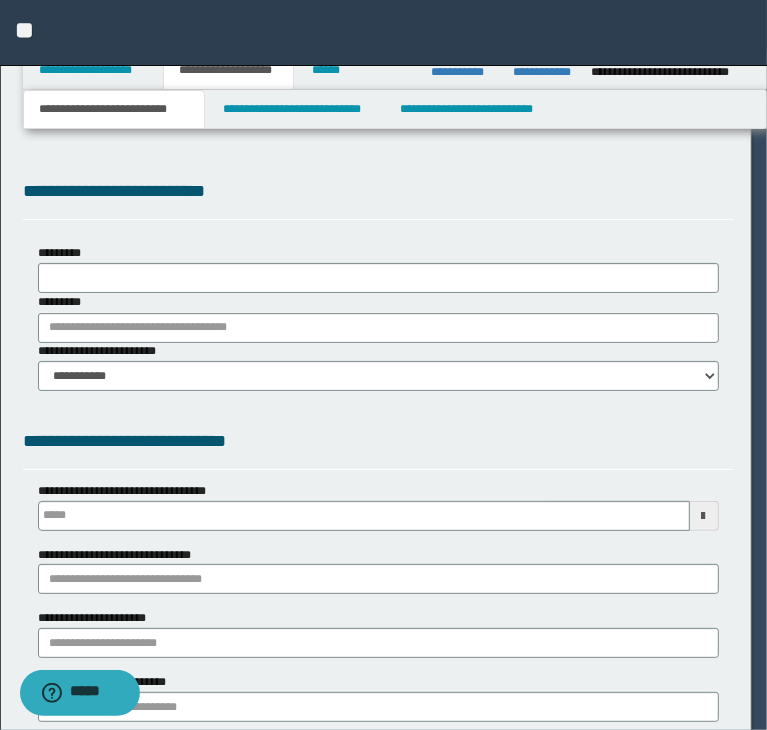 scroll, scrollTop: 0, scrollLeft: 0, axis: both 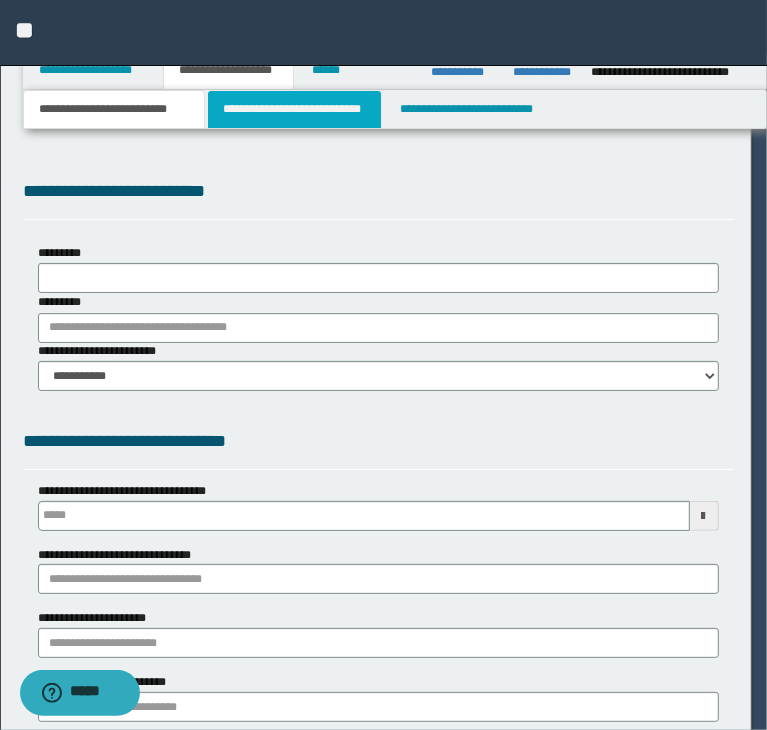 select on "*" 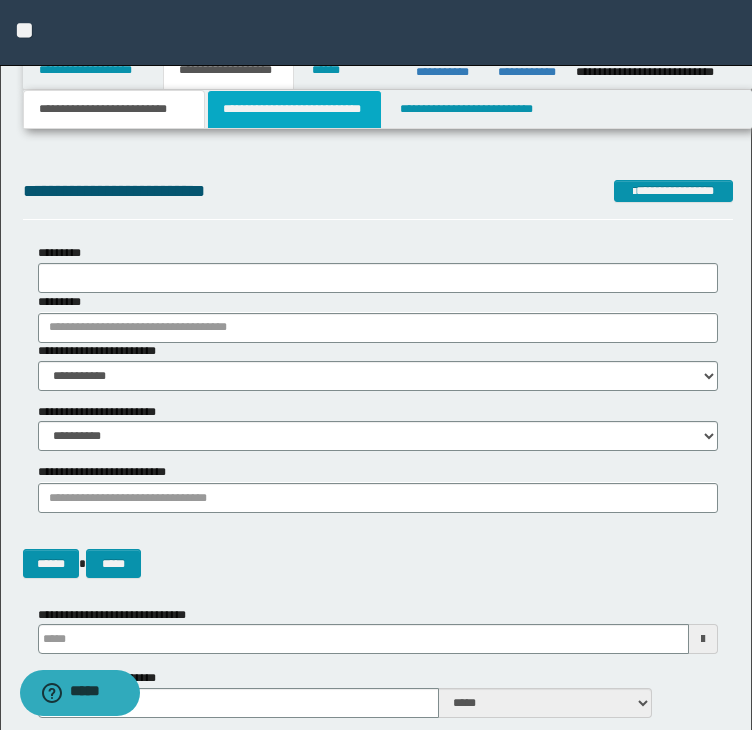 click on "**********" at bounding box center [294, 109] 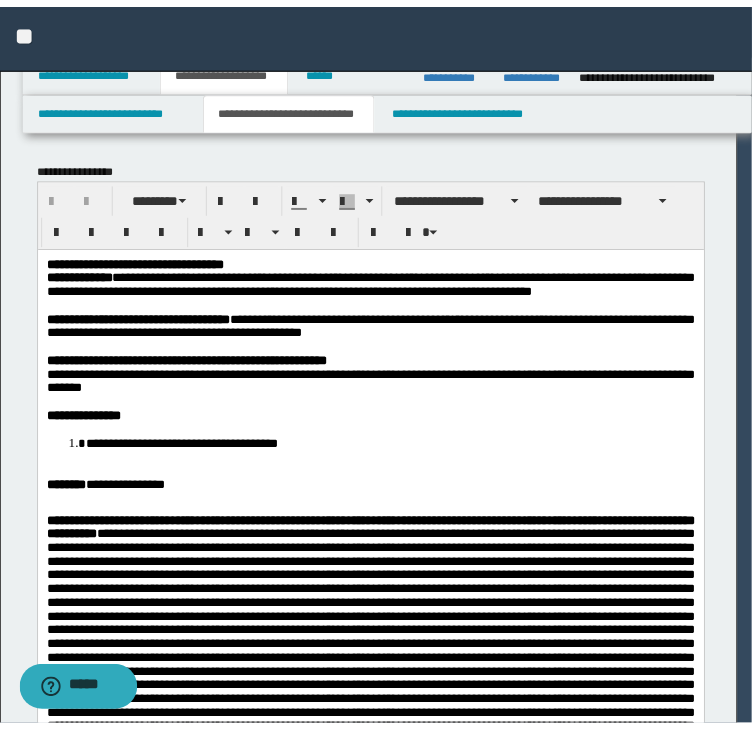 scroll, scrollTop: 0, scrollLeft: 0, axis: both 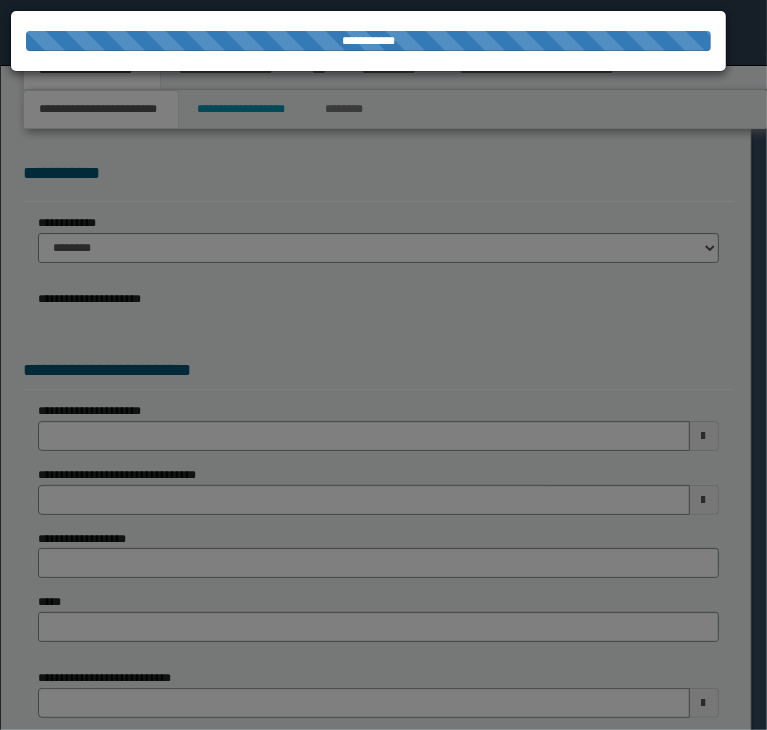 select on "*" 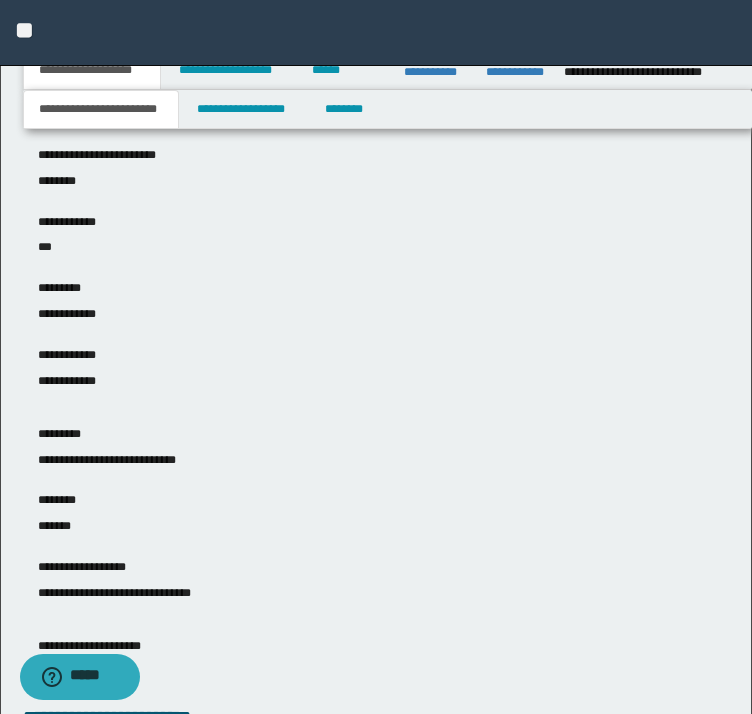 scroll, scrollTop: 100, scrollLeft: 0, axis: vertical 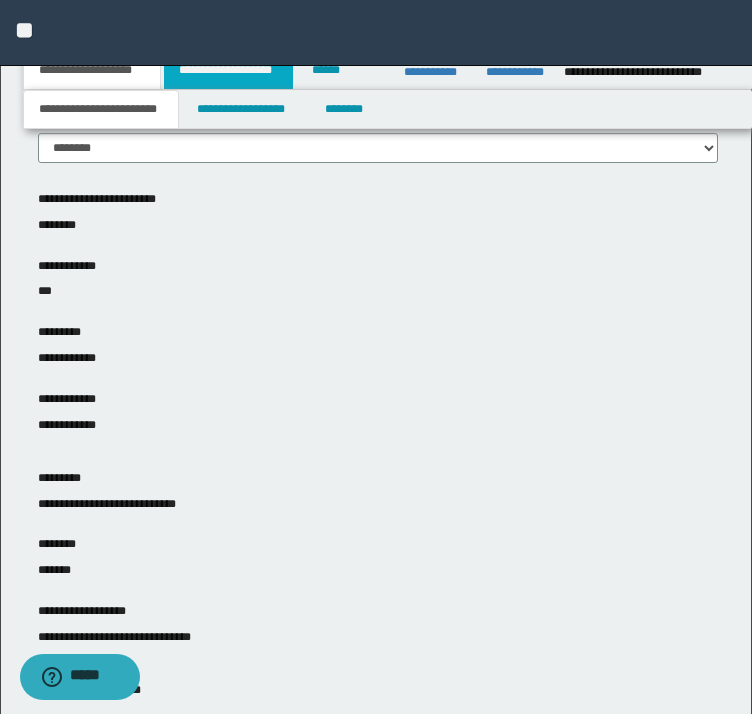 click on "**********" at bounding box center [228, 70] 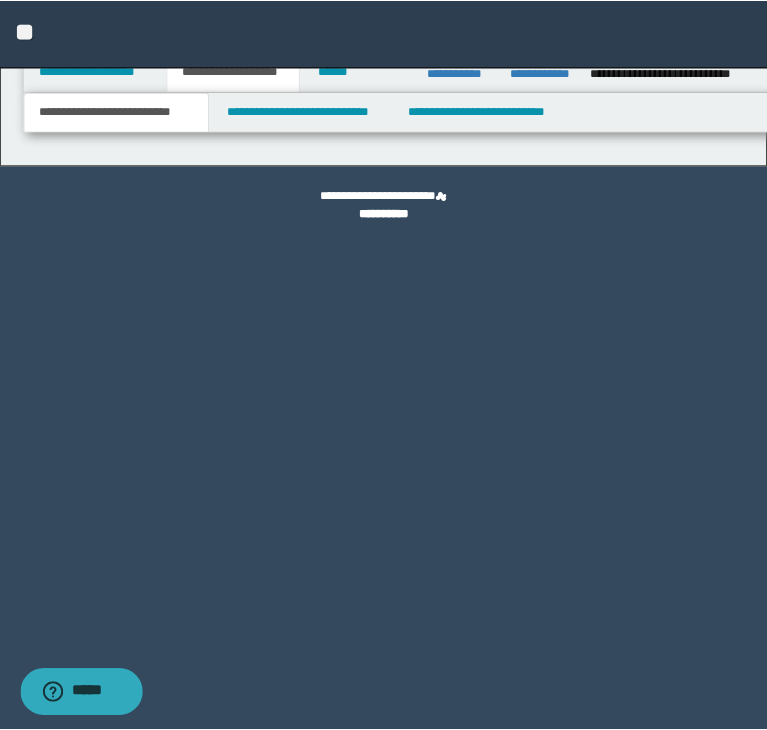 scroll, scrollTop: 0, scrollLeft: 0, axis: both 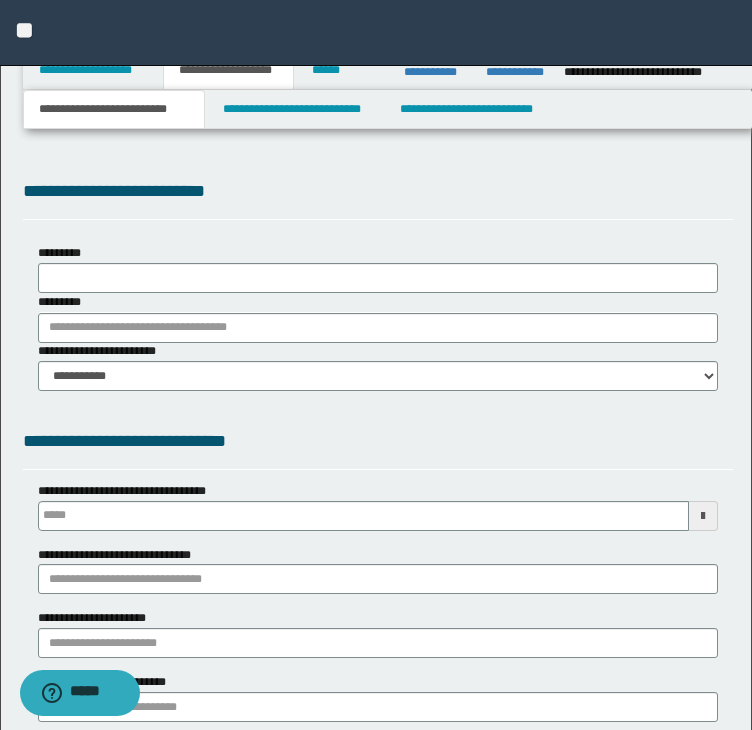 type 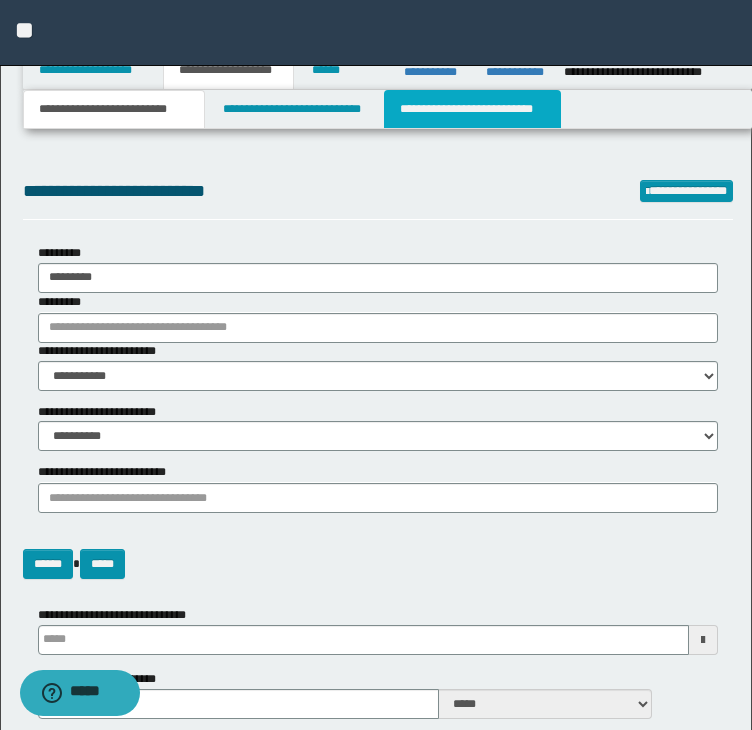 click on "**********" at bounding box center [472, 109] 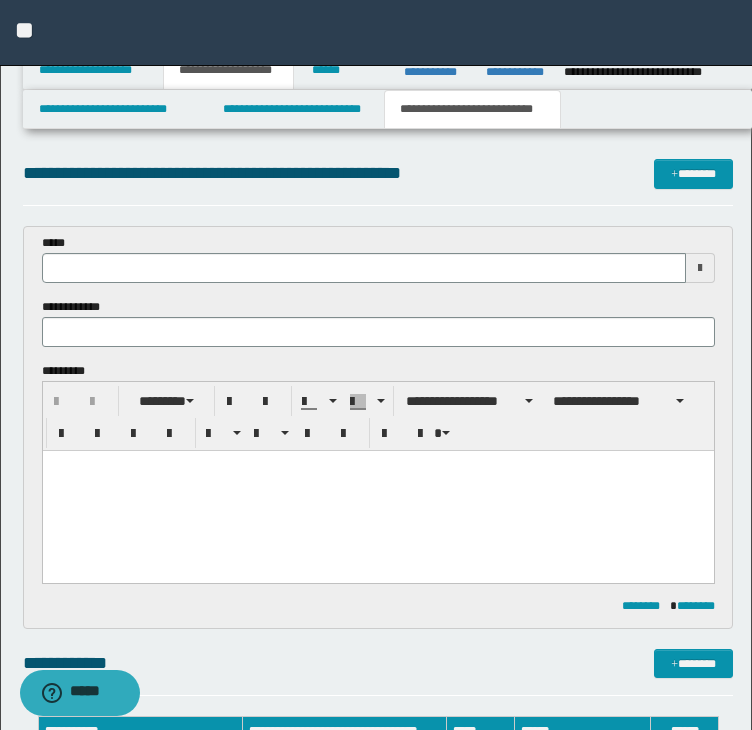 scroll, scrollTop: 0, scrollLeft: 0, axis: both 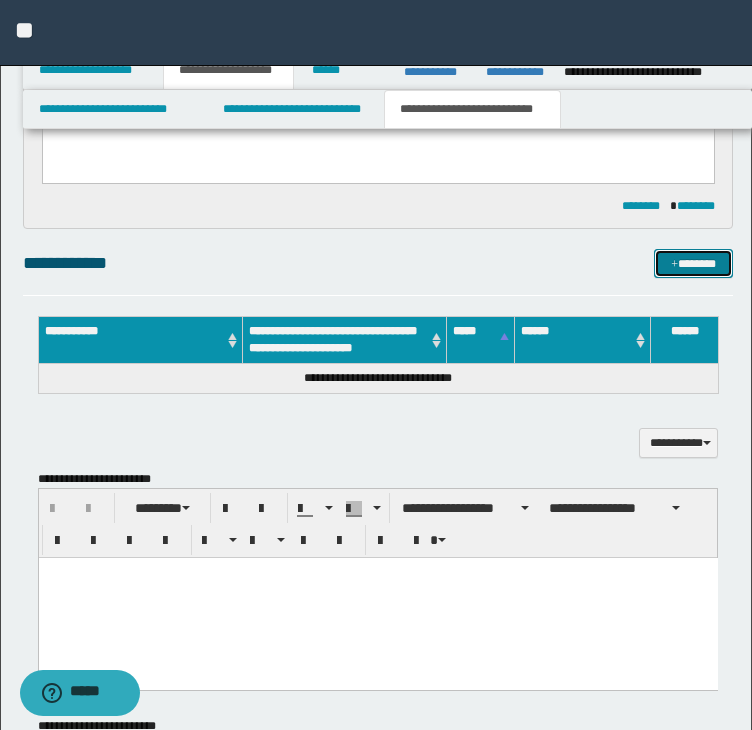 click on "*******" at bounding box center [693, 264] 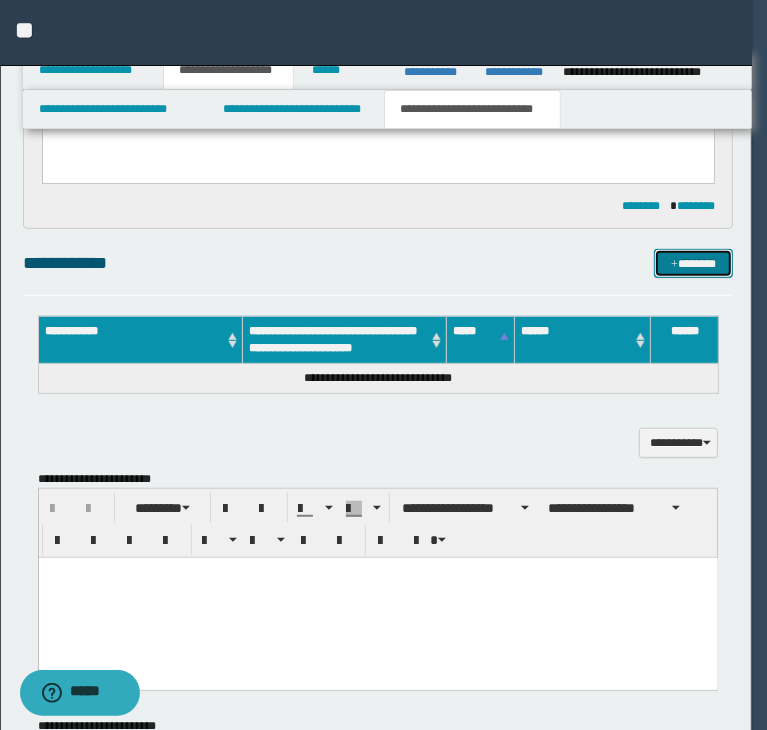 type 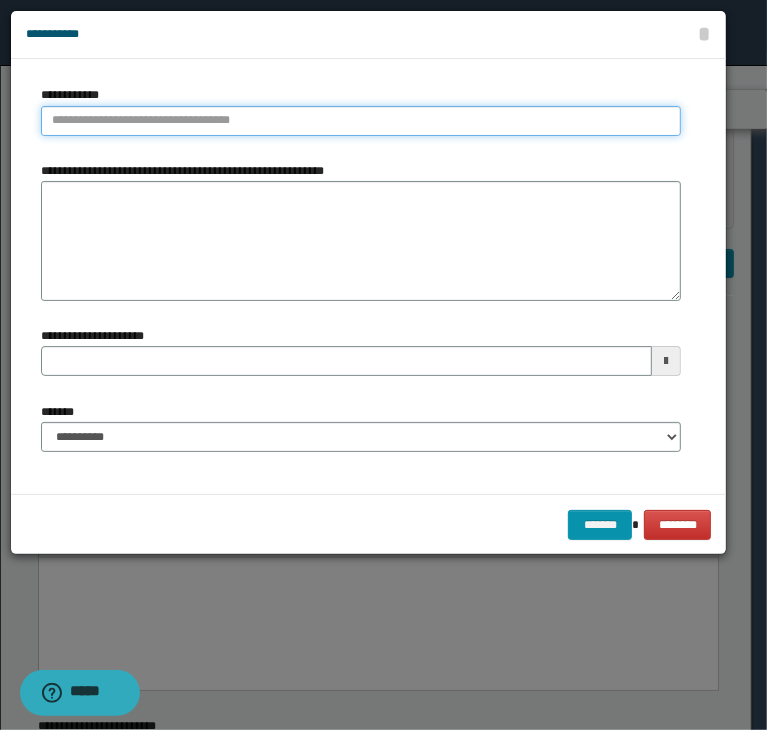 click on "**********" at bounding box center (361, 121) 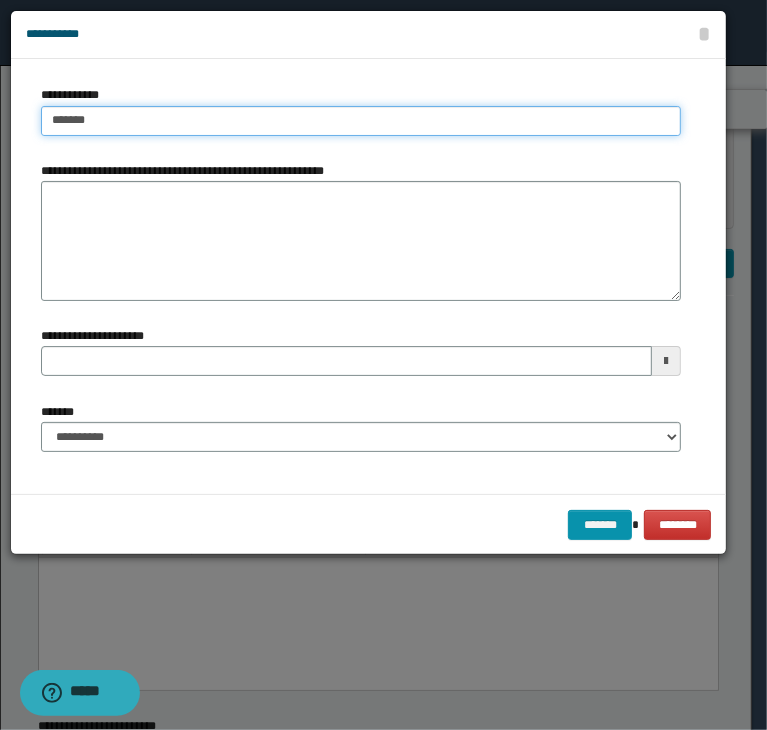 drag, startPoint x: 76, startPoint y: 117, endPoint x: 0, endPoint y: 115, distance: 76.02631 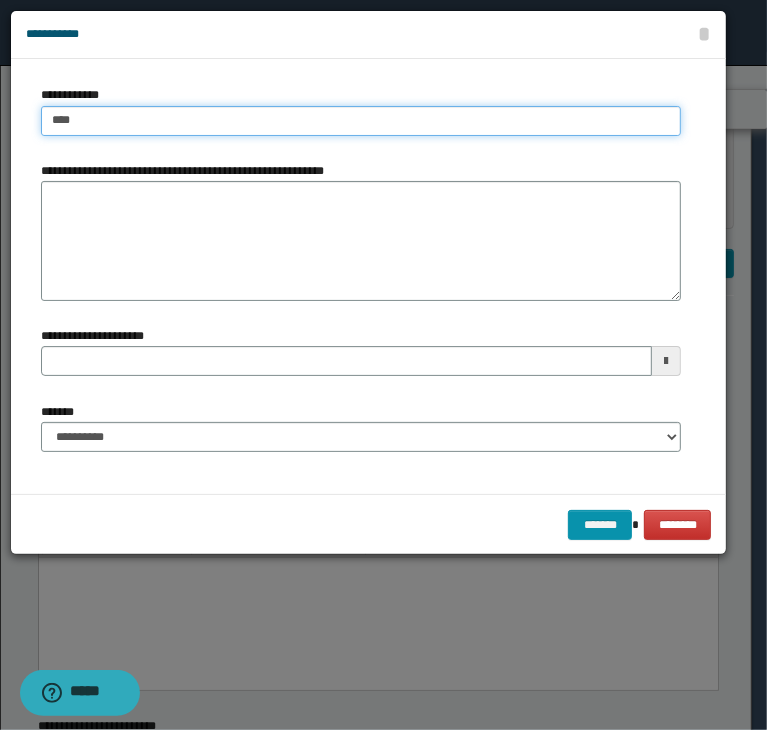 type on "****" 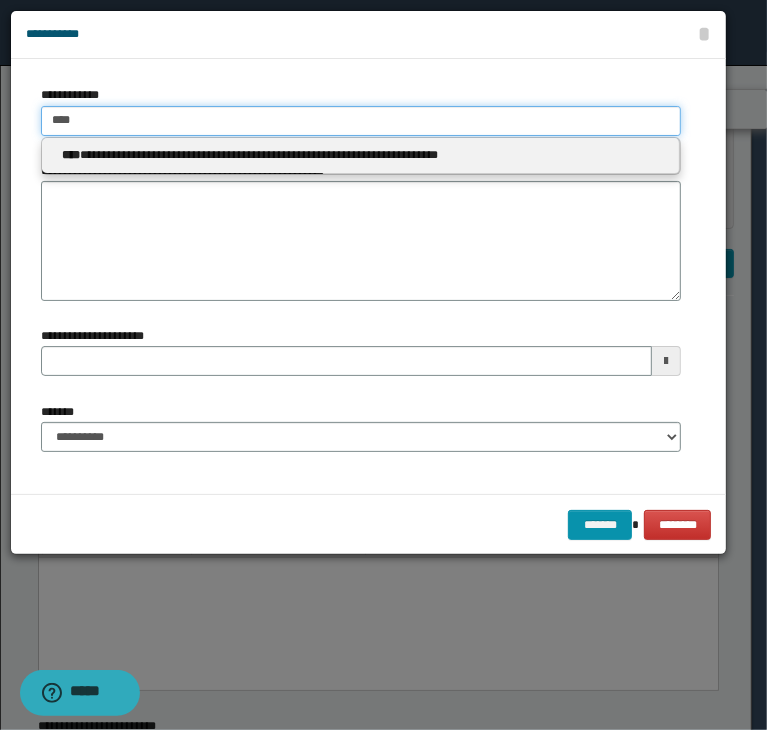 type on "****" 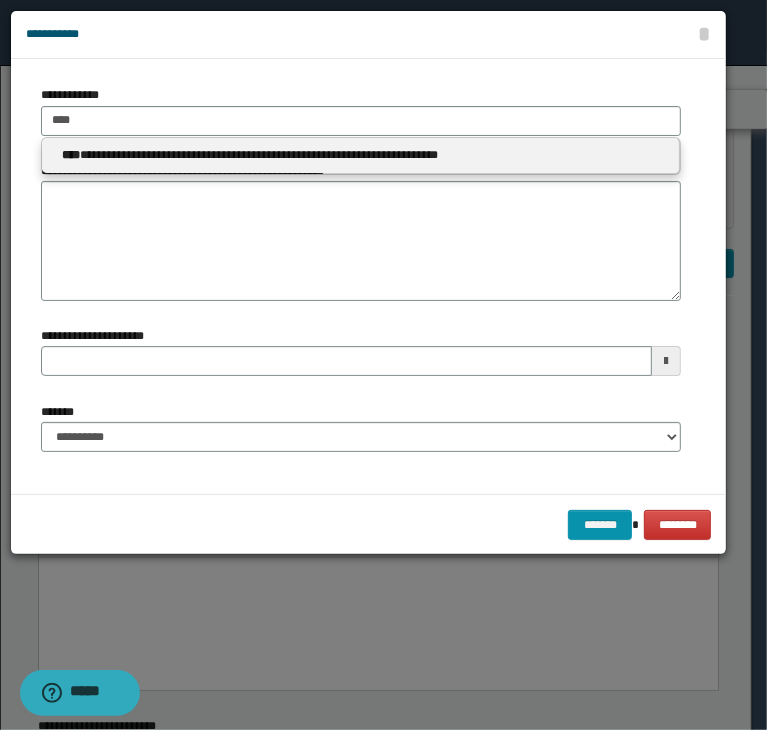 click on "**********" at bounding box center [361, 155] 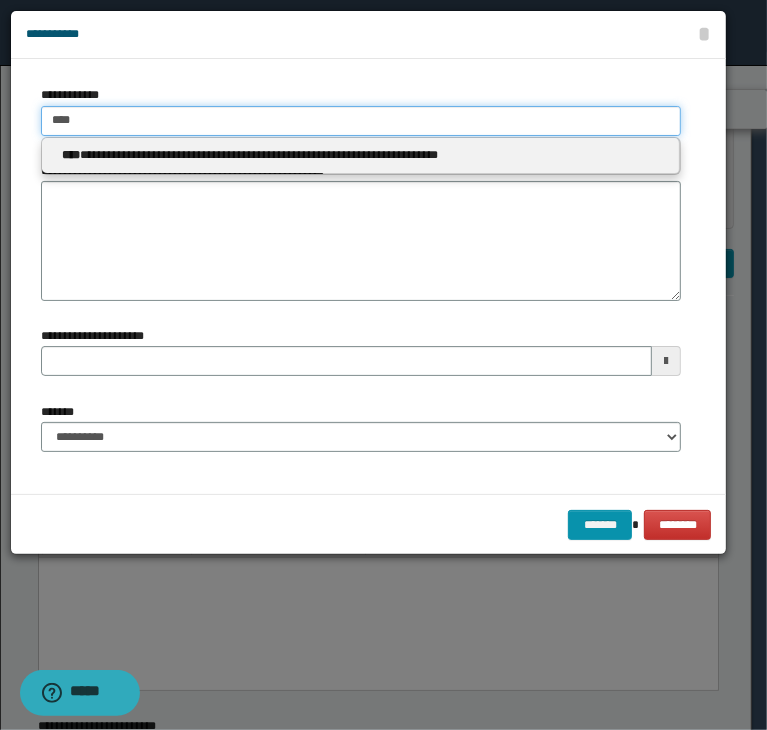 type 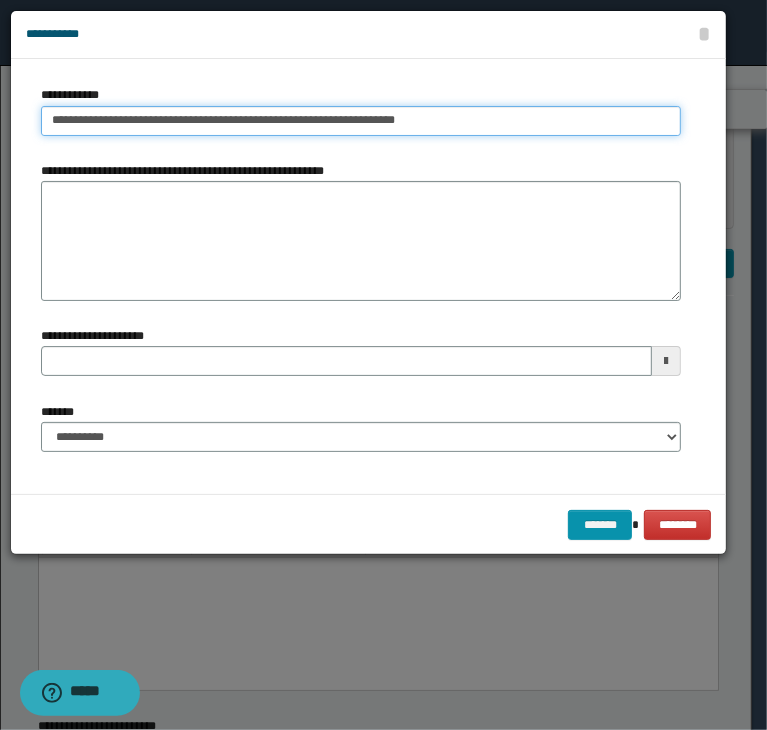 type on "**********" 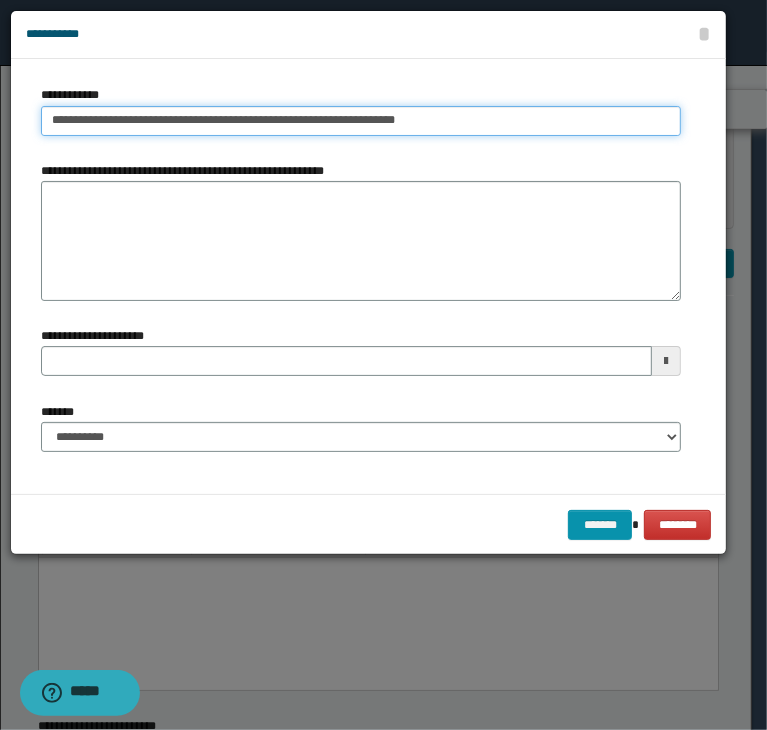 click on "**********" at bounding box center (361, 121) 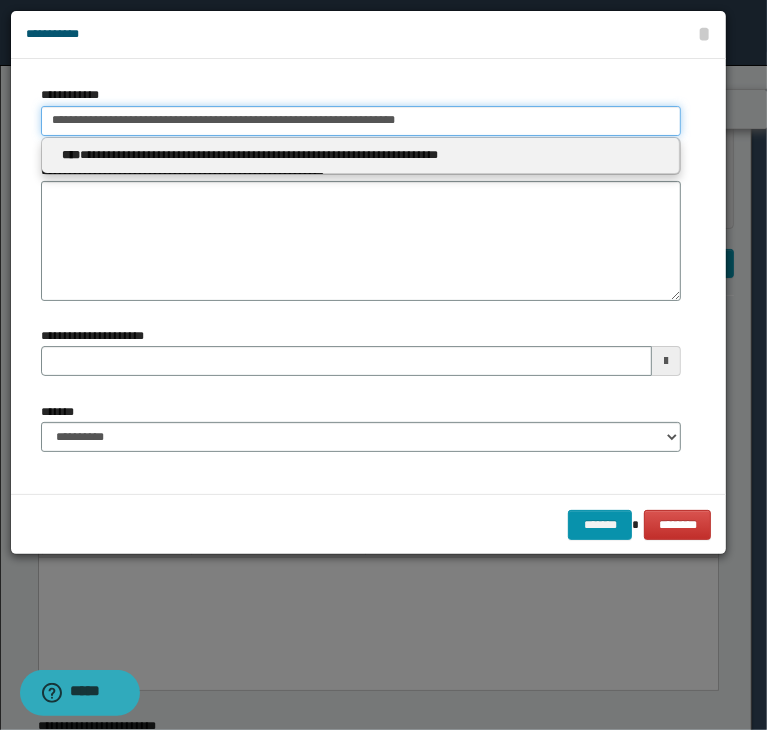 drag, startPoint x: 417, startPoint y: 114, endPoint x: -14, endPoint y: 116, distance: 431.00464 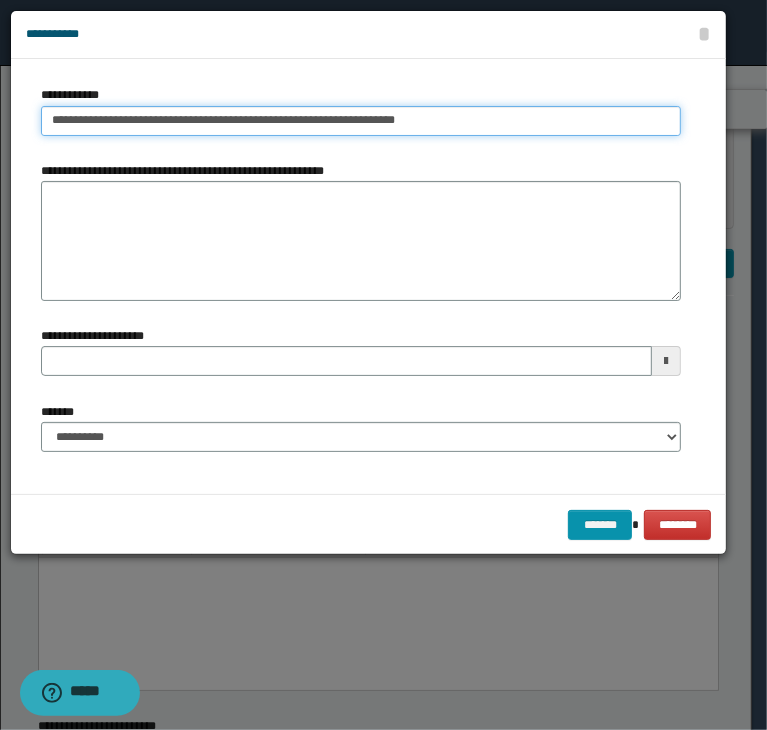 type on "**********" 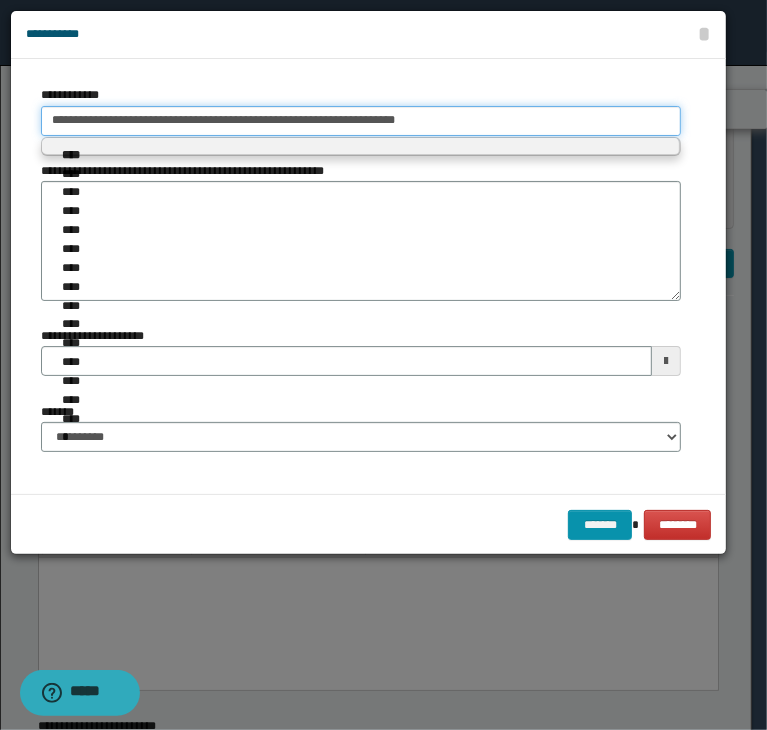 click on "**********" at bounding box center (361, 121) 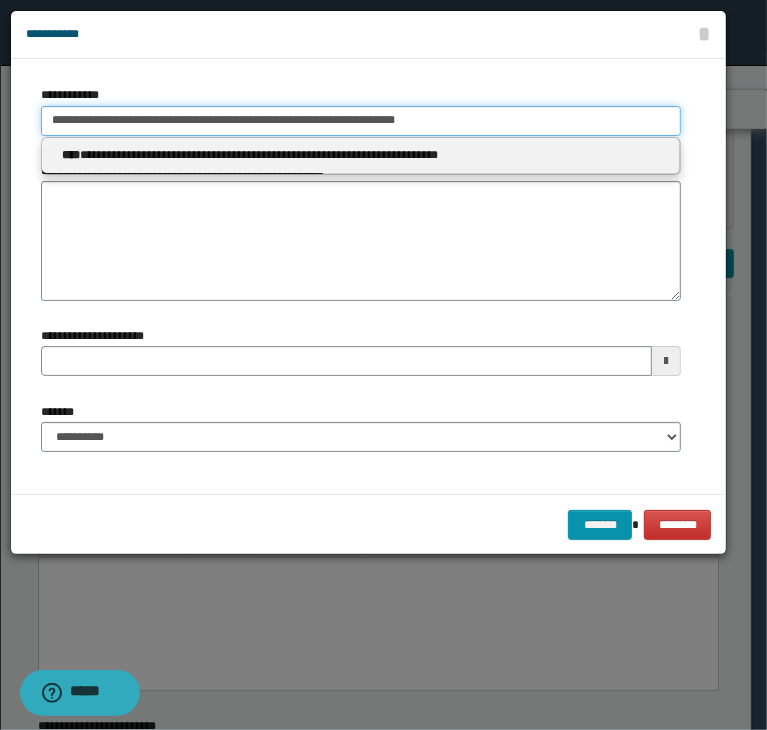 drag, startPoint x: 444, startPoint y: 123, endPoint x: -56, endPoint y: 123, distance: 500 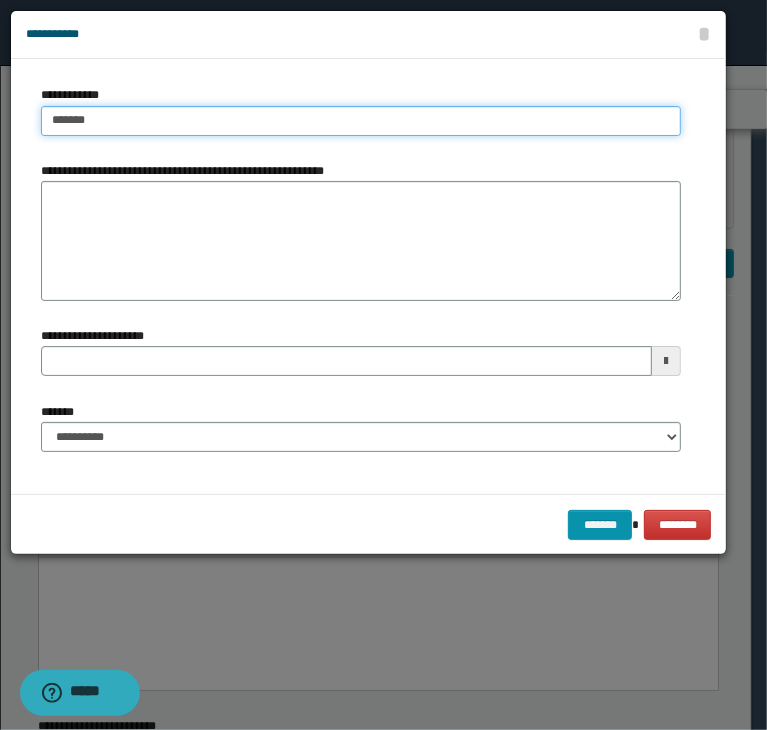 drag, startPoint x: 76, startPoint y: 128, endPoint x: 1, endPoint y: 134, distance: 75.23962 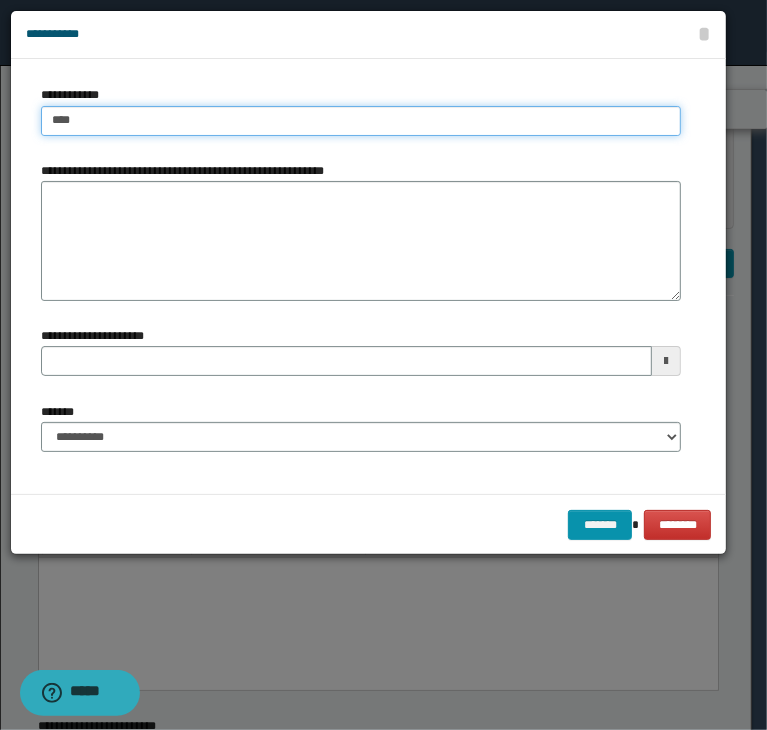 type on "****" 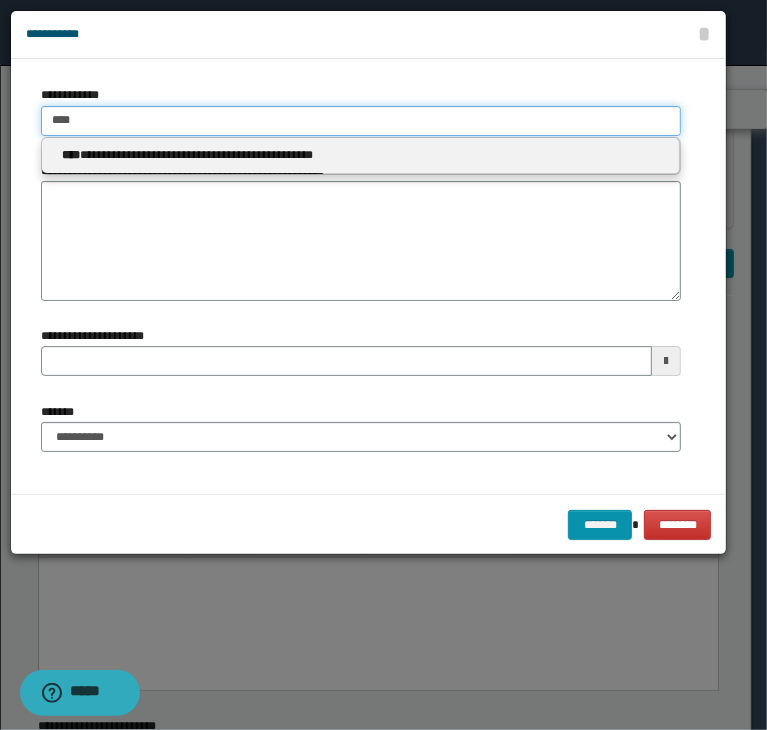 type on "****" 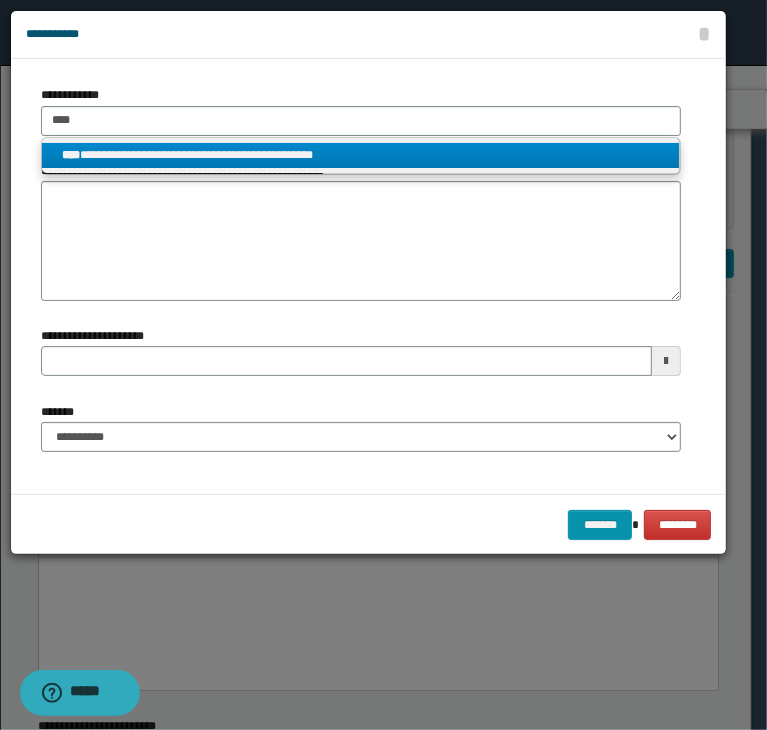 click on "**********" at bounding box center [361, 155] 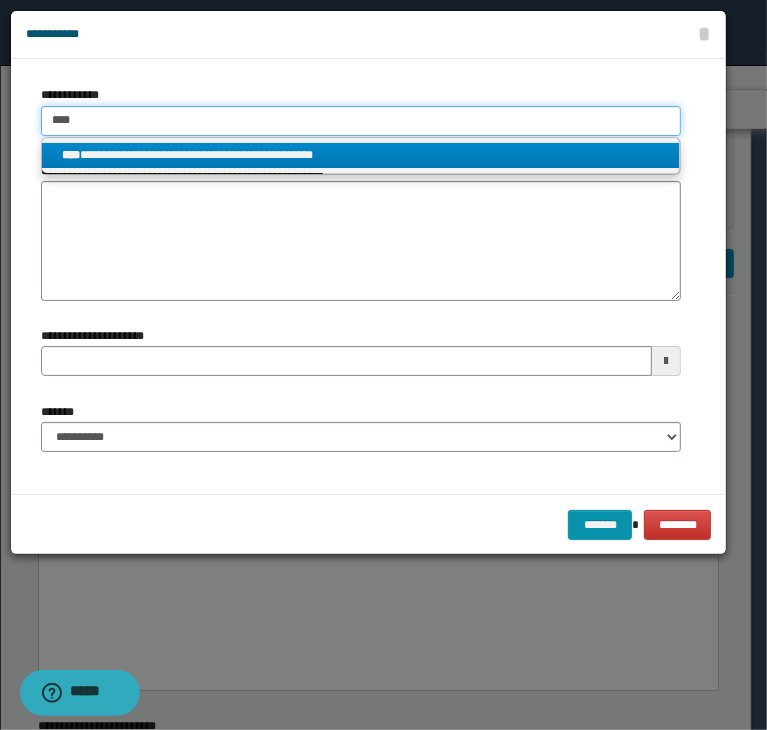type 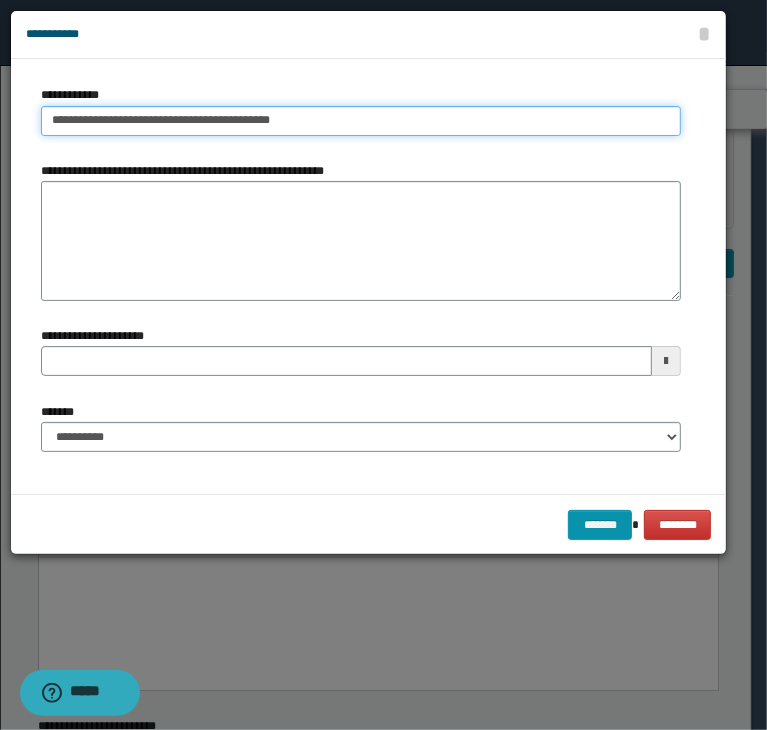 type on "**********" 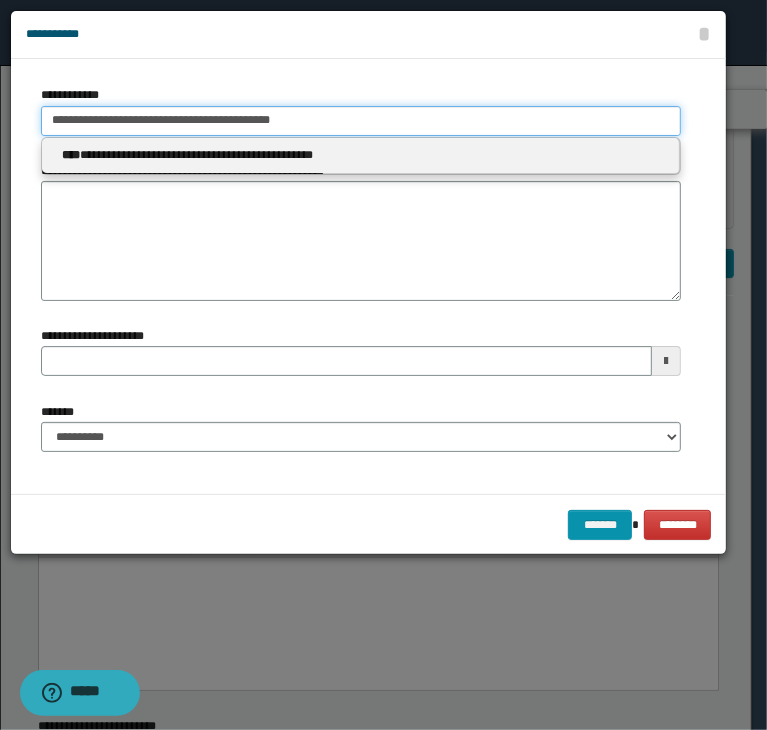 click on "**********" at bounding box center (361, 121) 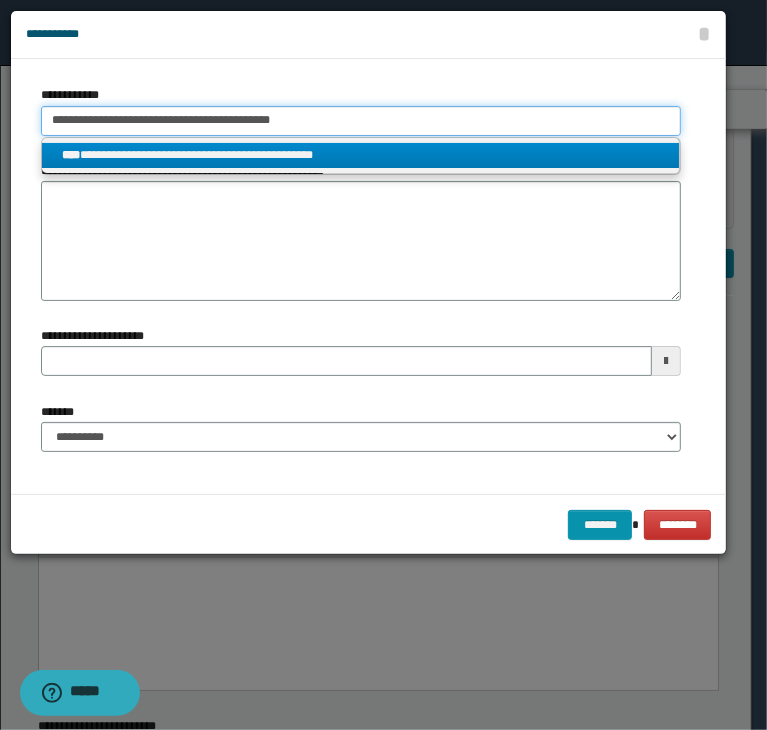 drag, startPoint x: 303, startPoint y: 113, endPoint x: -76, endPoint y: 114, distance: 379.0013 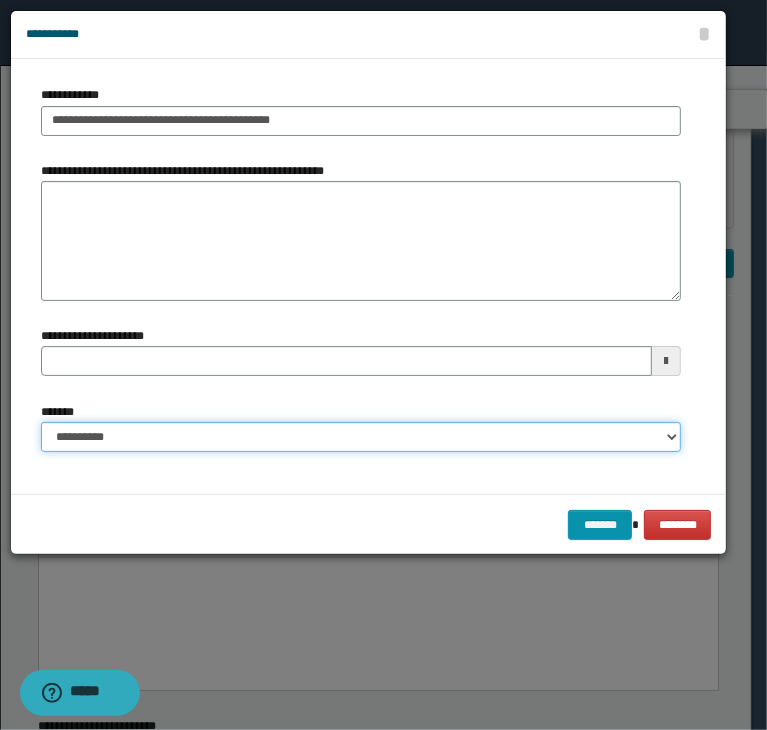 type 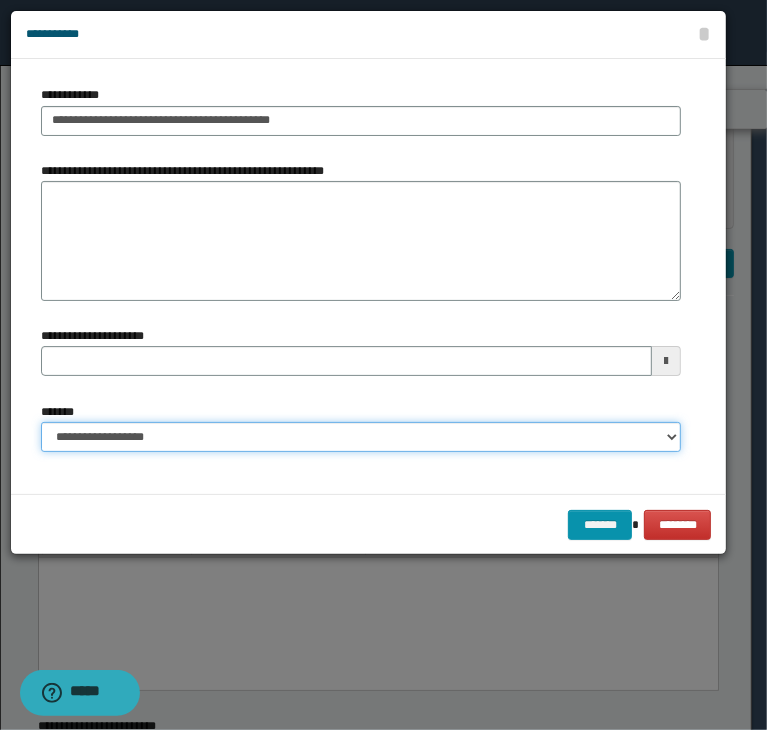 click on "**********" at bounding box center [361, 437] 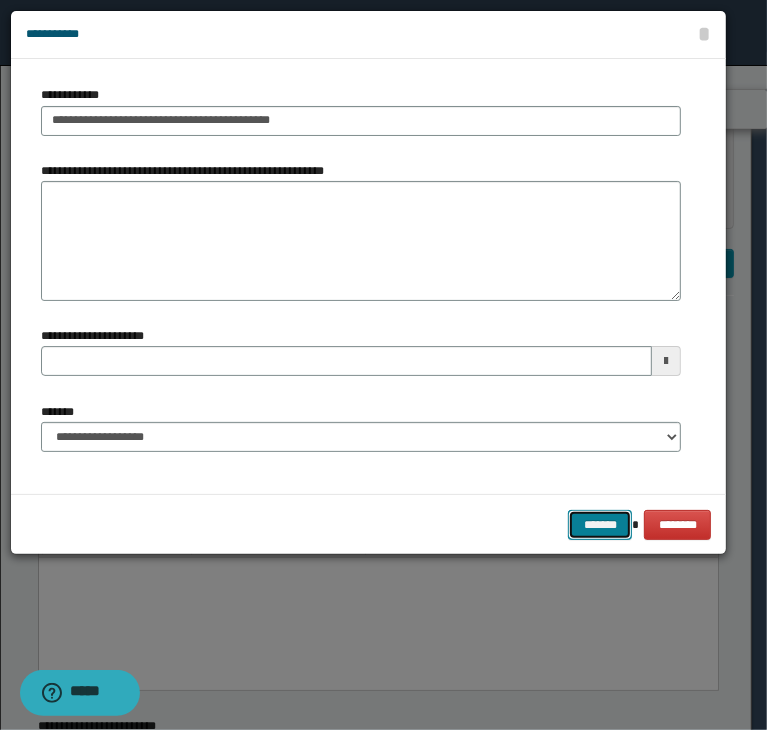 click on "*******" at bounding box center (600, 525) 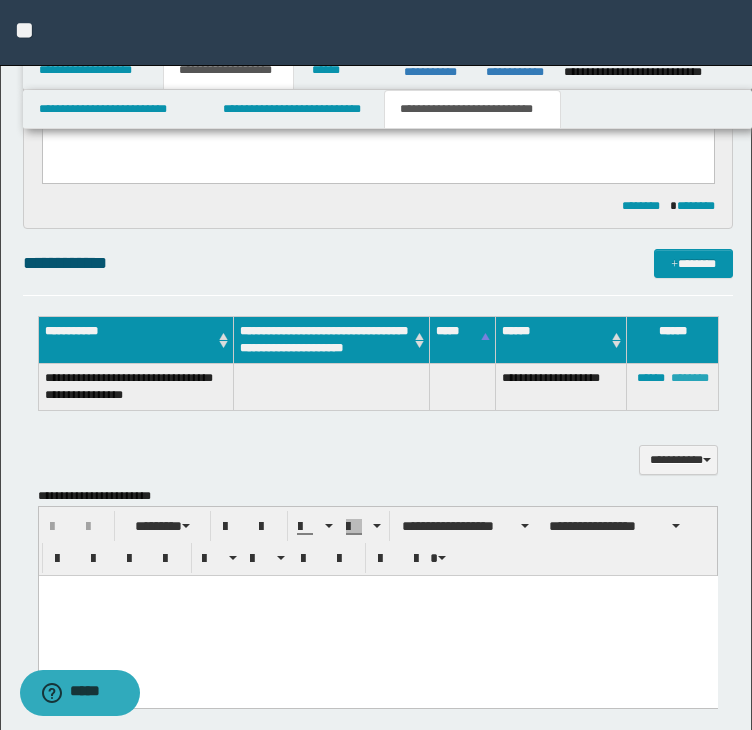 click on "********" at bounding box center (690, 378) 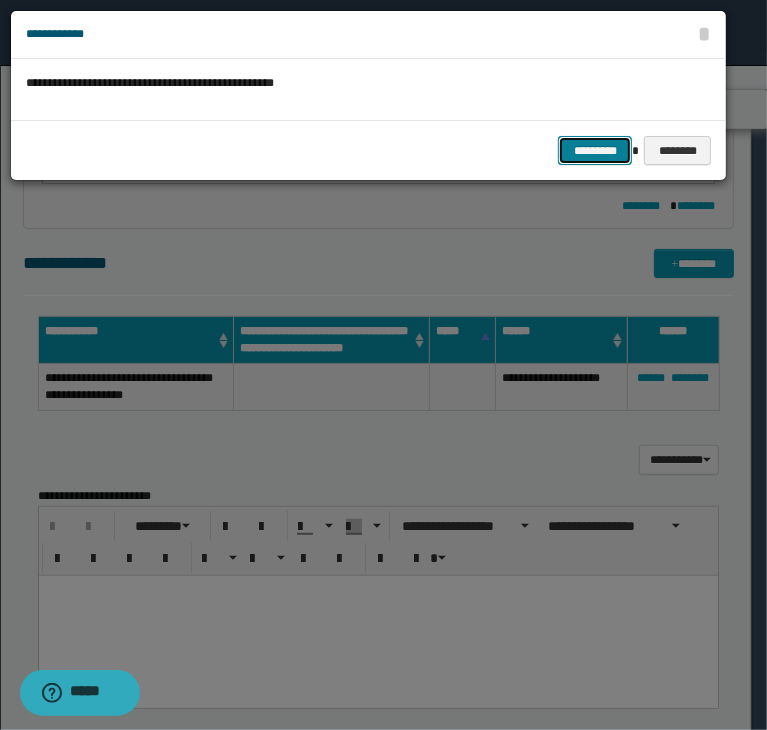 click on "*********" at bounding box center [595, 151] 